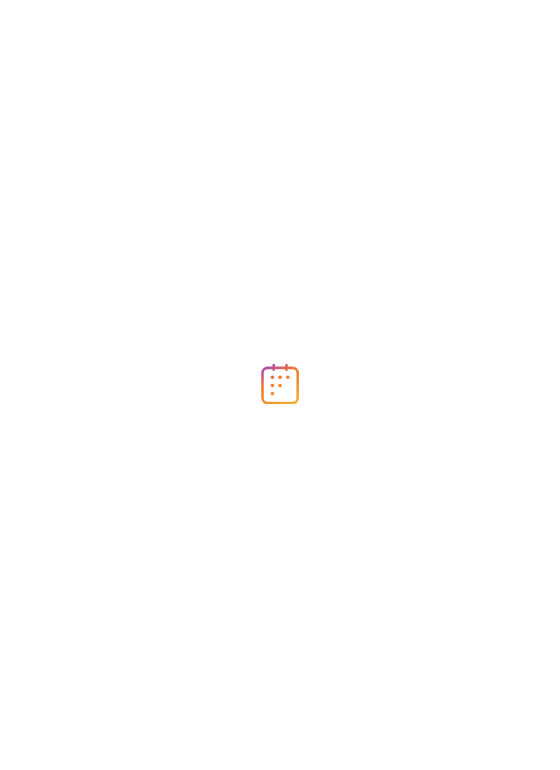 scroll, scrollTop: 0, scrollLeft: 0, axis: both 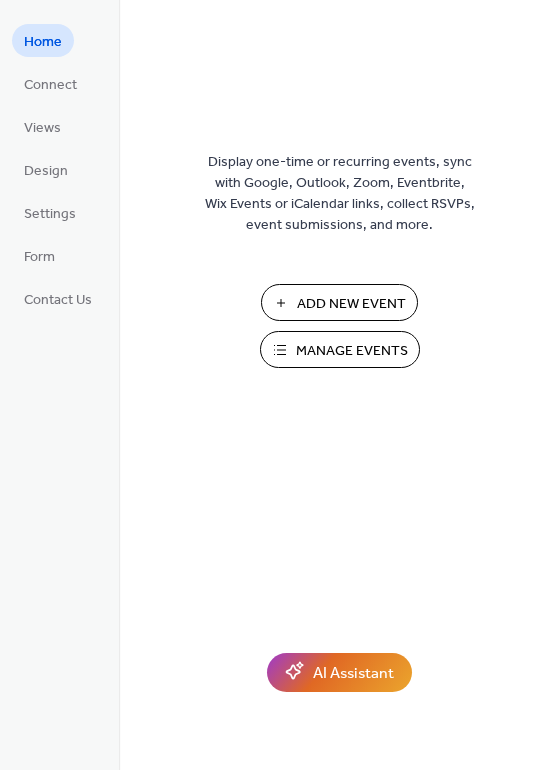 click on "Add New Event" at bounding box center [351, 304] 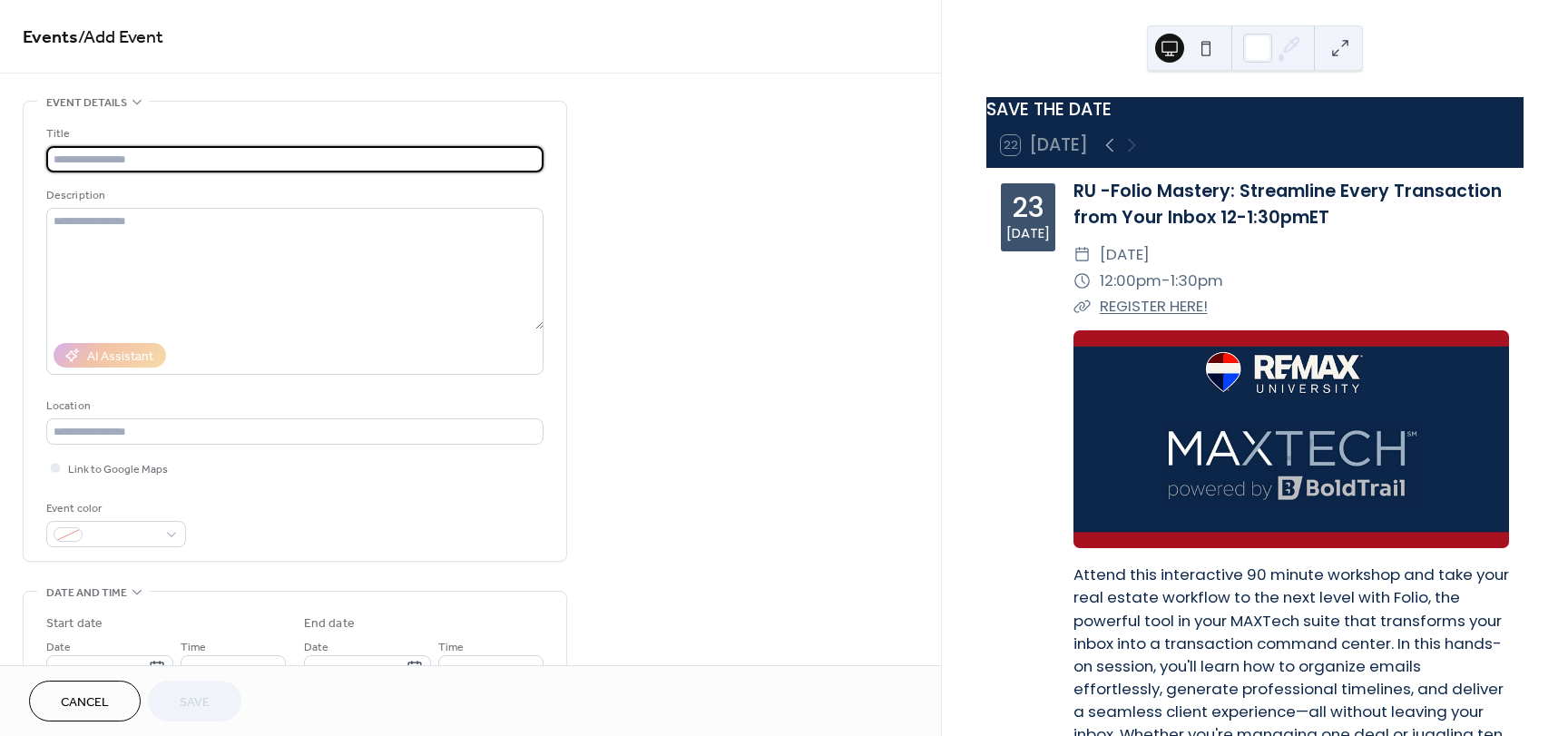 scroll, scrollTop: 0, scrollLeft: 0, axis: both 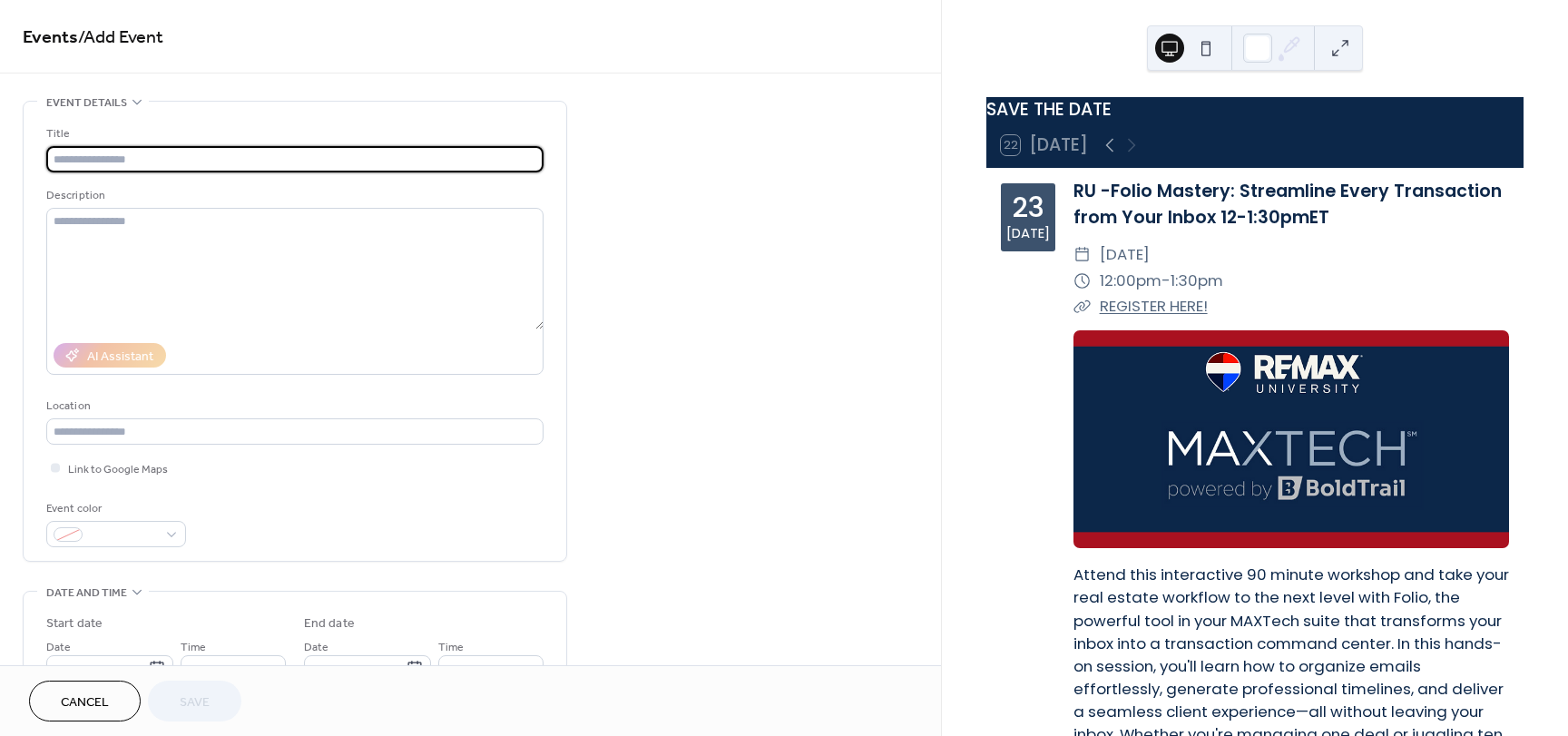 click at bounding box center (295, 159) 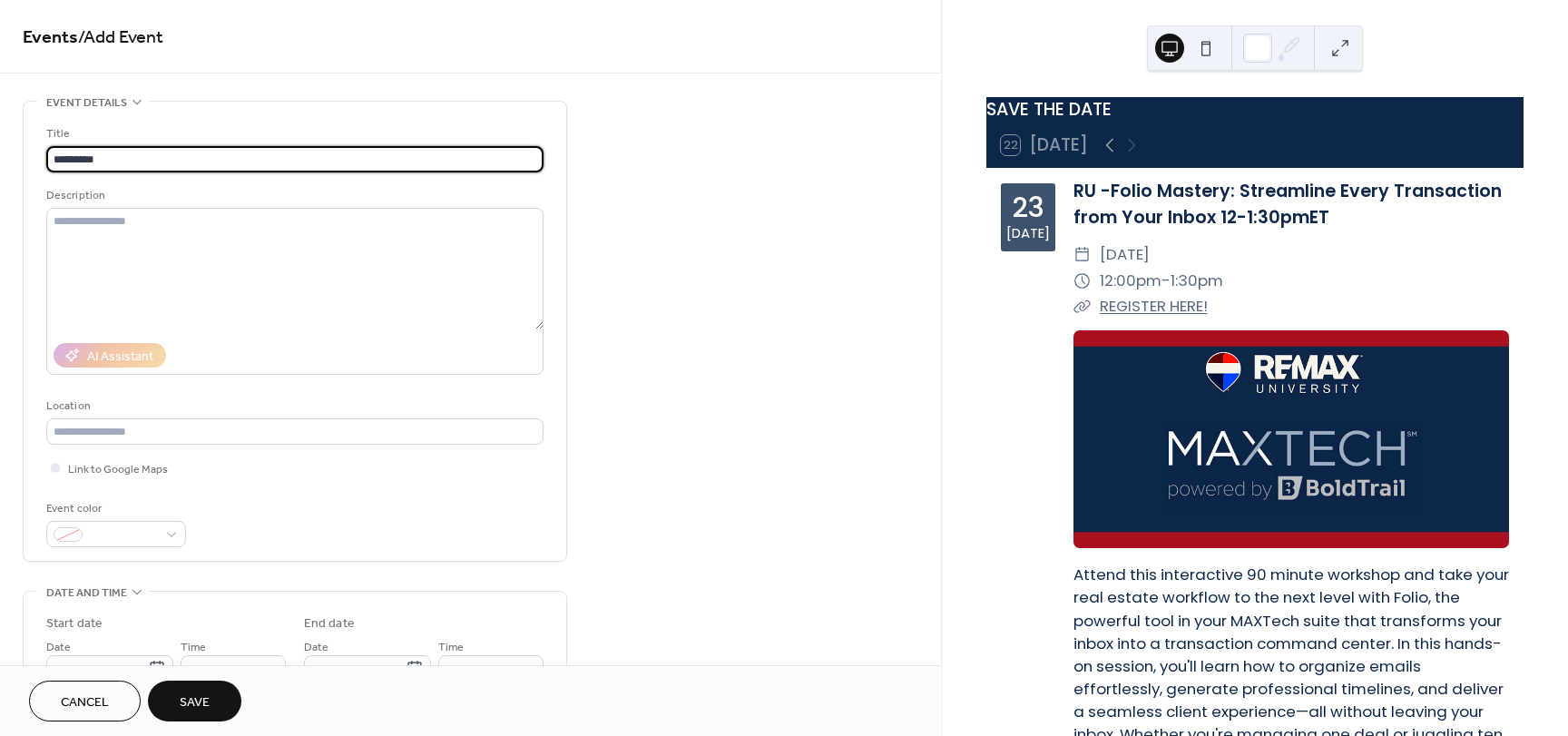 type on "*********" 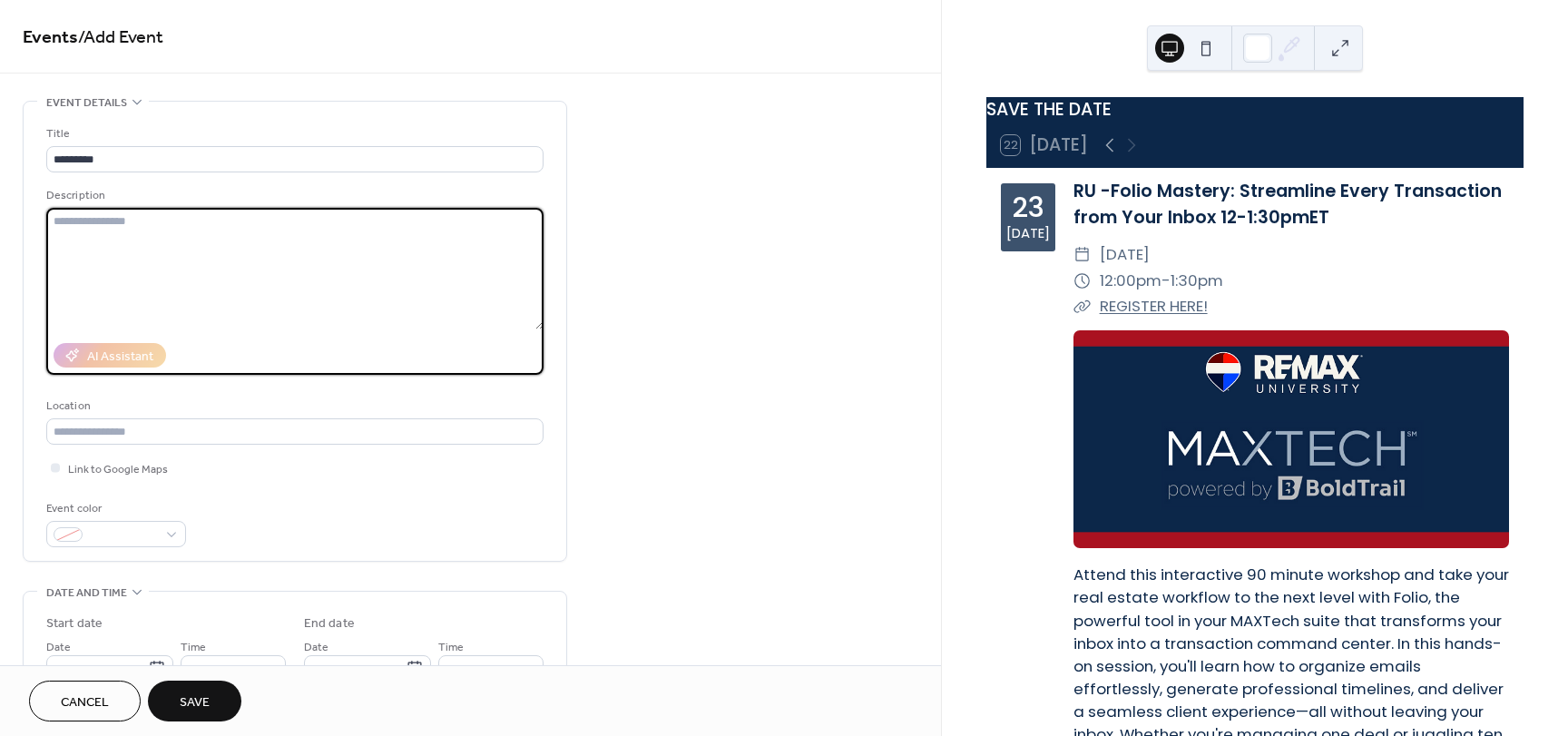 click at bounding box center [295, 269] 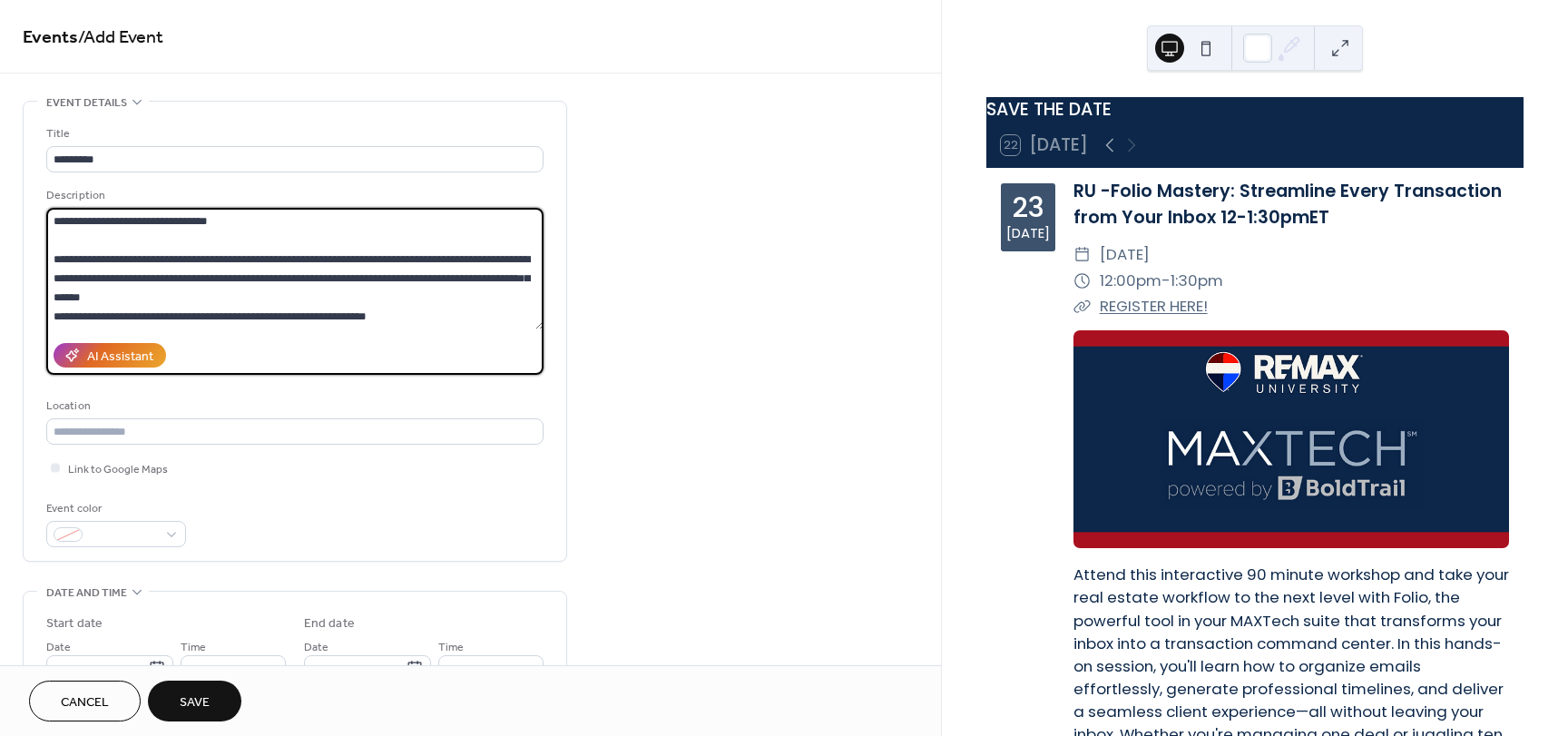 scroll, scrollTop: 0, scrollLeft: 0, axis: both 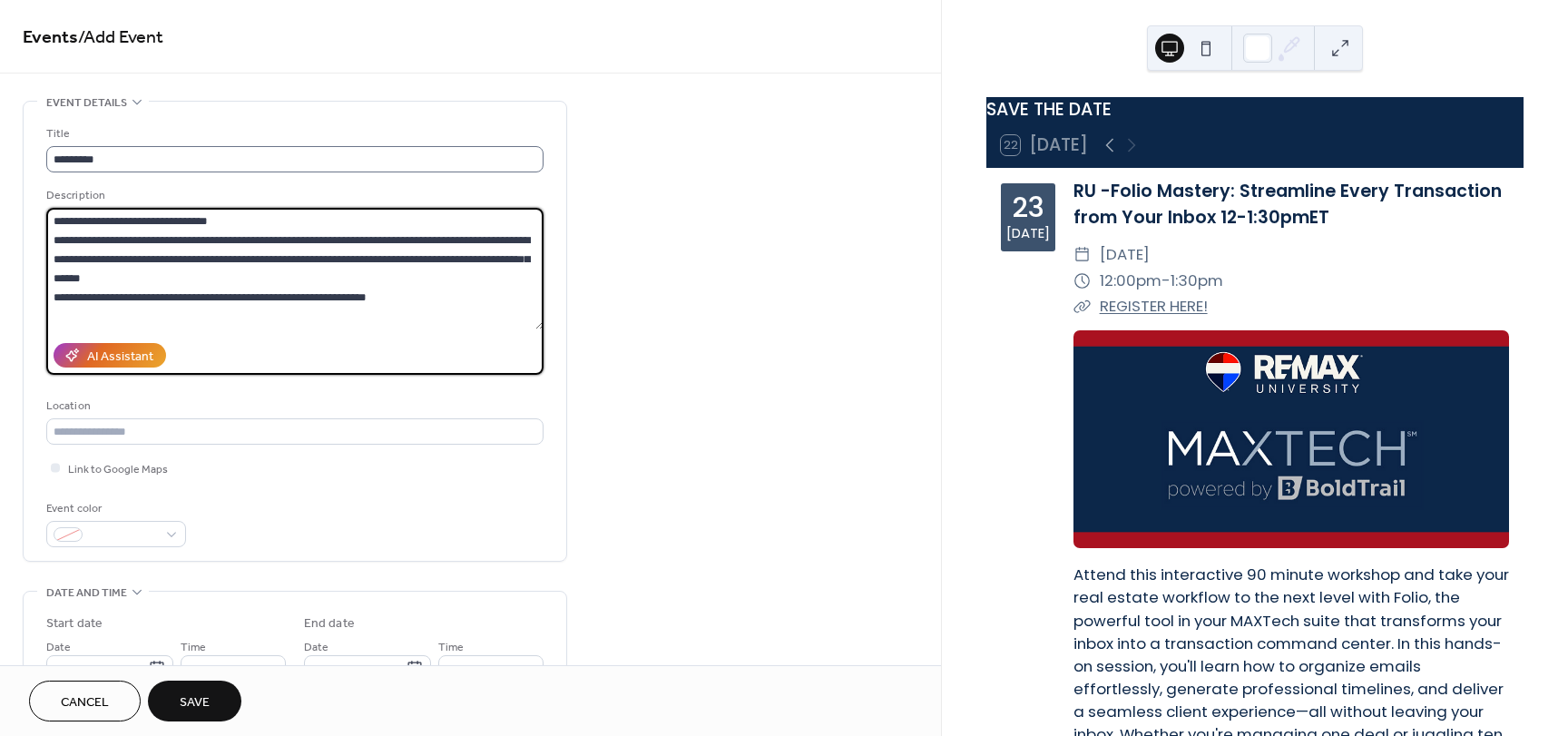 type on "**********" 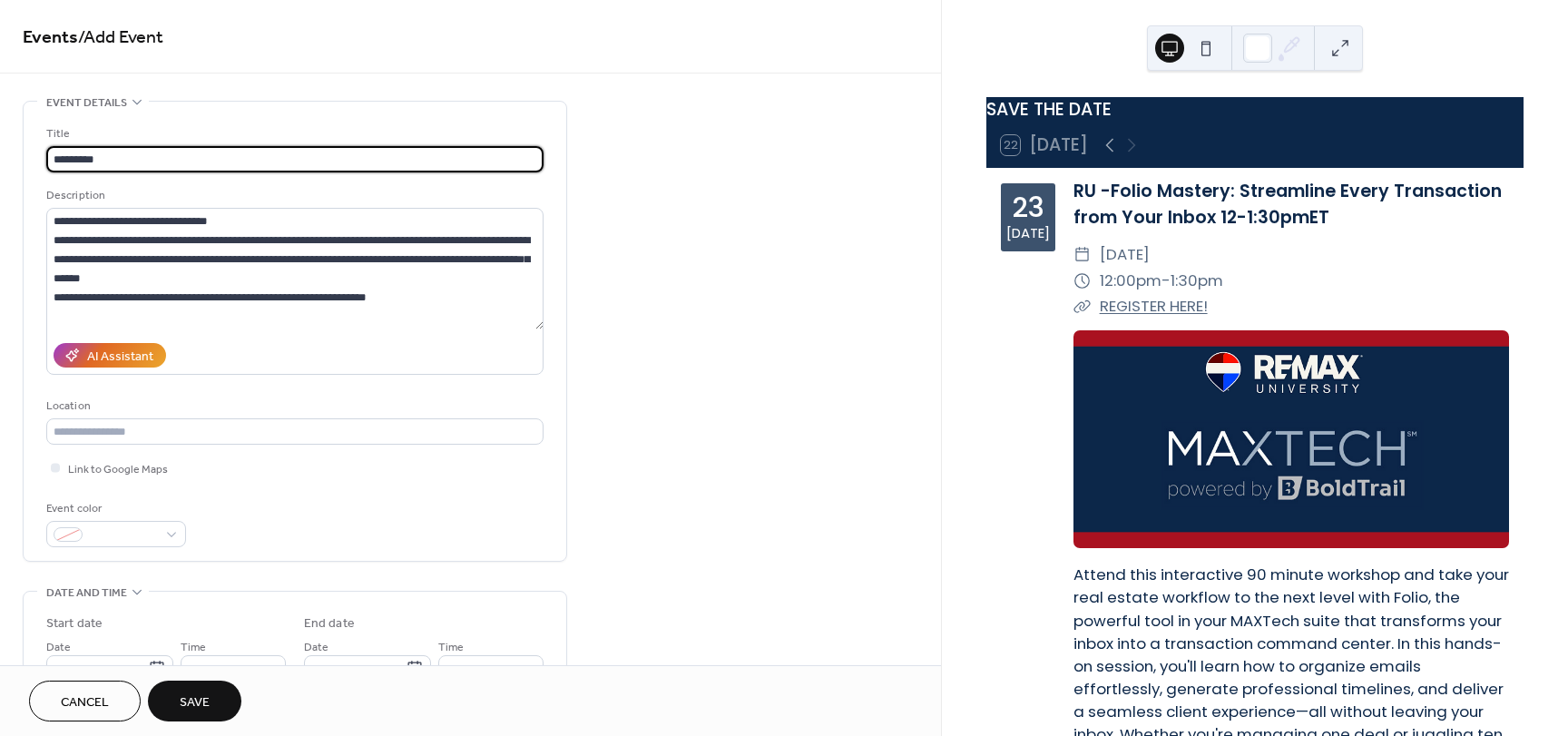 drag, startPoint x: 114, startPoint y: 164, endPoint x: 216, endPoint y: 176, distance: 102.70346 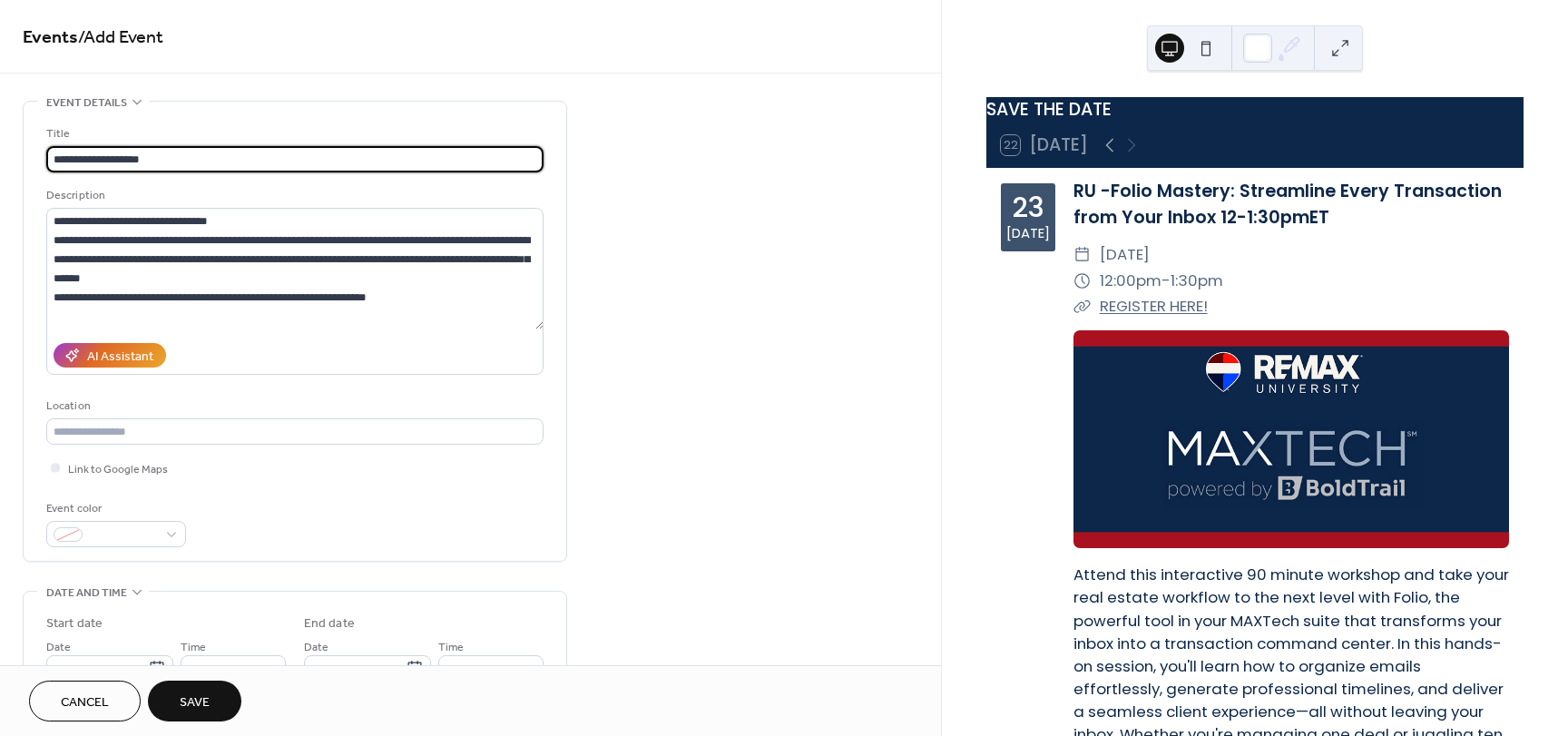 type on "**********" 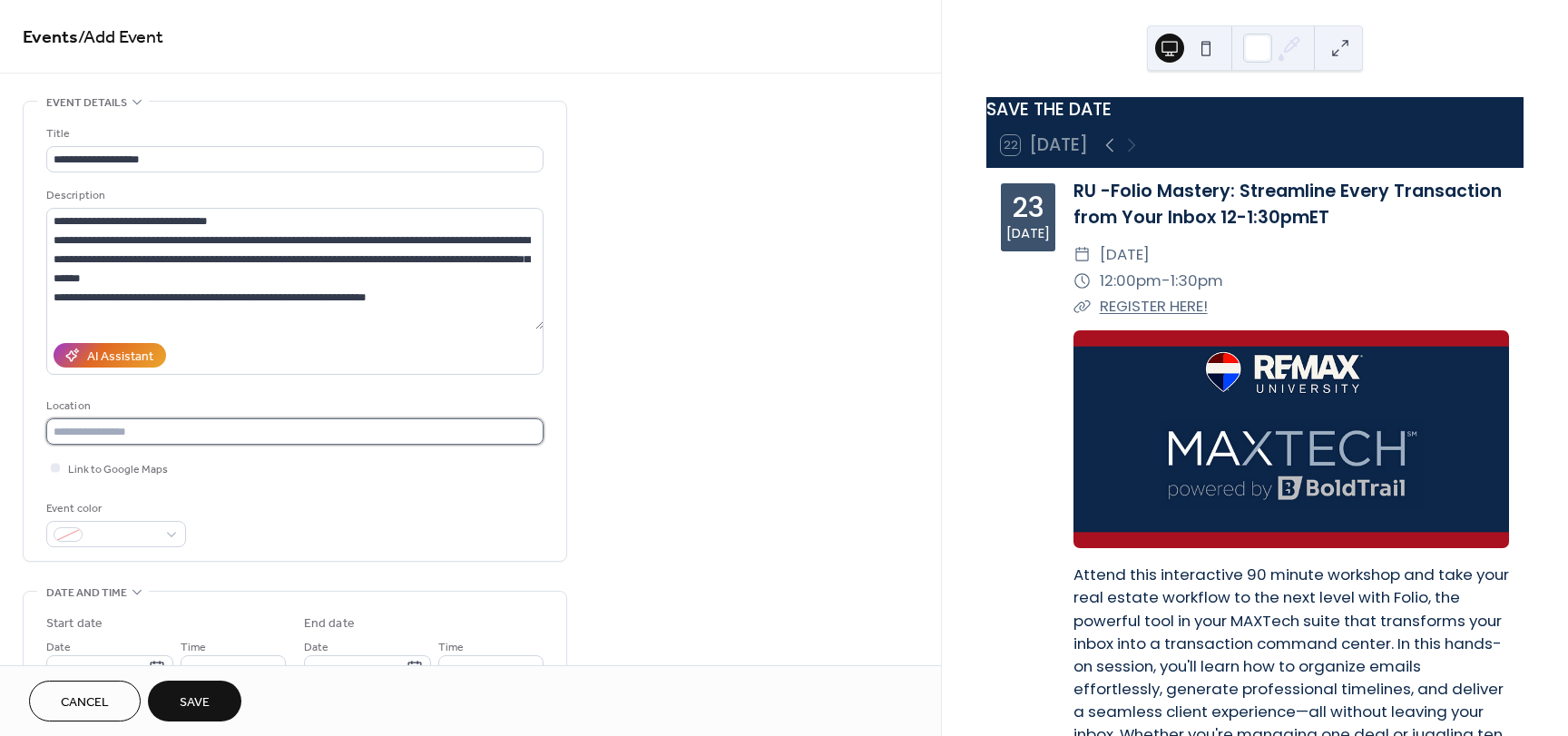 click at bounding box center [295, 431] 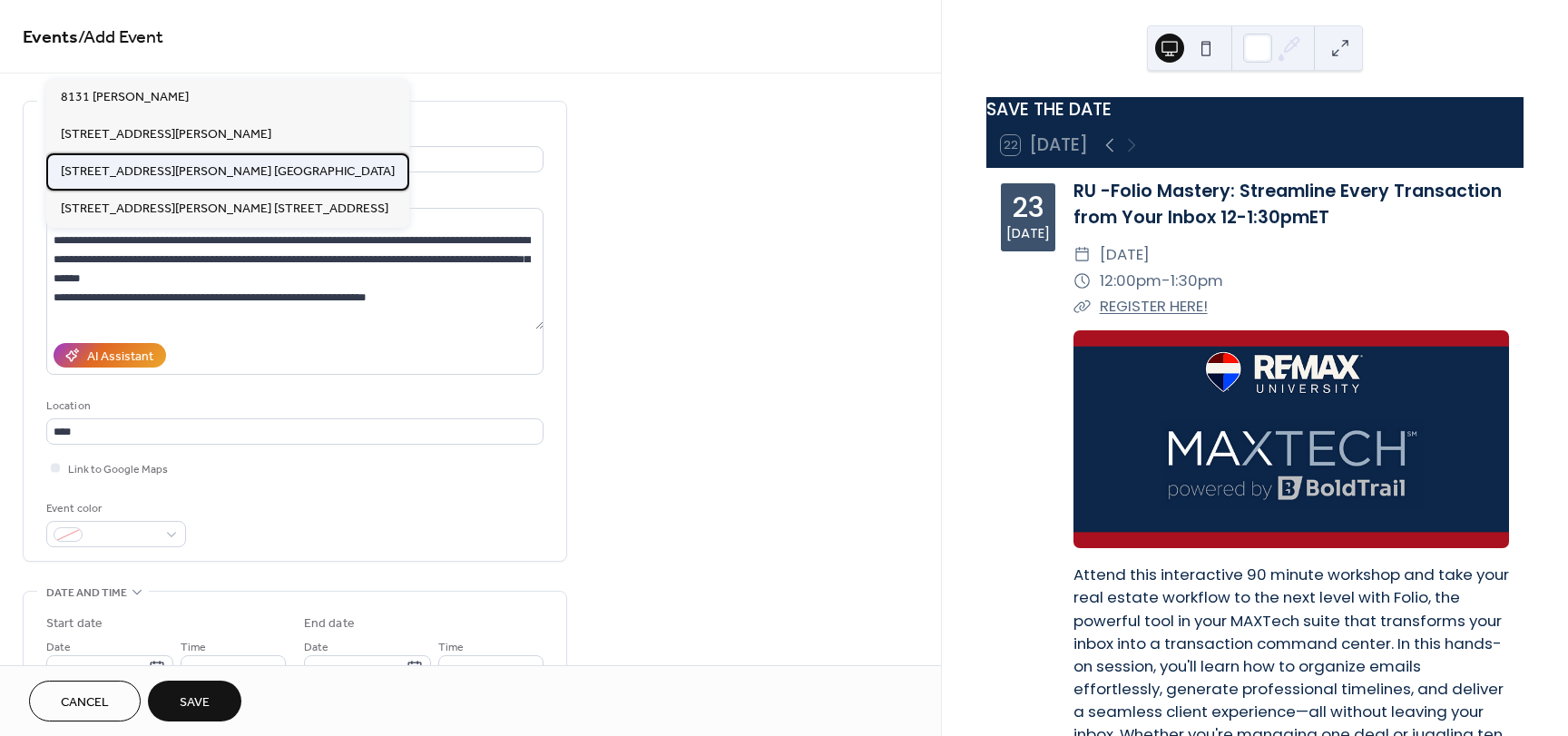 click on "[STREET_ADDRESS][PERSON_NAME] [GEOGRAPHIC_DATA]" at bounding box center (228, 172) 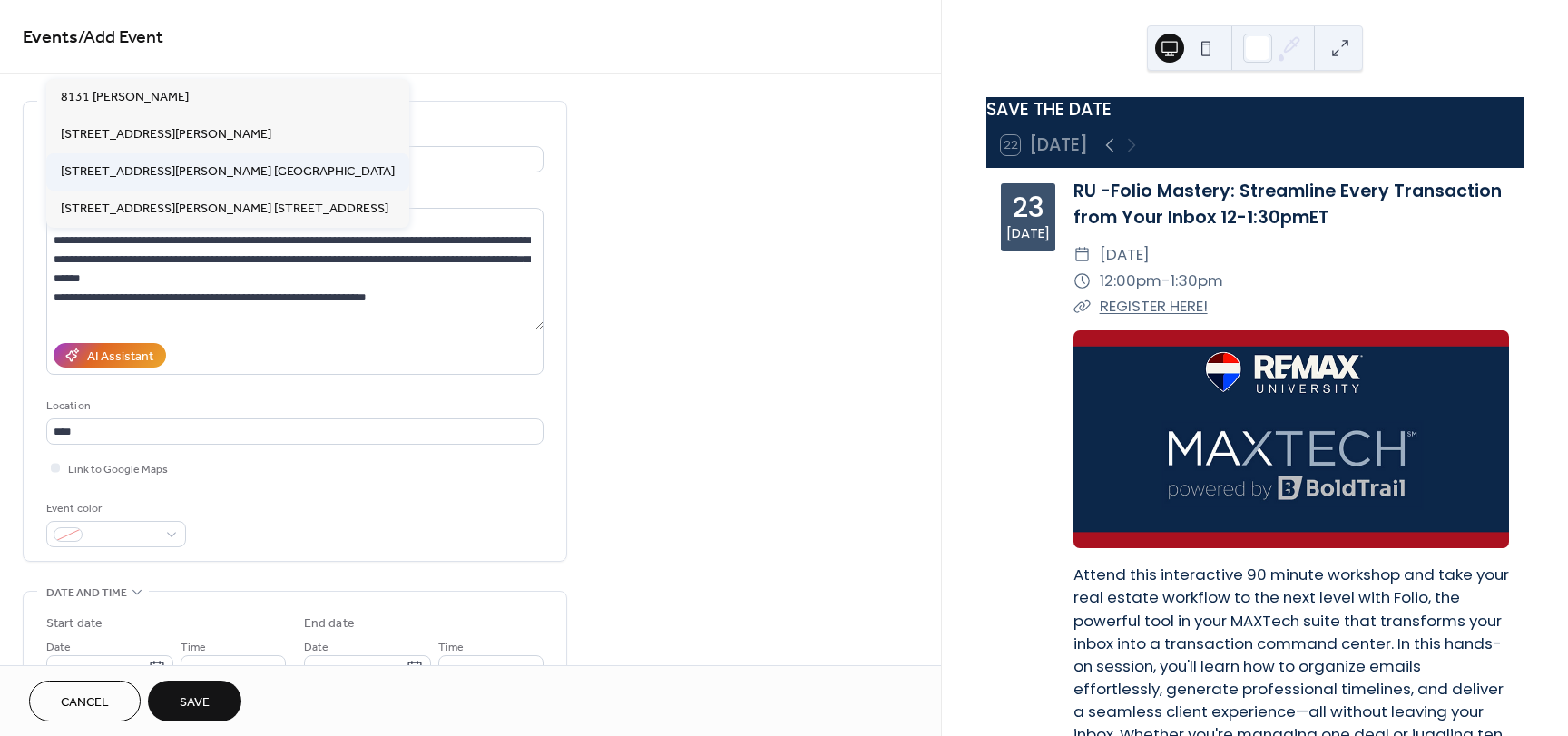 type on "**********" 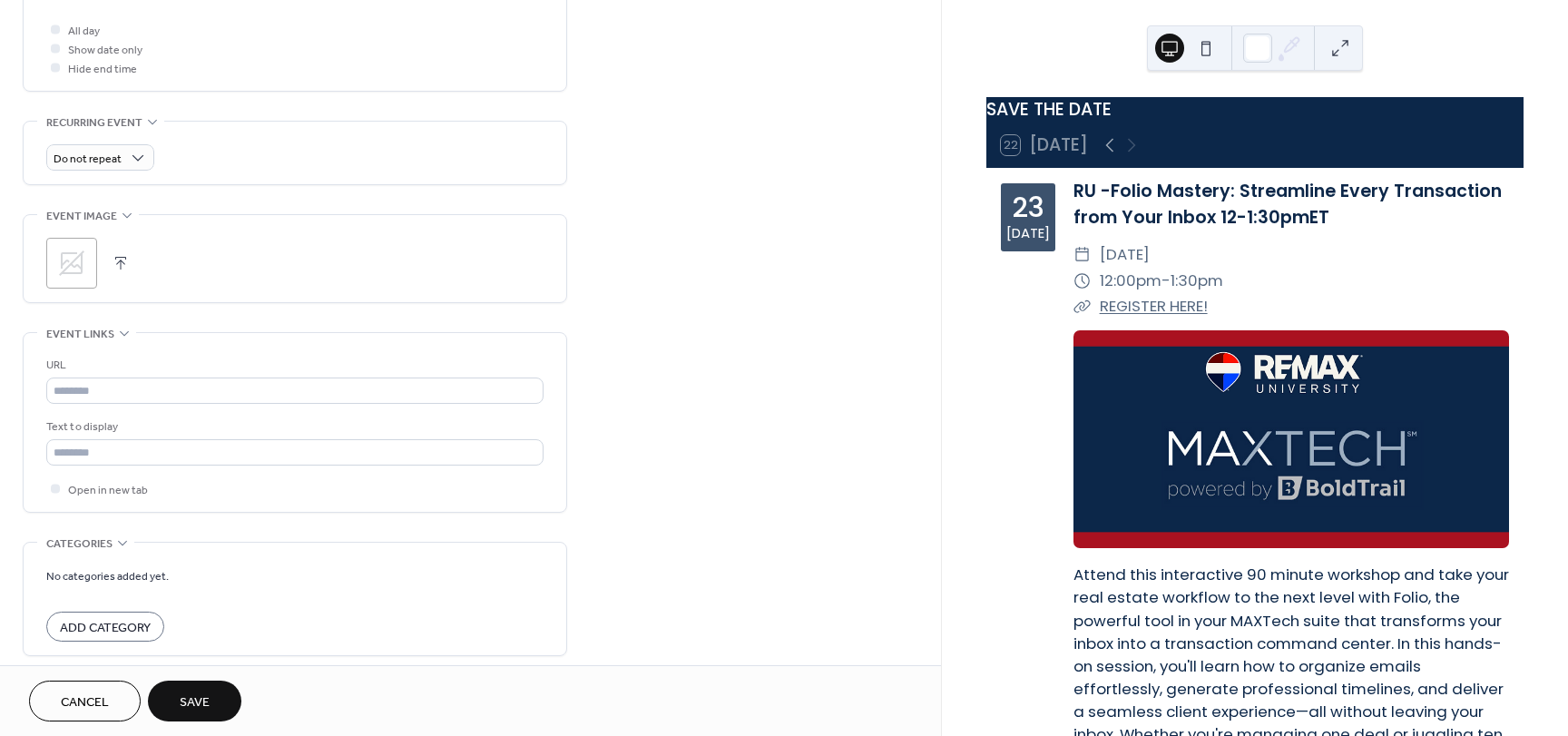 scroll, scrollTop: 726, scrollLeft: 0, axis: vertical 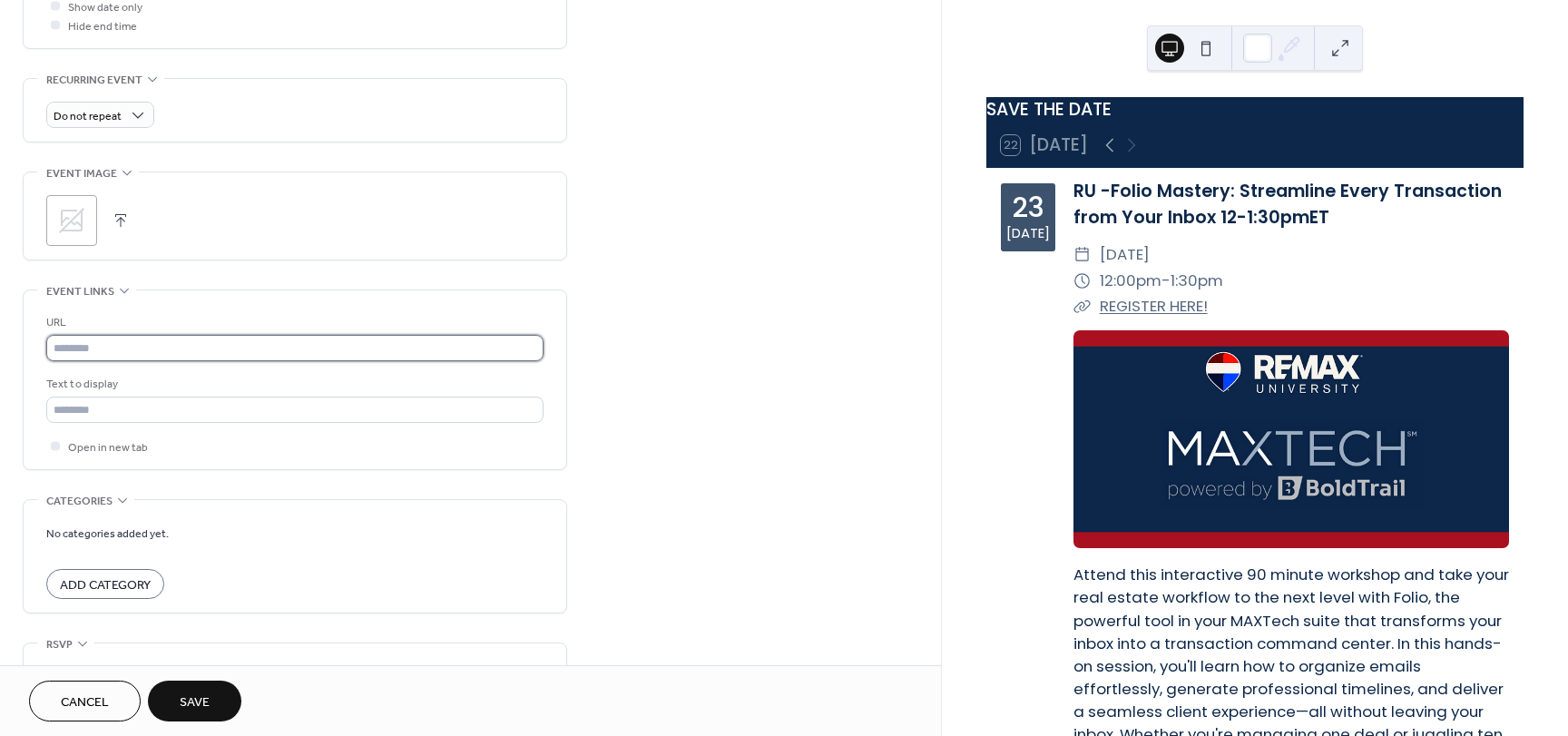 click at bounding box center (295, 348) 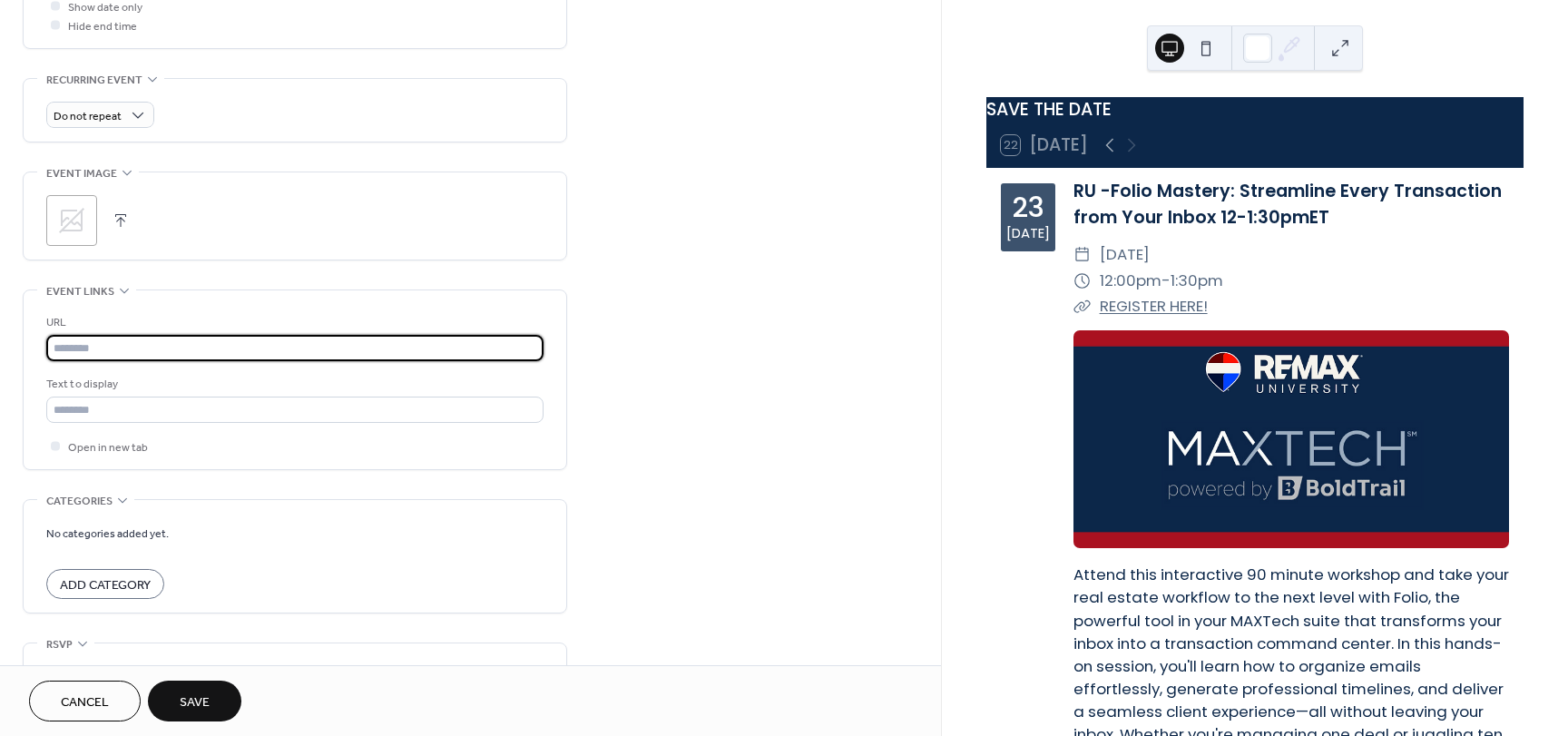 paste on "**********" 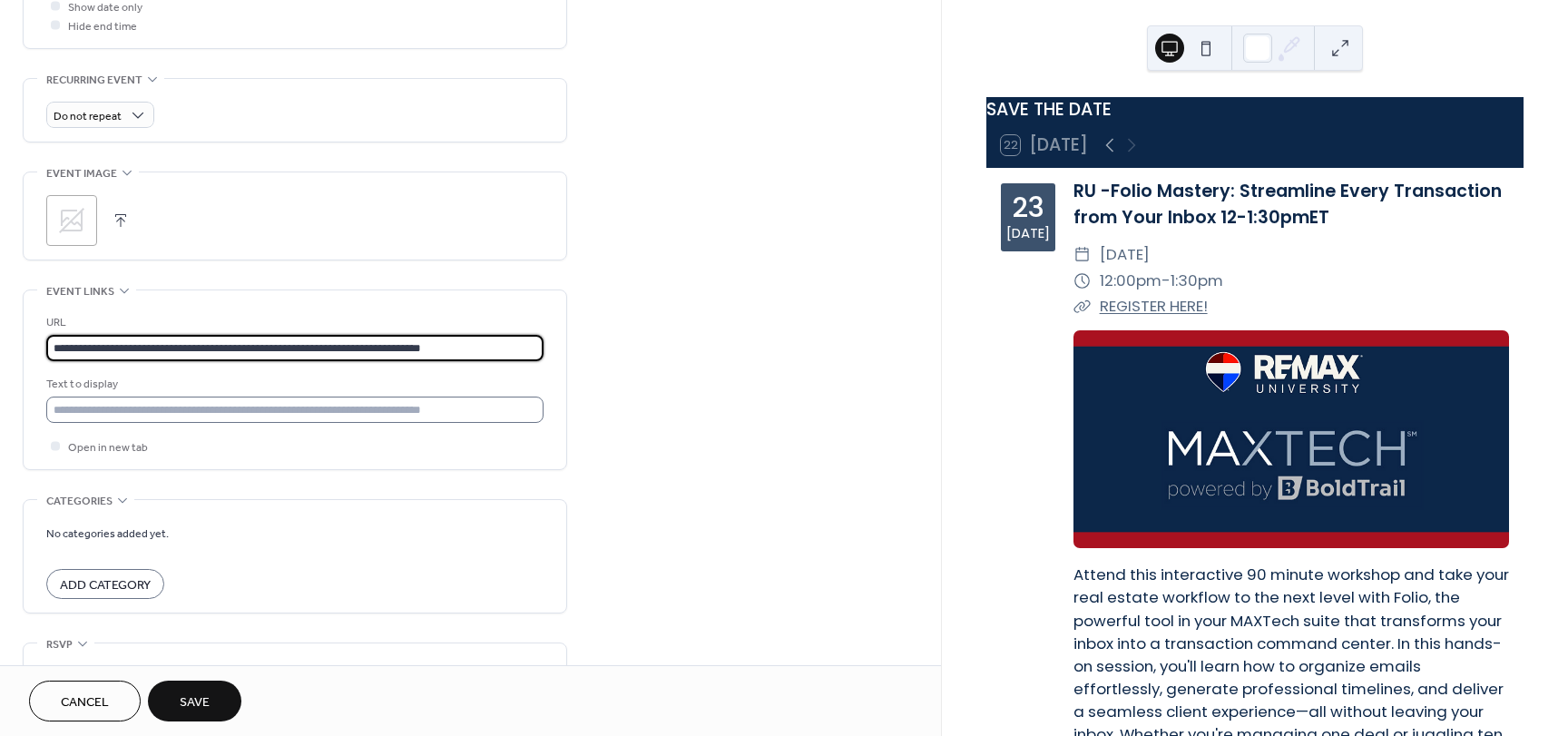 type on "**********" 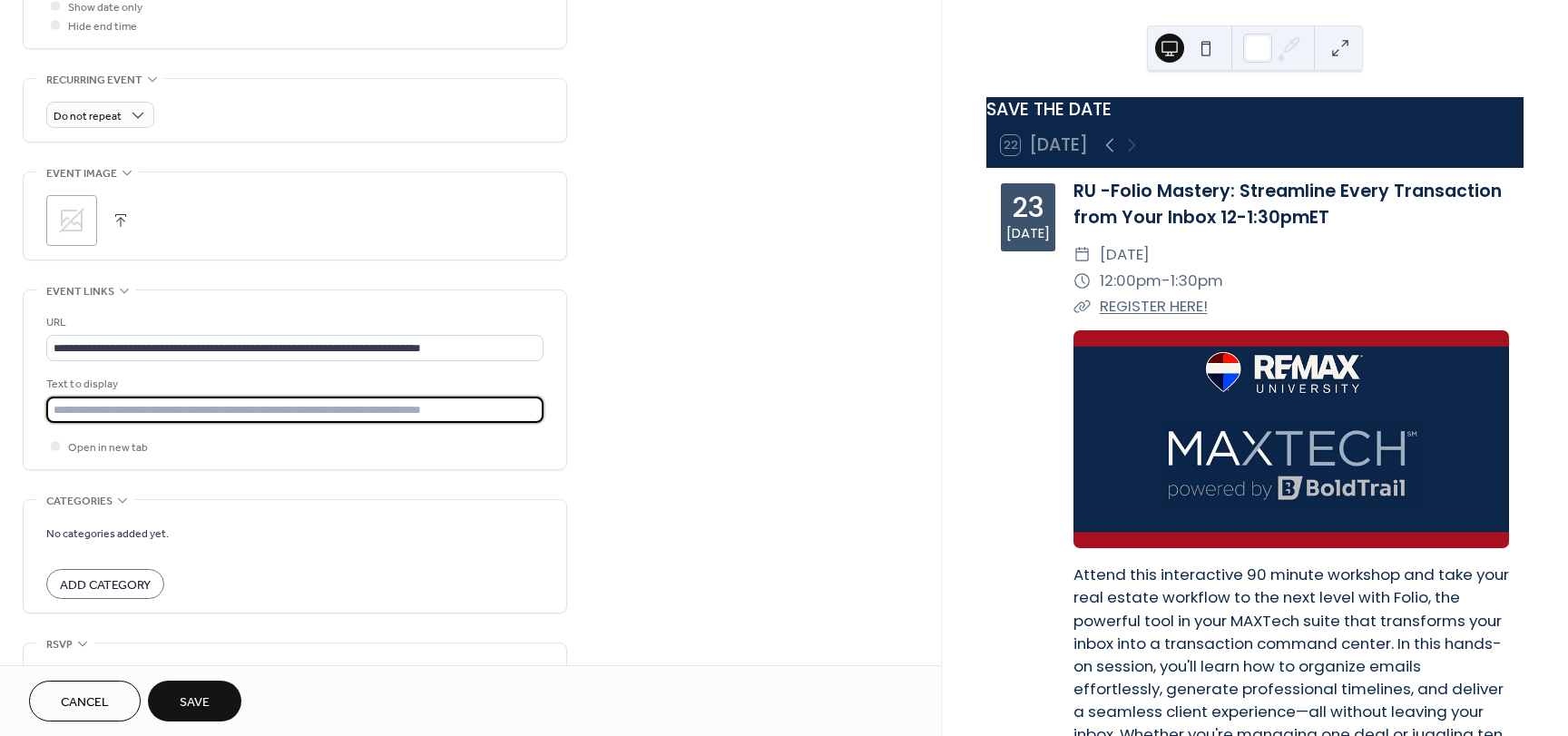 click at bounding box center [295, 409] 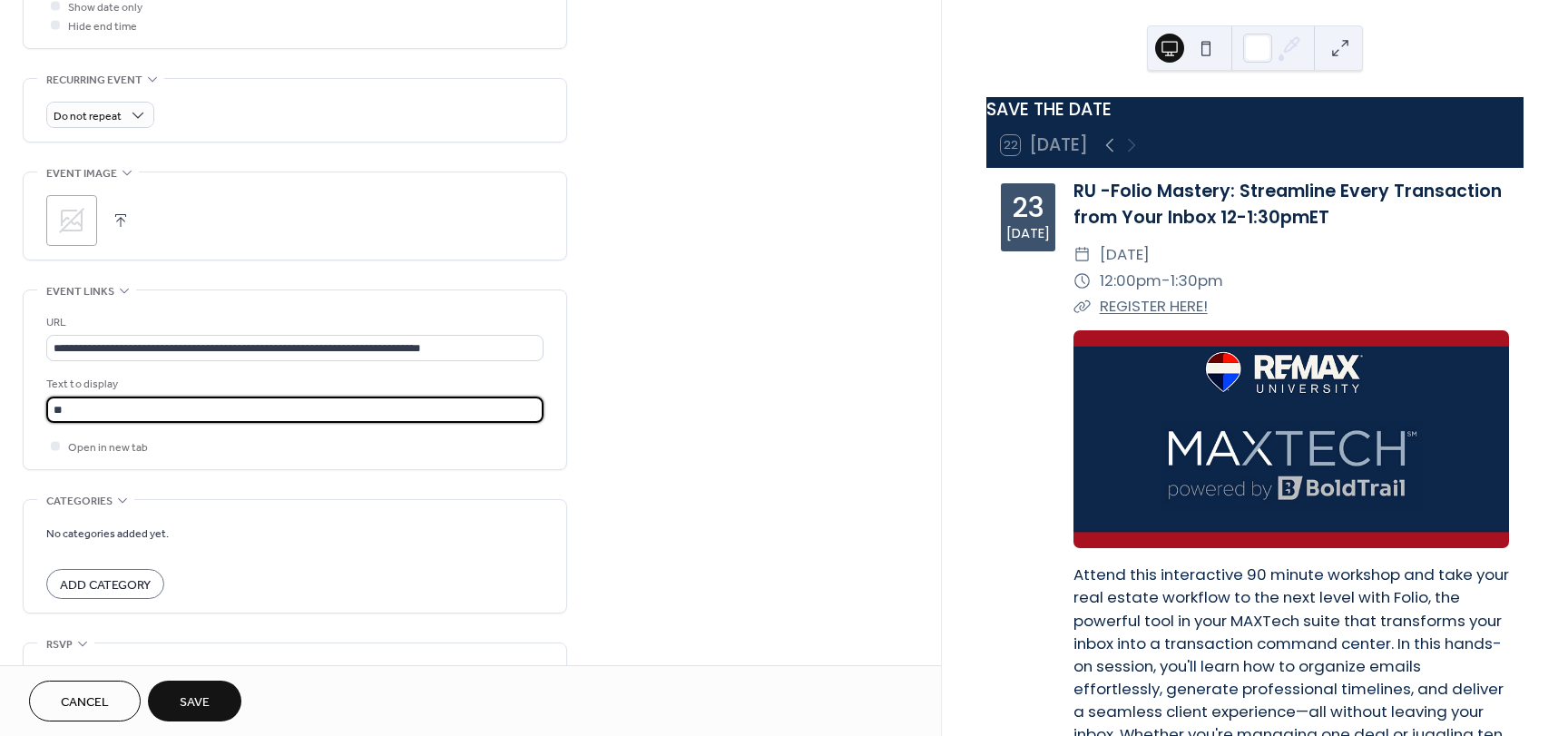 type on "*********" 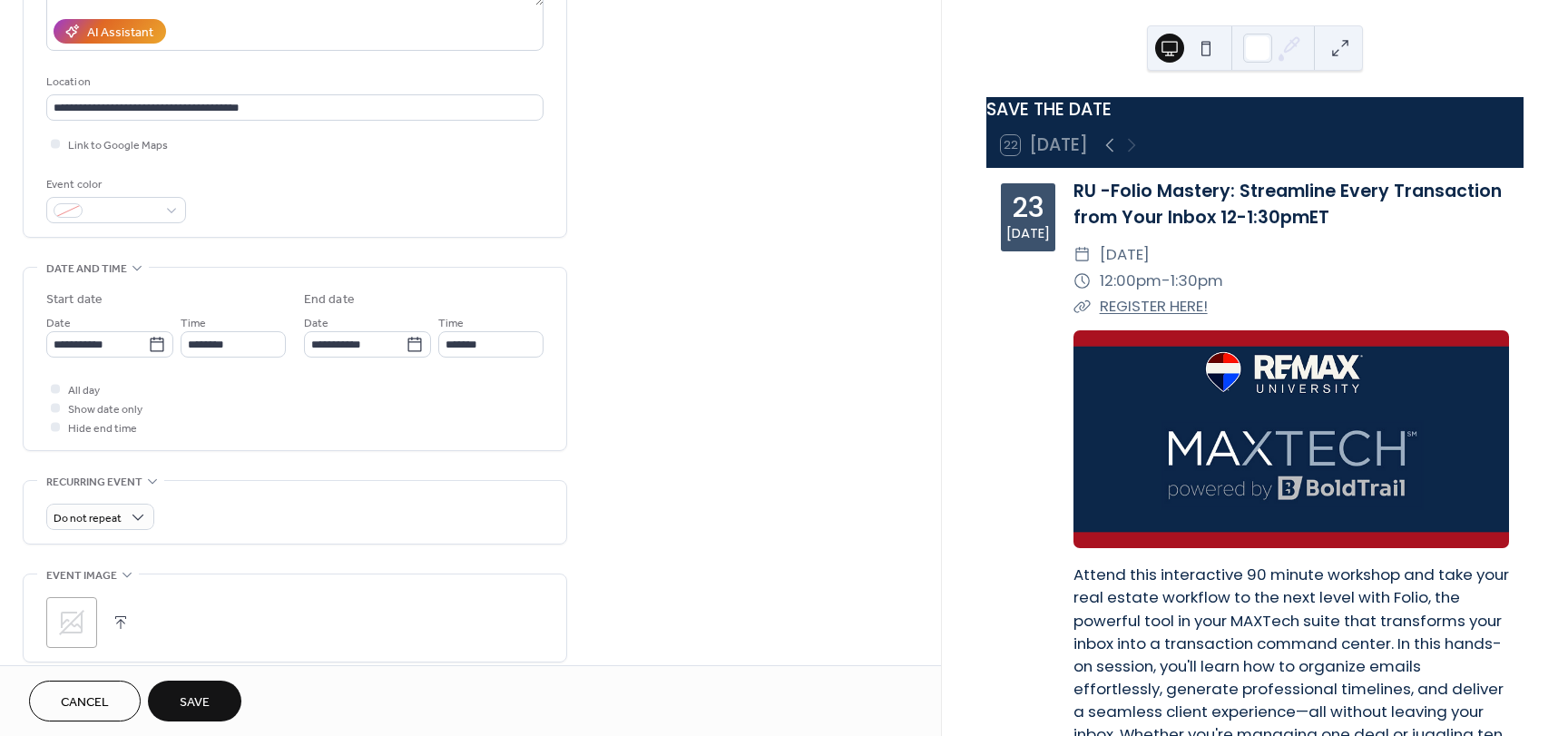 scroll, scrollTop: 272, scrollLeft: 0, axis: vertical 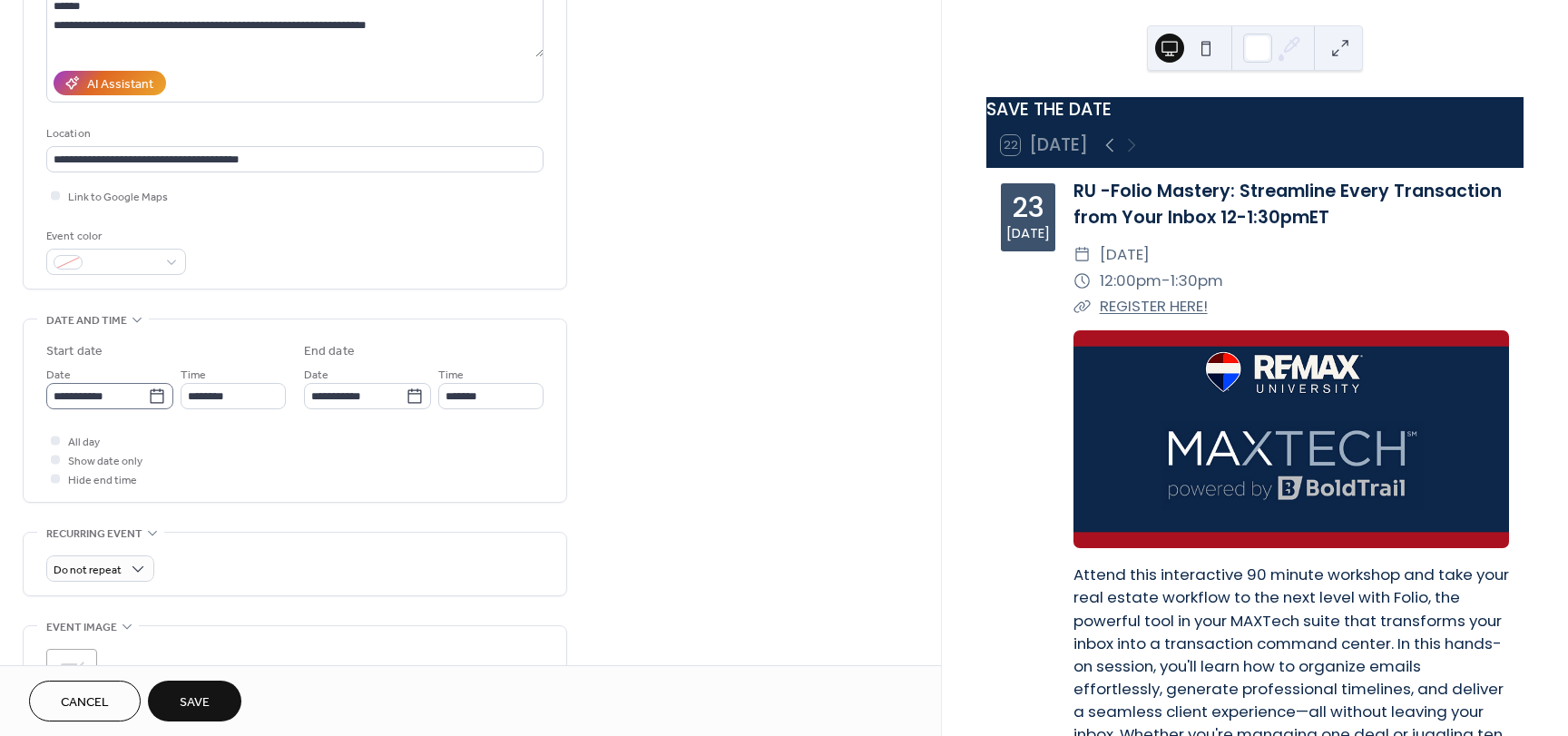 click 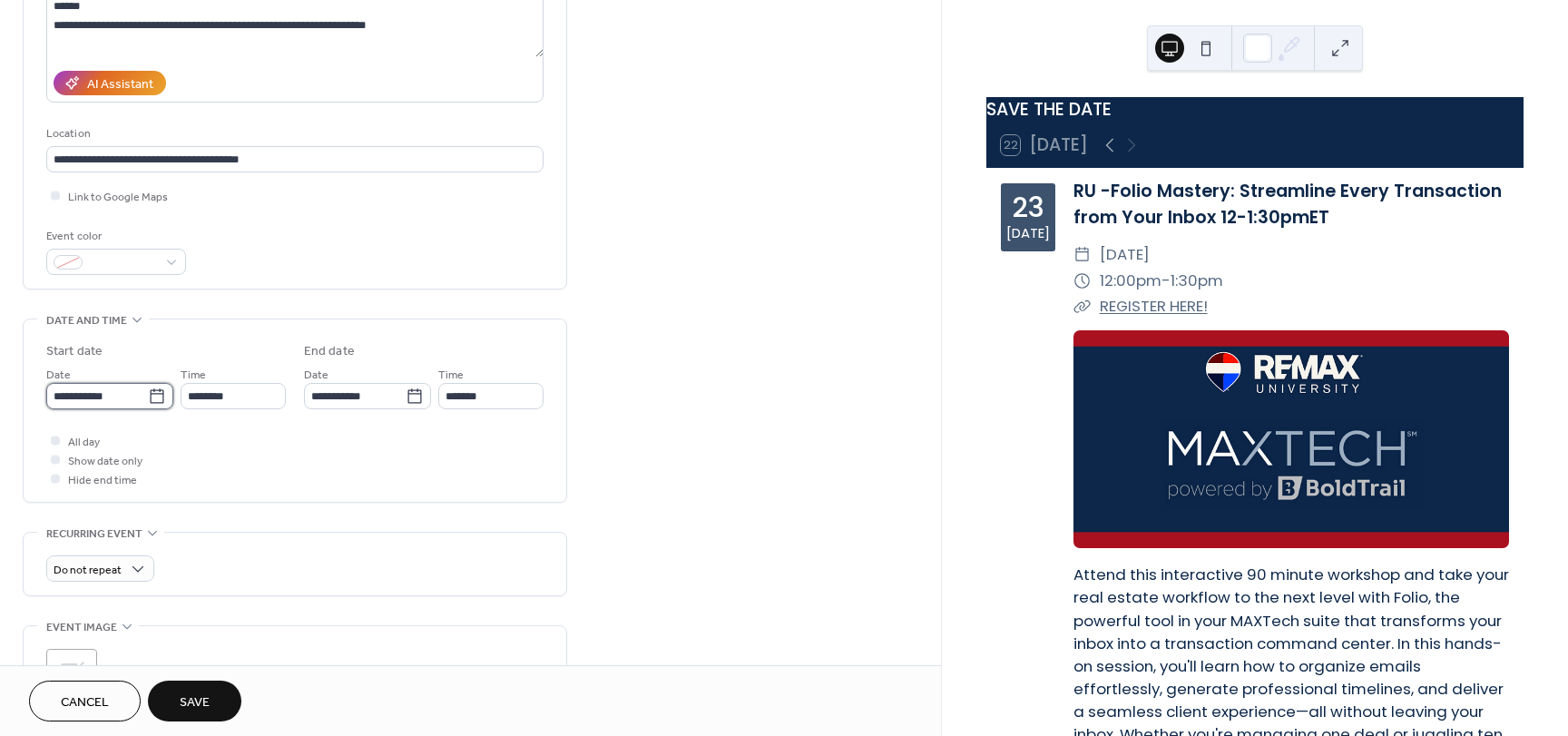 click on "**********" at bounding box center (97, 396) 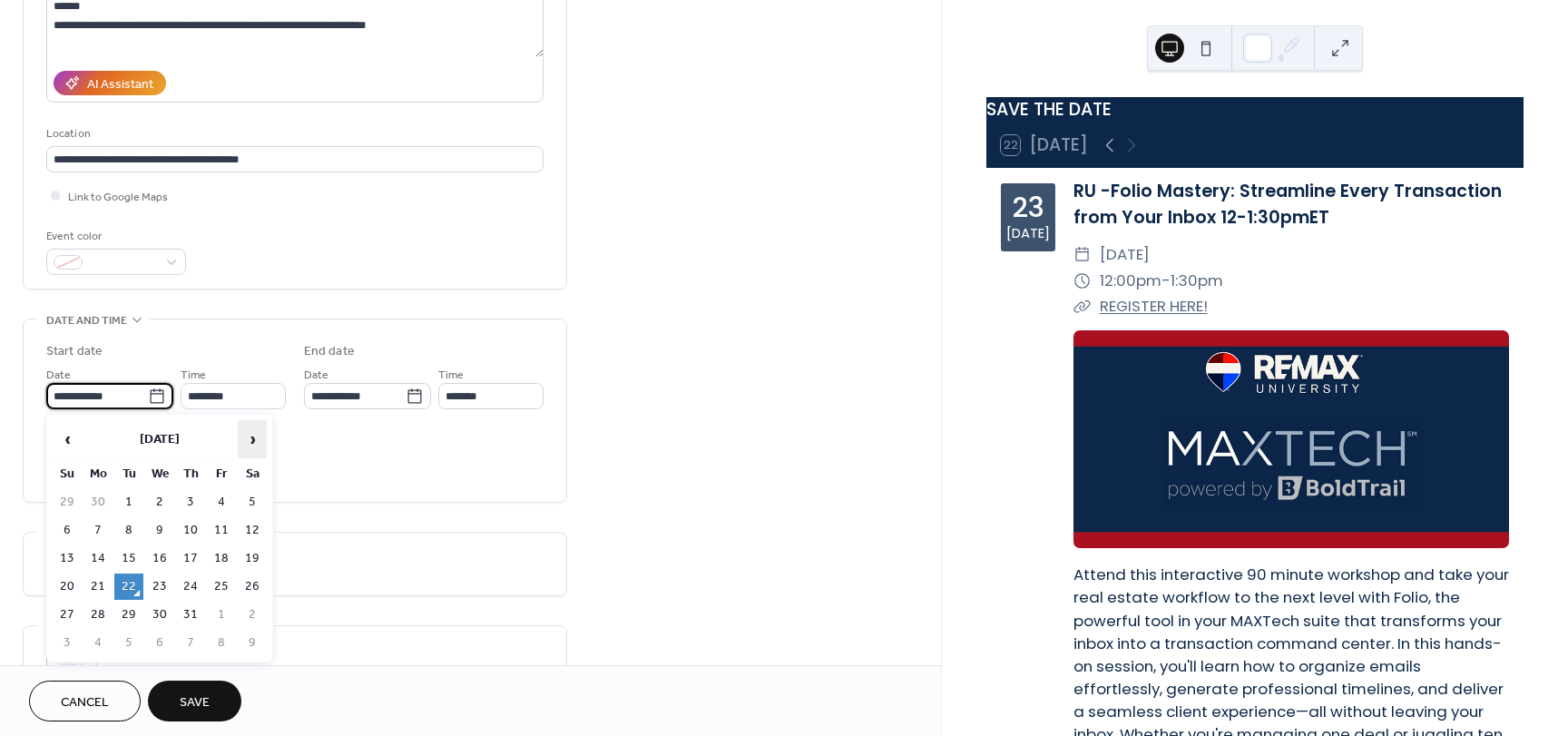click on "›" at bounding box center [252, 439] 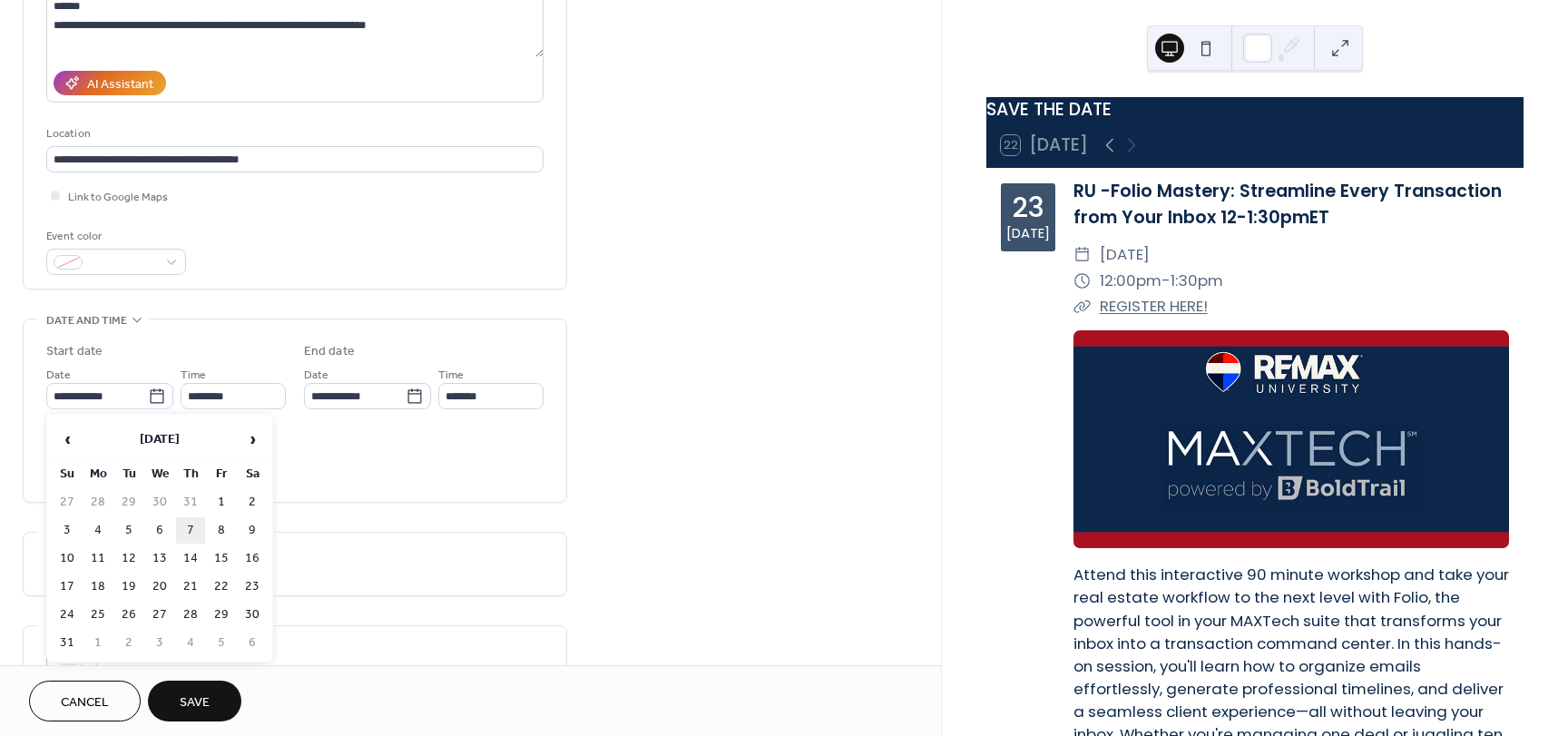 click on "7" at bounding box center (191, 530) 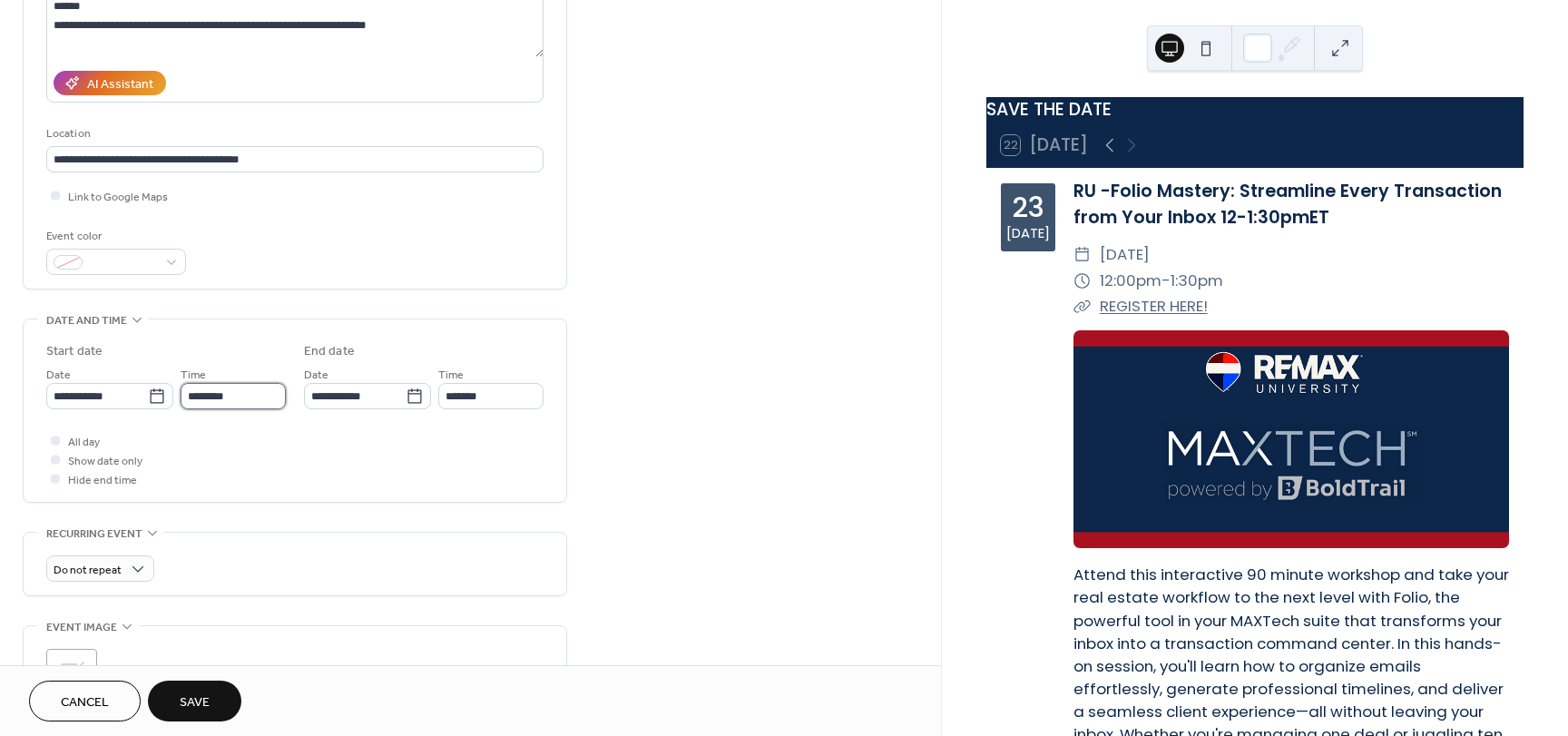 click on "********" at bounding box center [233, 396] 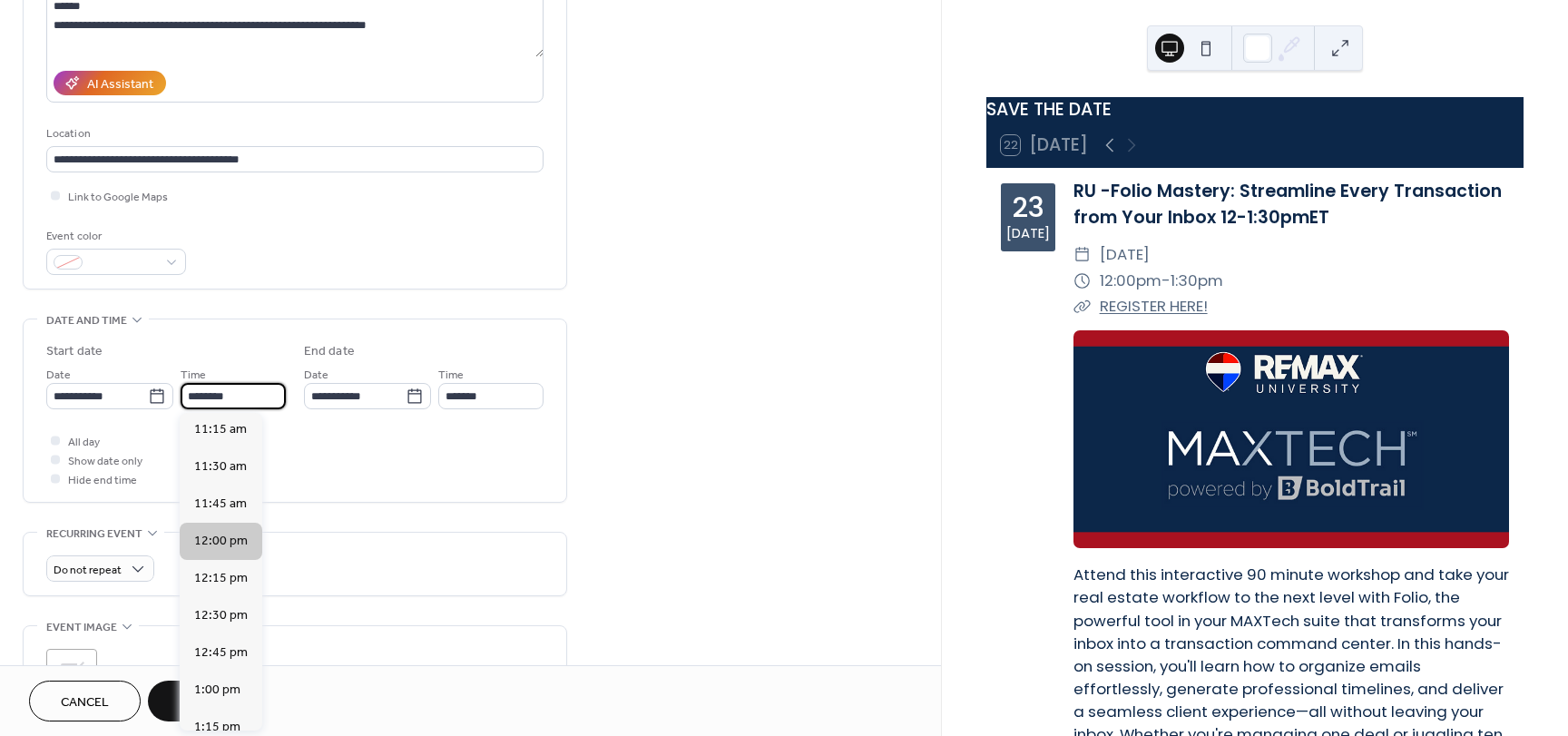 scroll, scrollTop: 1604, scrollLeft: 0, axis: vertical 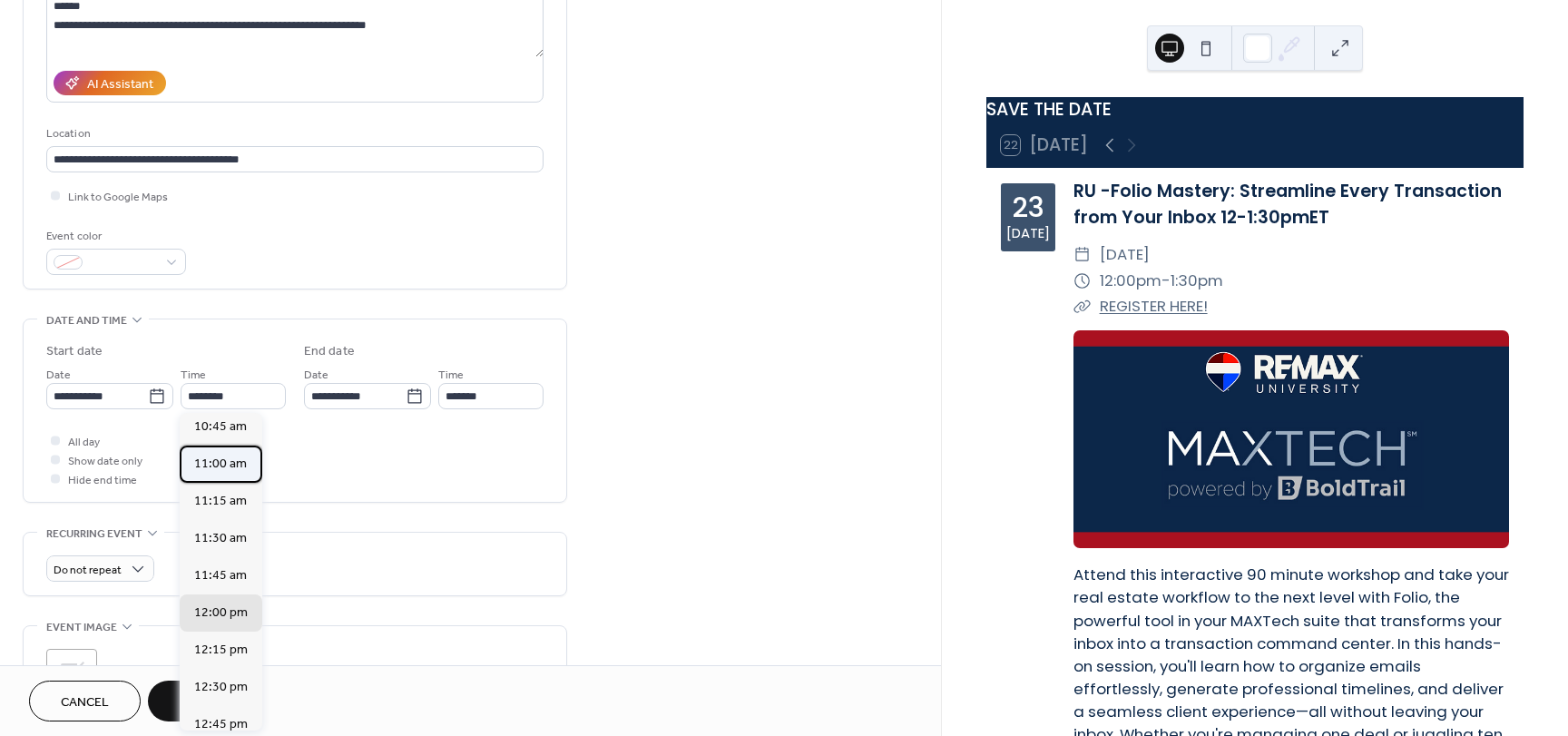 click on "11:00 am" at bounding box center (220, 464) 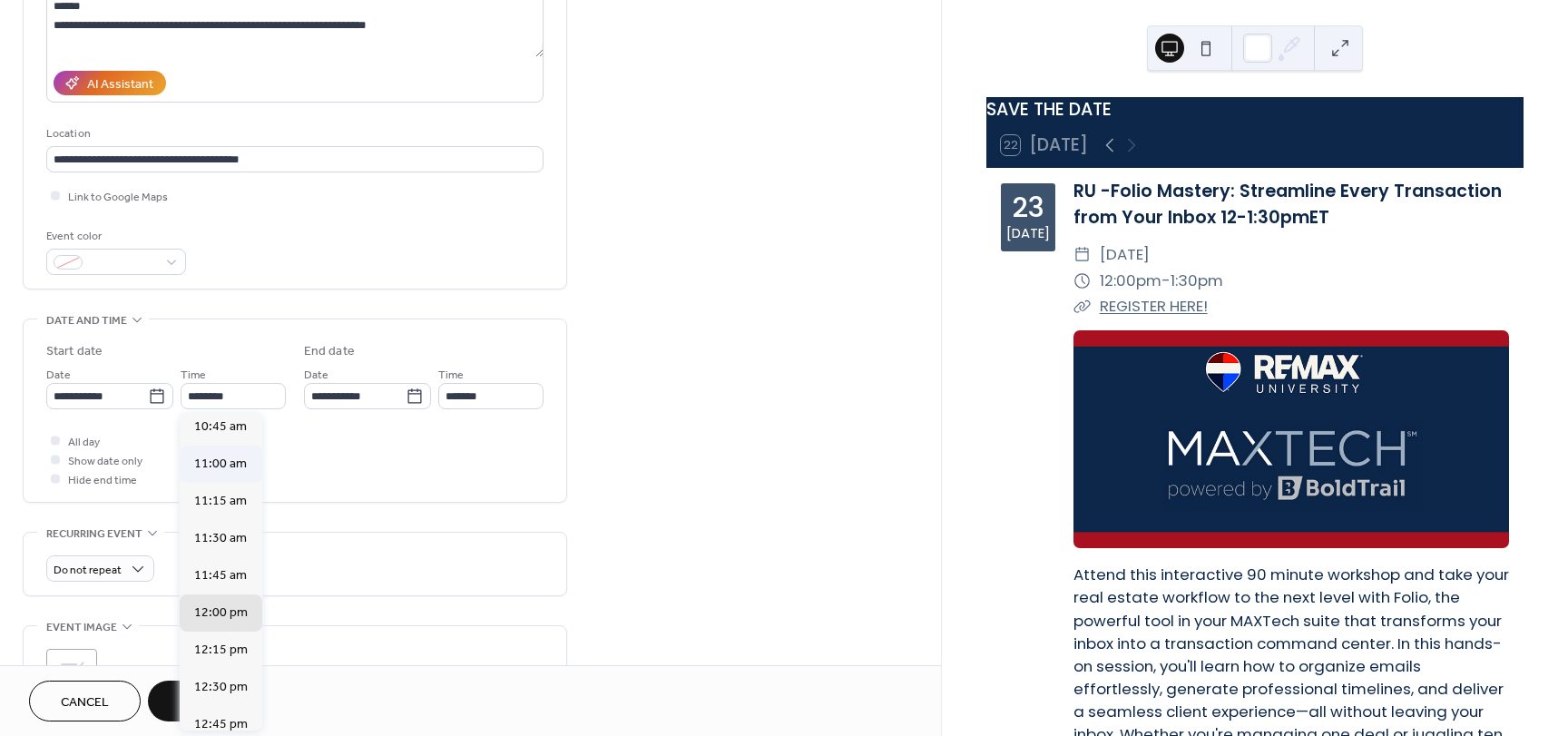 type on "********" 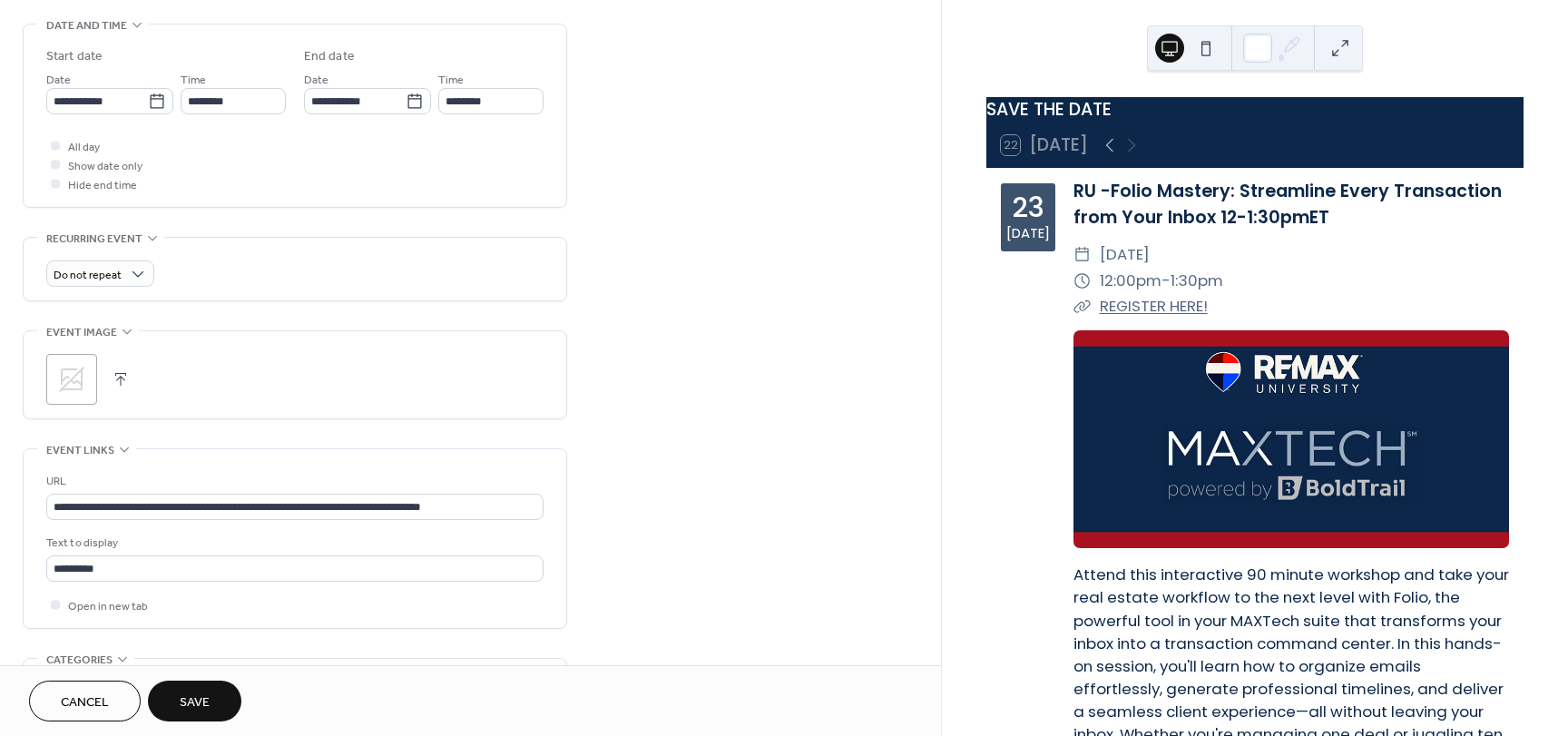 scroll, scrollTop: 547, scrollLeft: 0, axis: vertical 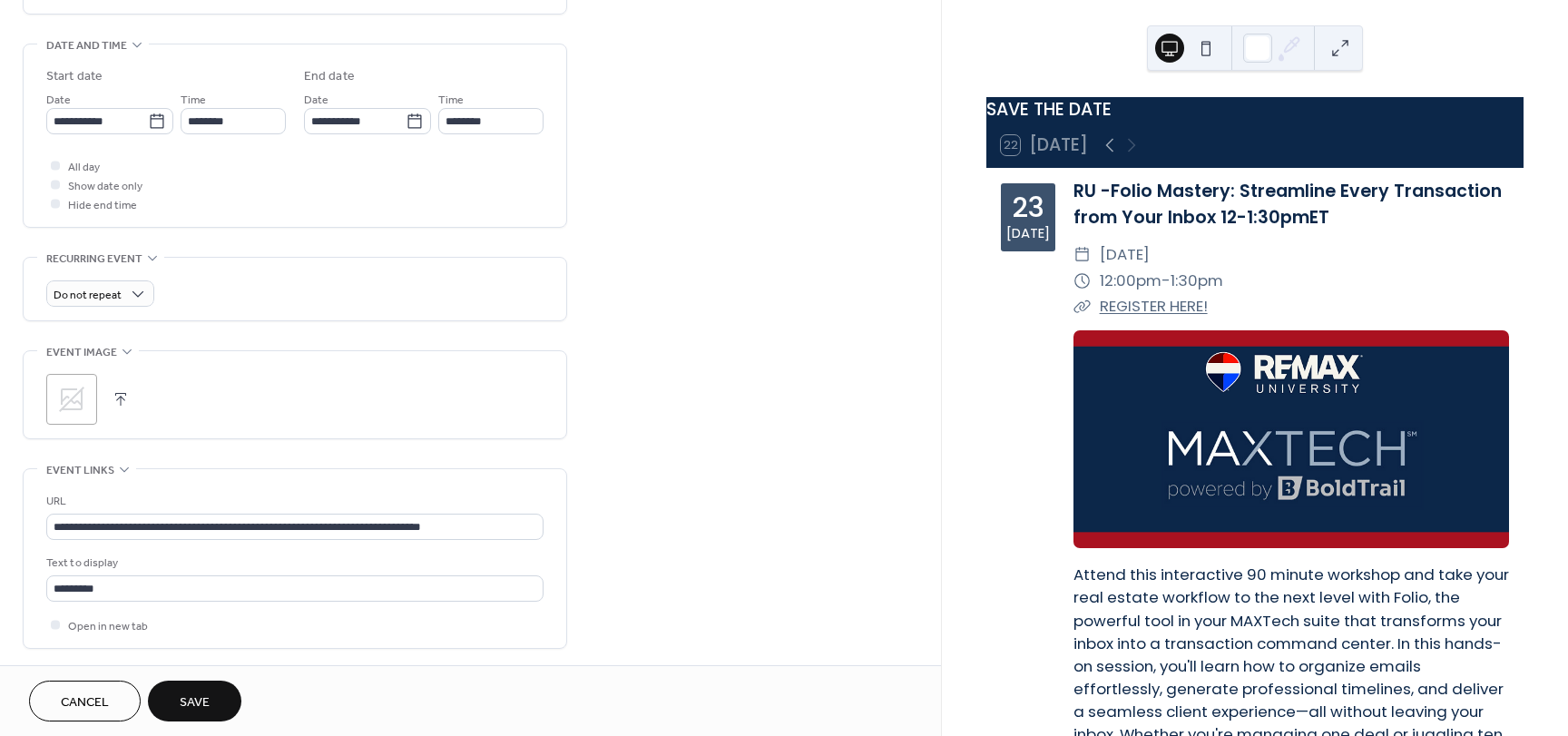 click at bounding box center [121, 399] 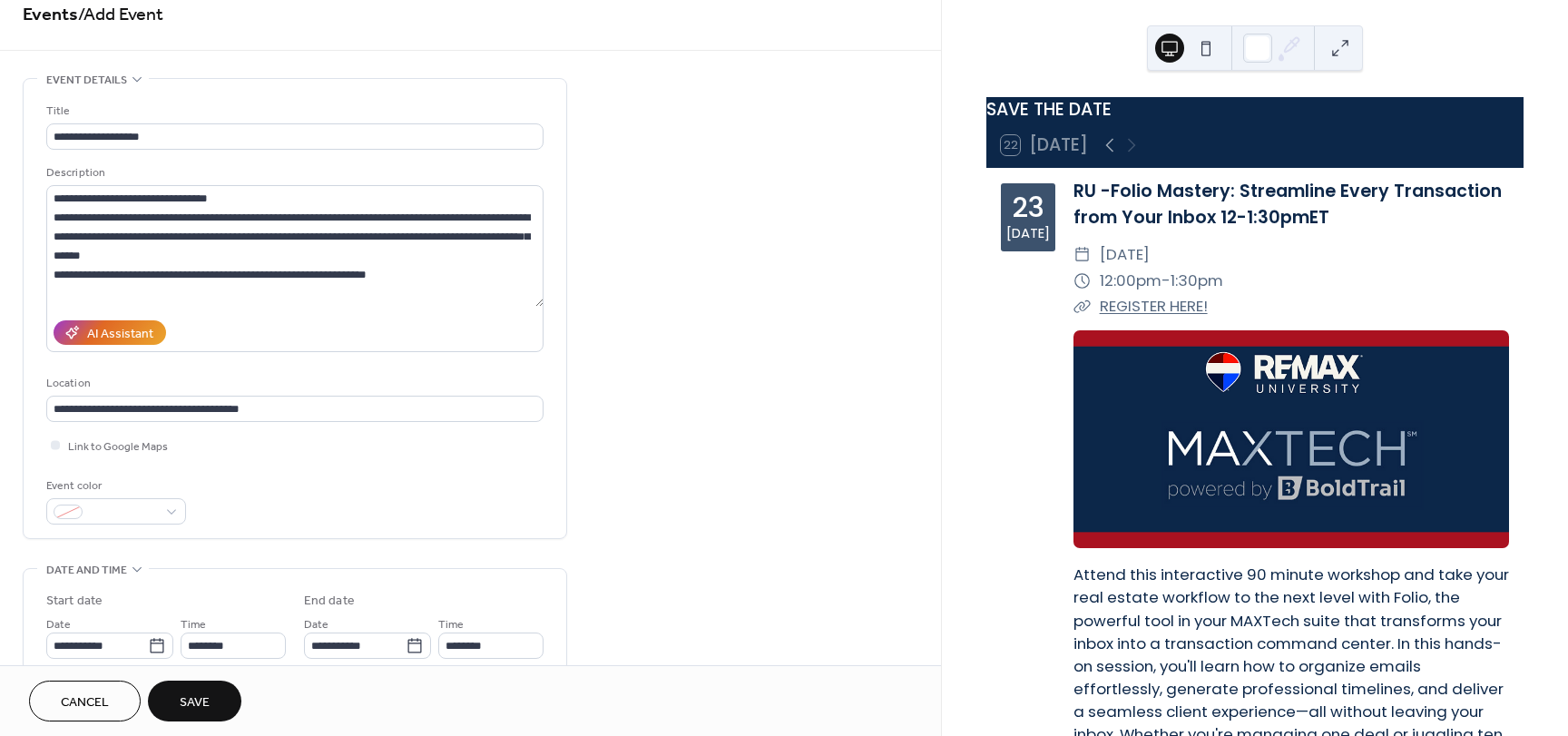 scroll, scrollTop: 0, scrollLeft: 0, axis: both 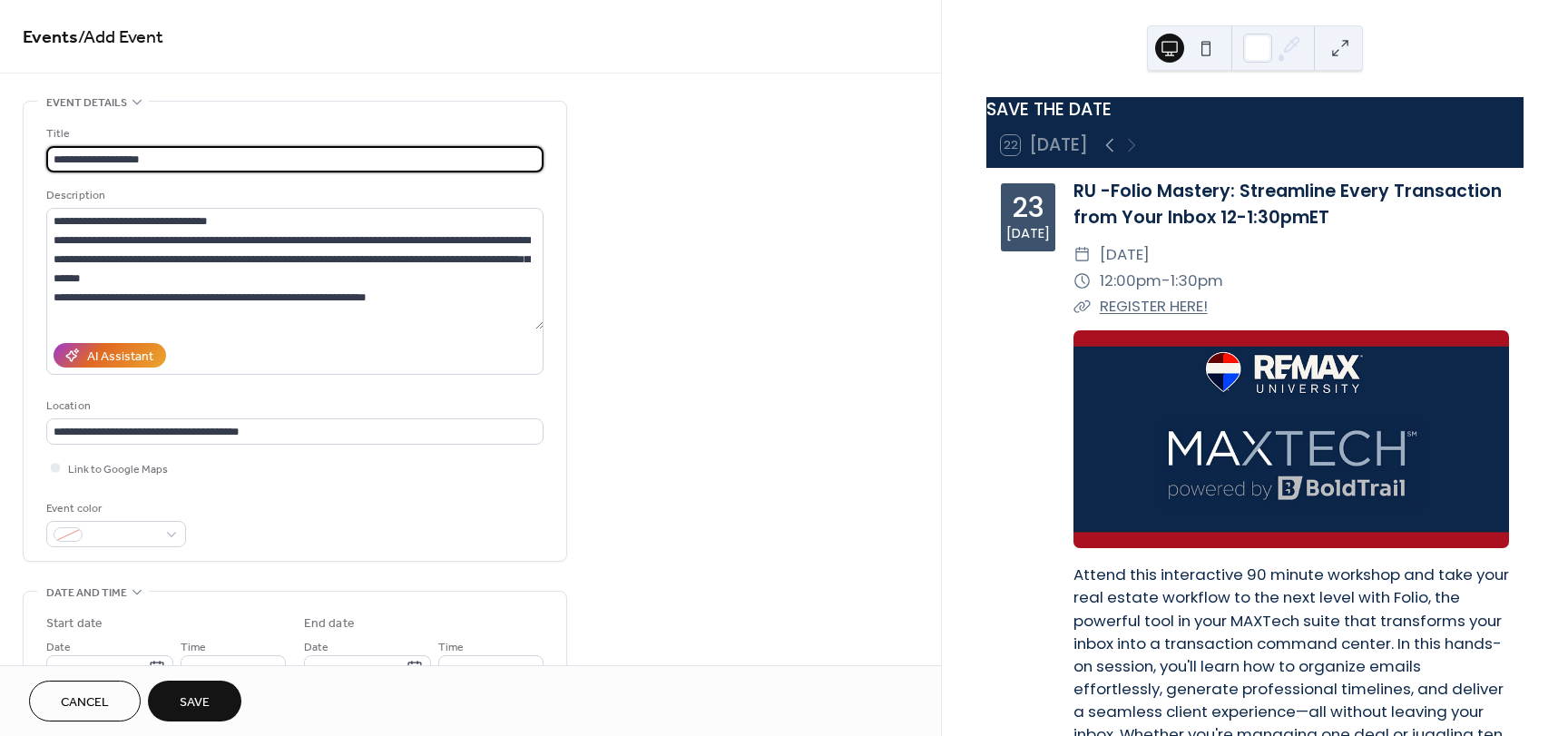 drag, startPoint x: 156, startPoint y: 156, endPoint x: 107, endPoint y: 162, distance: 49.36598 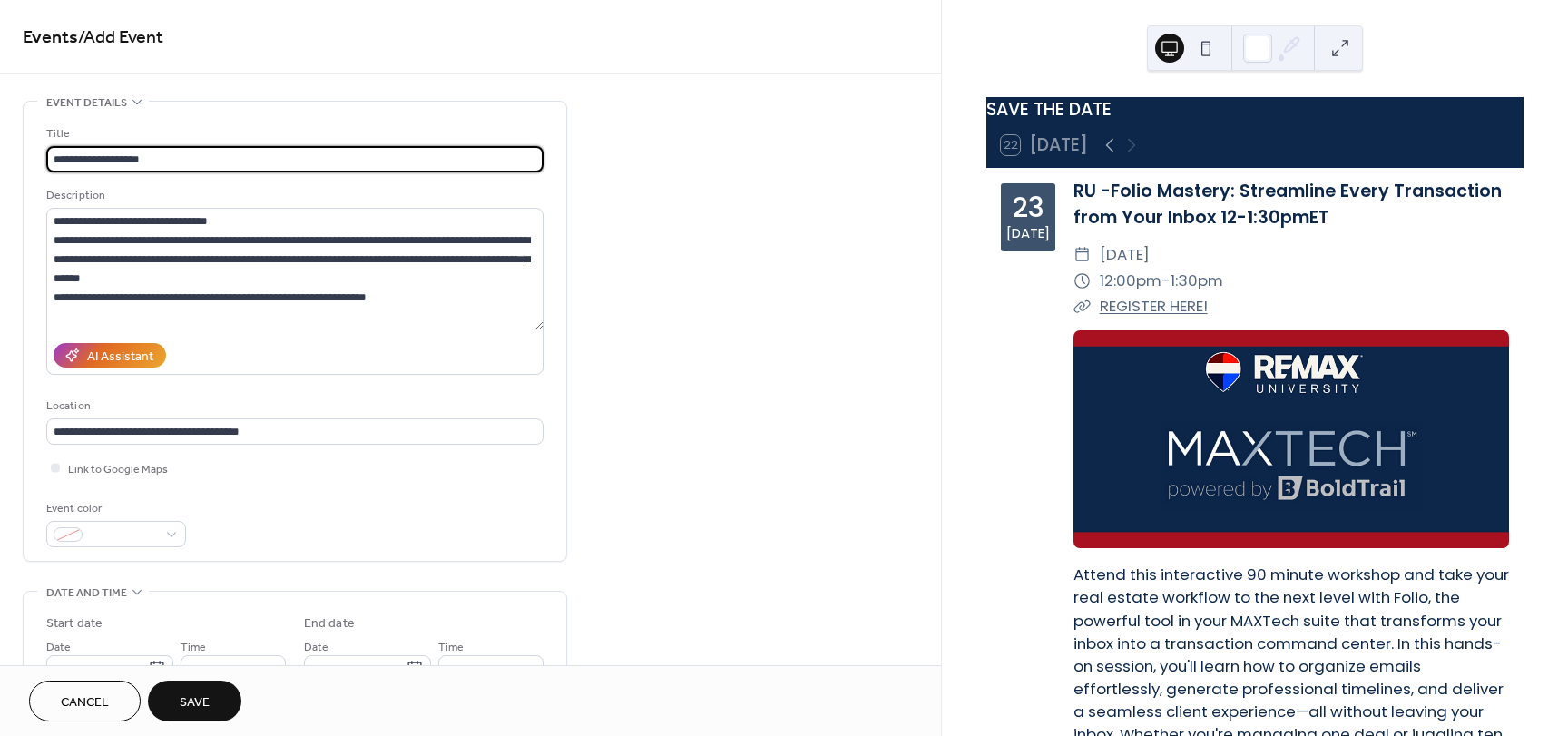 click on "**********" at bounding box center [295, 159] 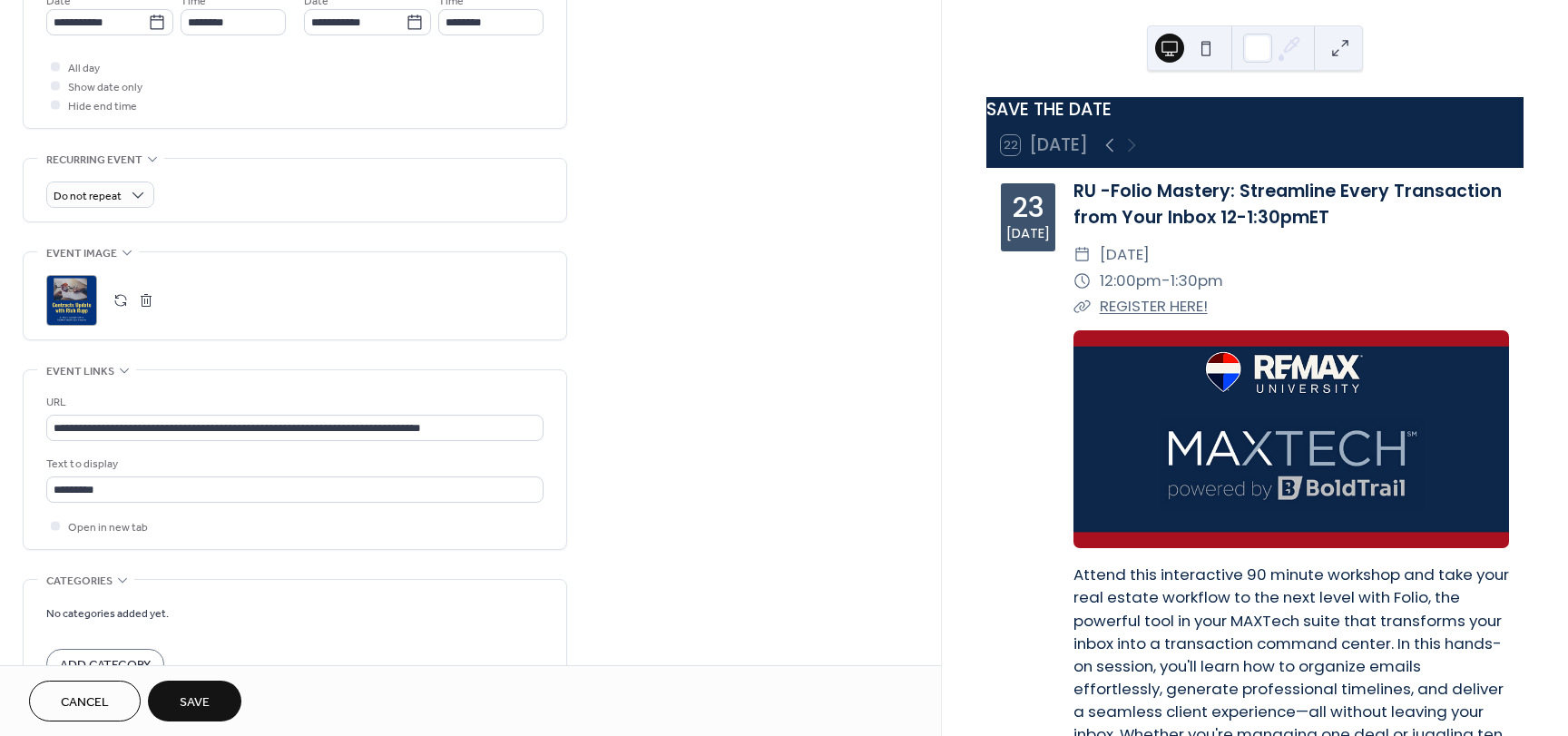 scroll, scrollTop: 726, scrollLeft: 0, axis: vertical 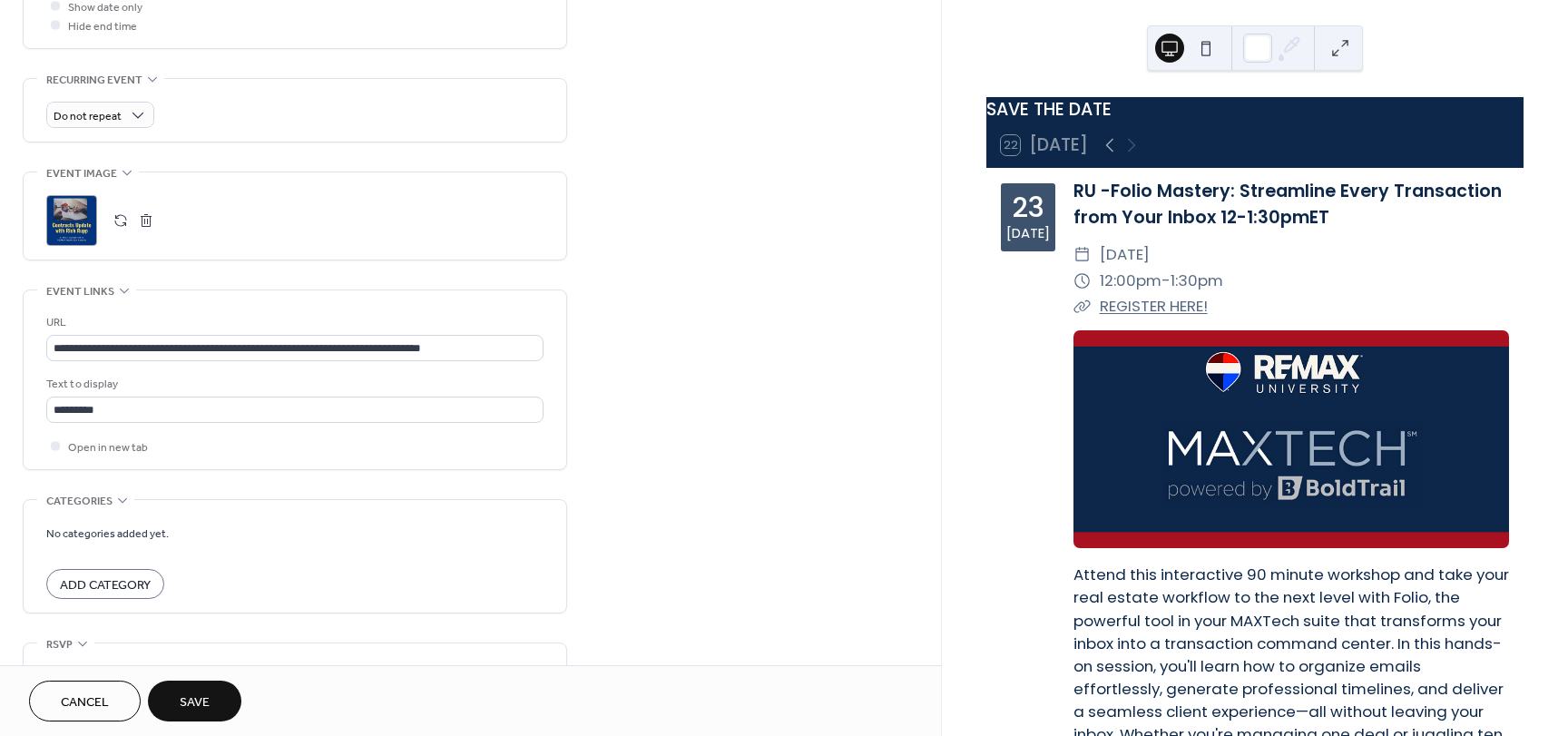 type on "**********" 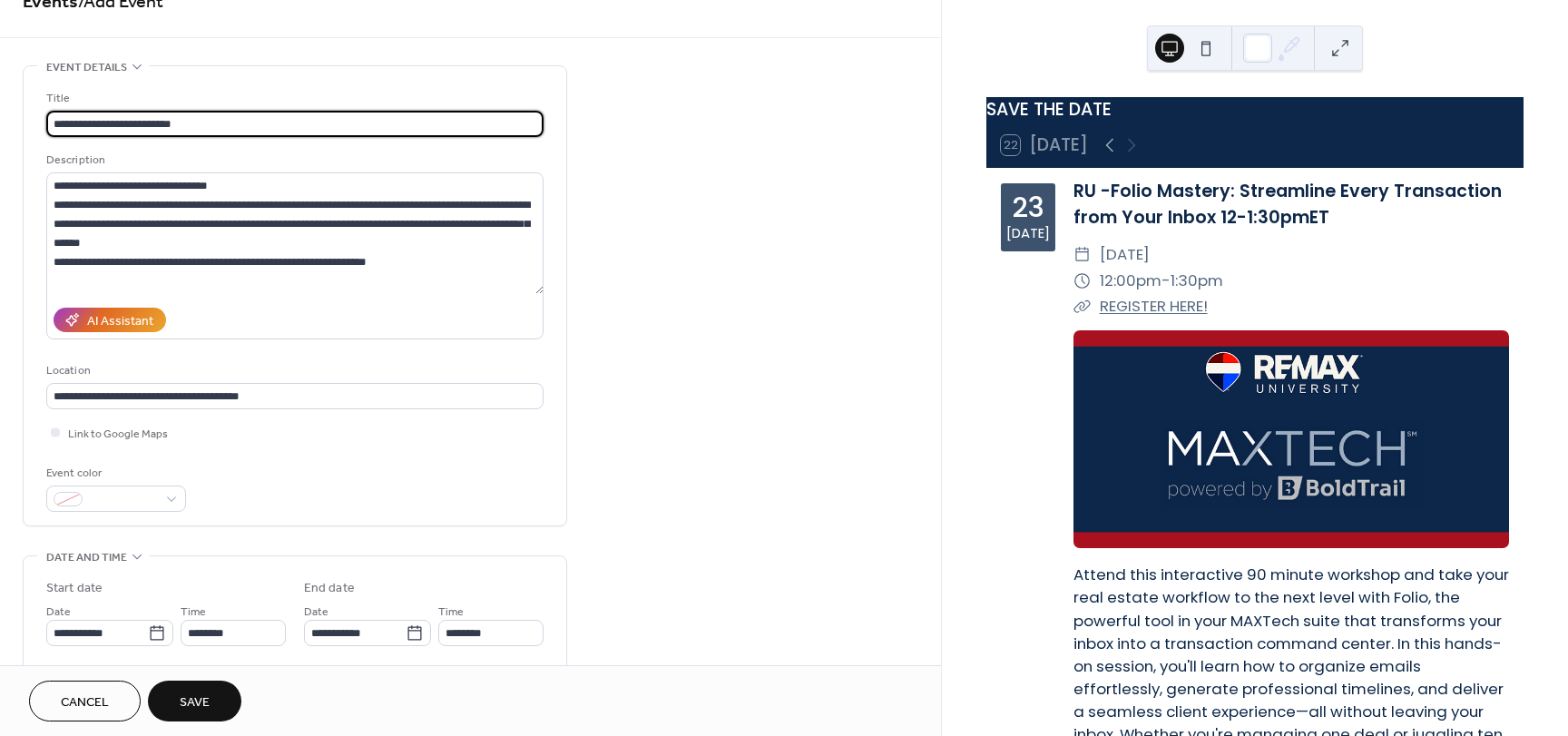 scroll, scrollTop: 0, scrollLeft: 0, axis: both 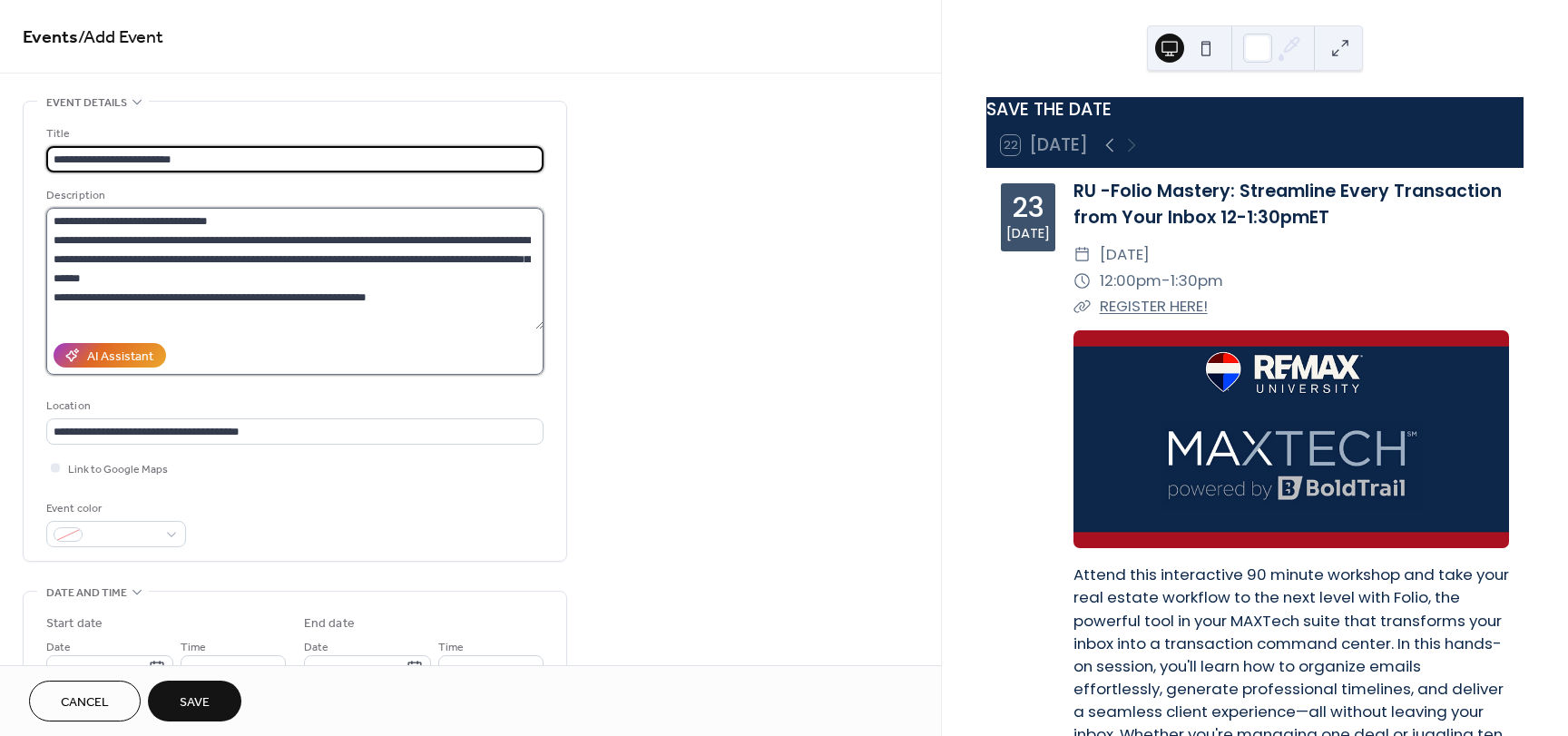 click on "**********" at bounding box center (295, 269) 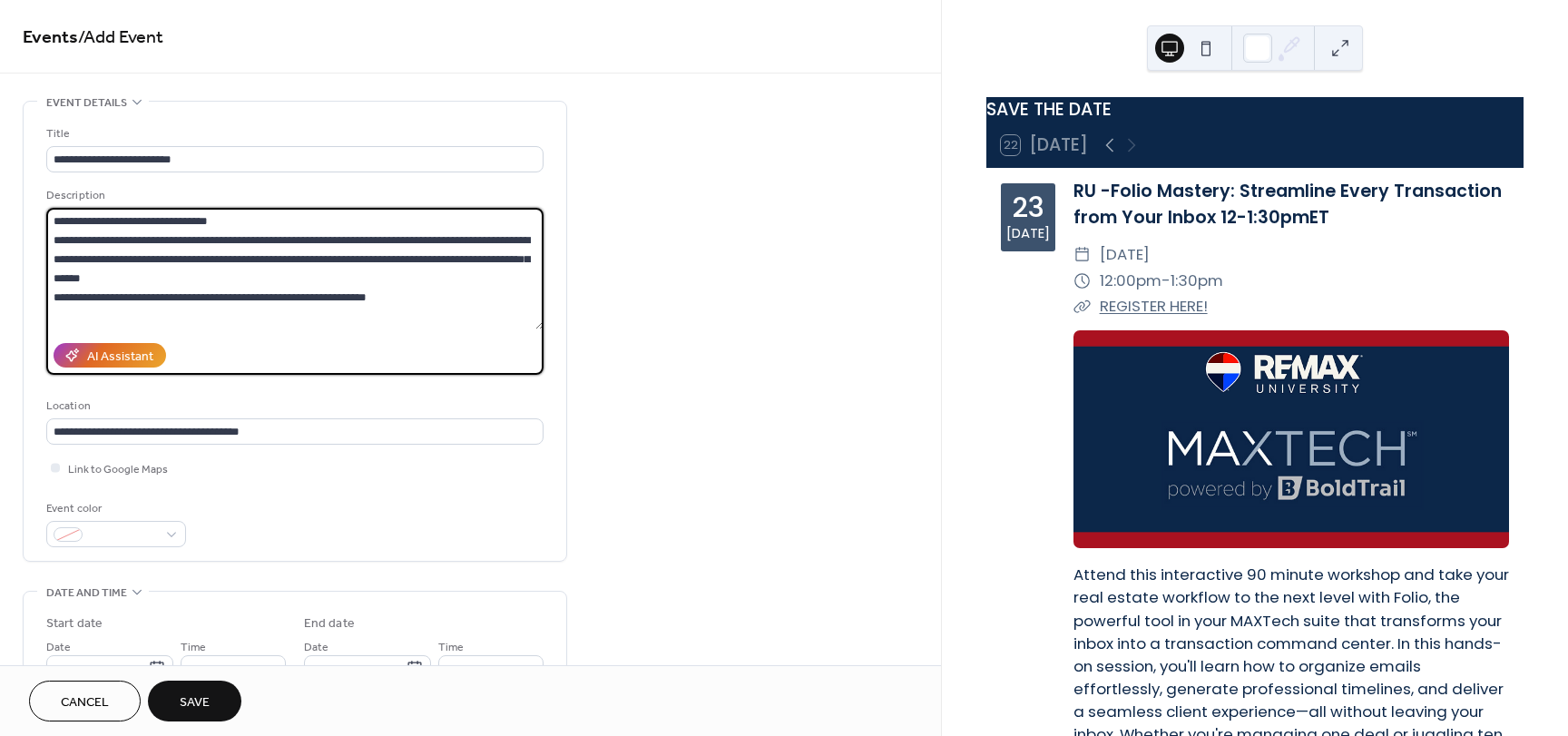paste on "**********" 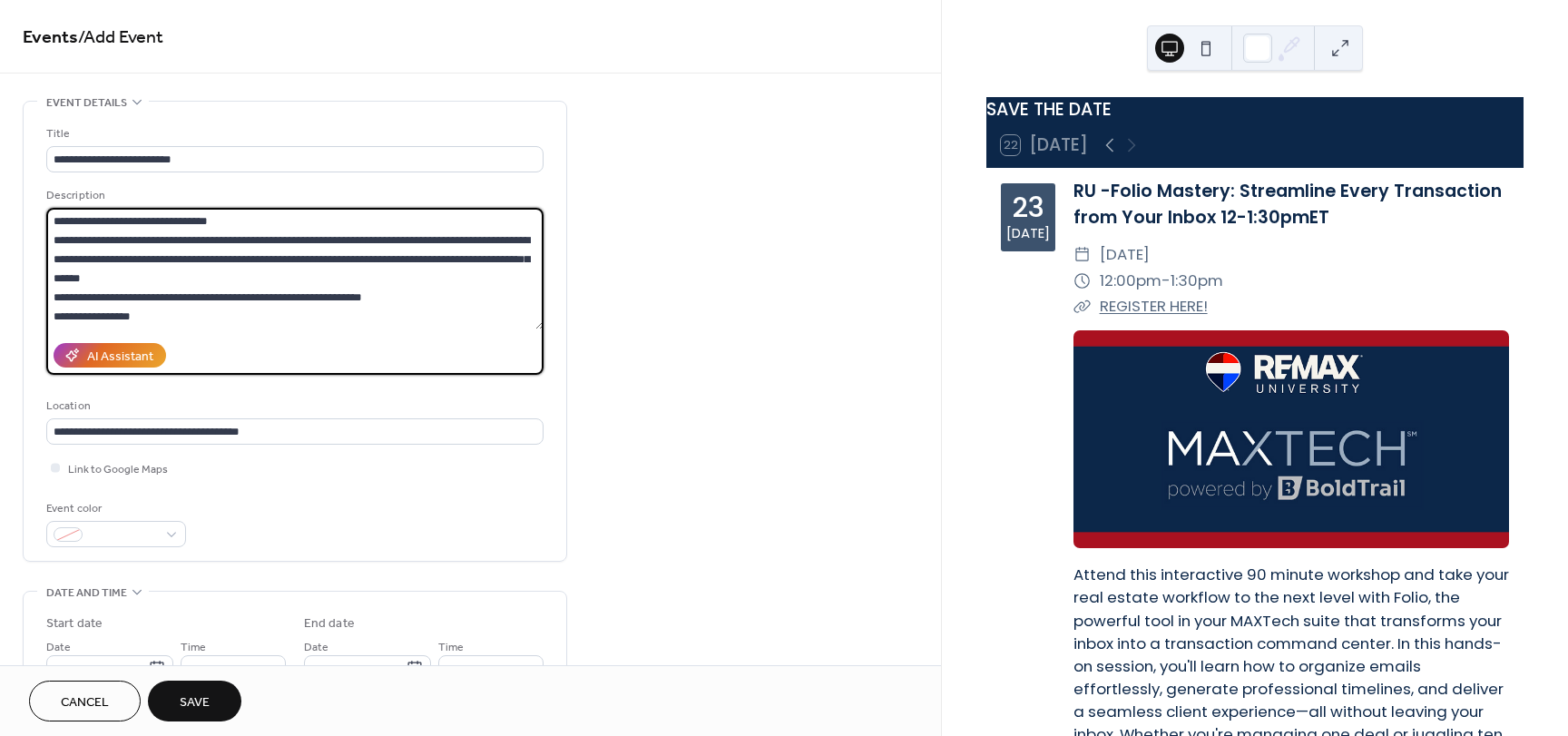 click on "**********" at bounding box center (295, 269) 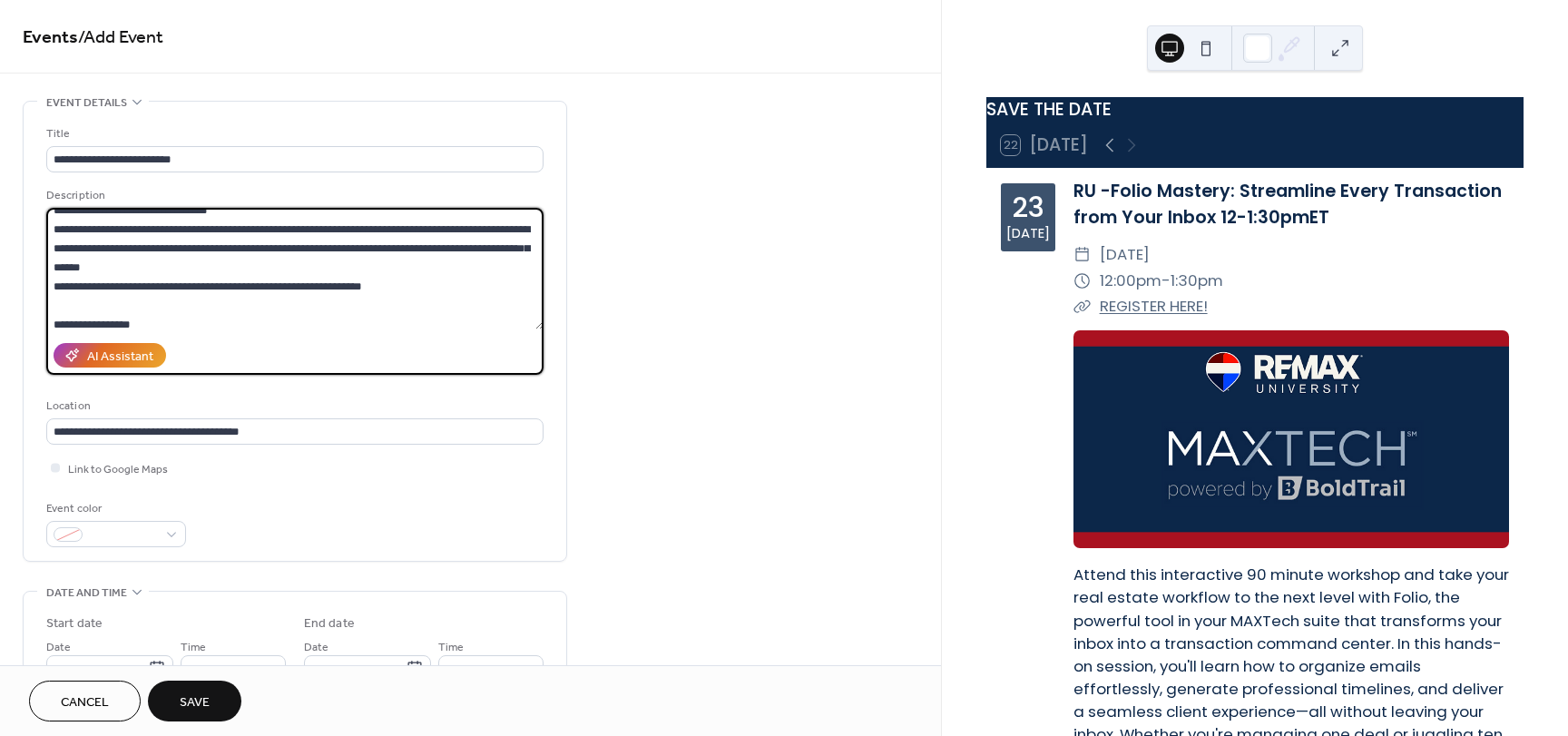 scroll, scrollTop: 19, scrollLeft: 0, axis: vertical 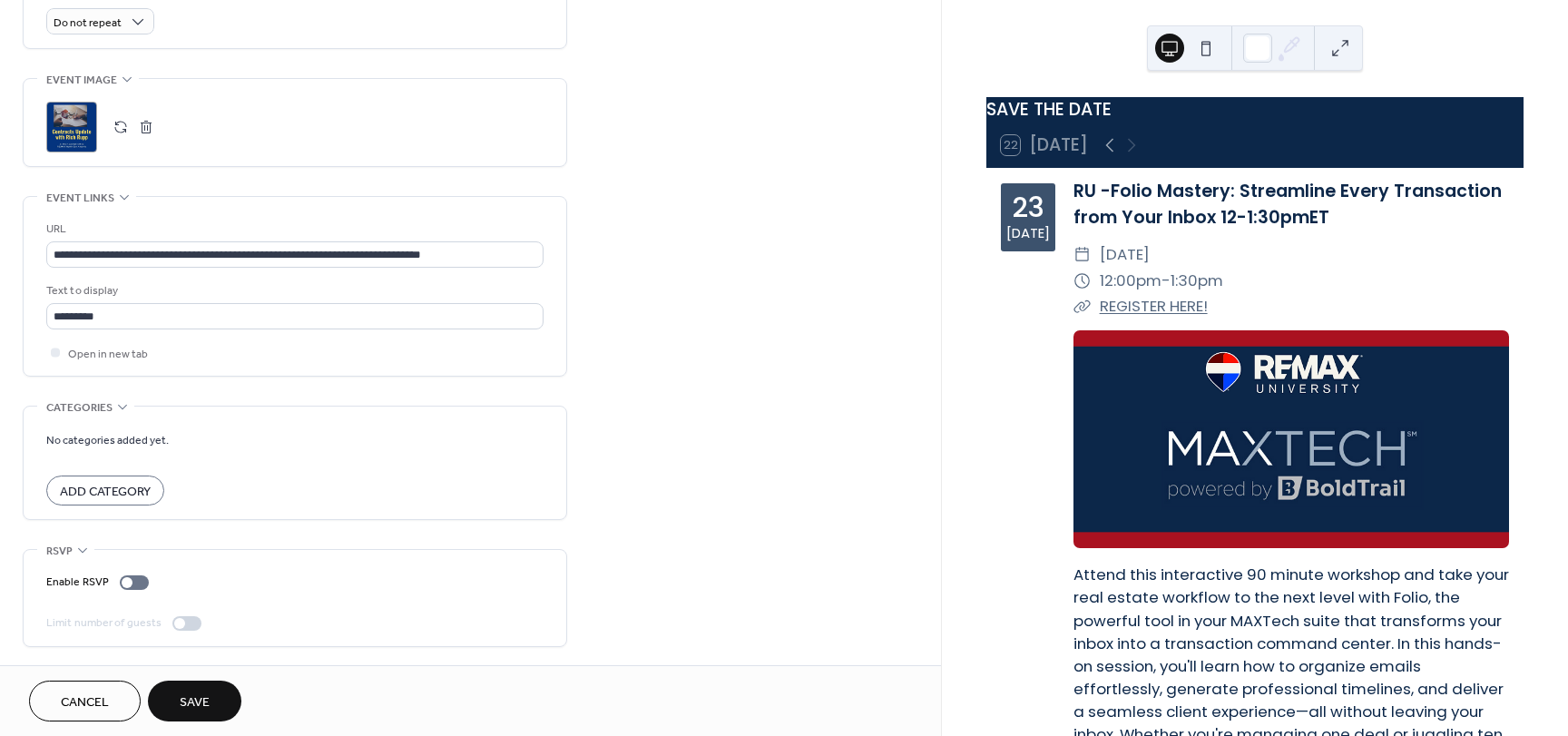type on "**********" 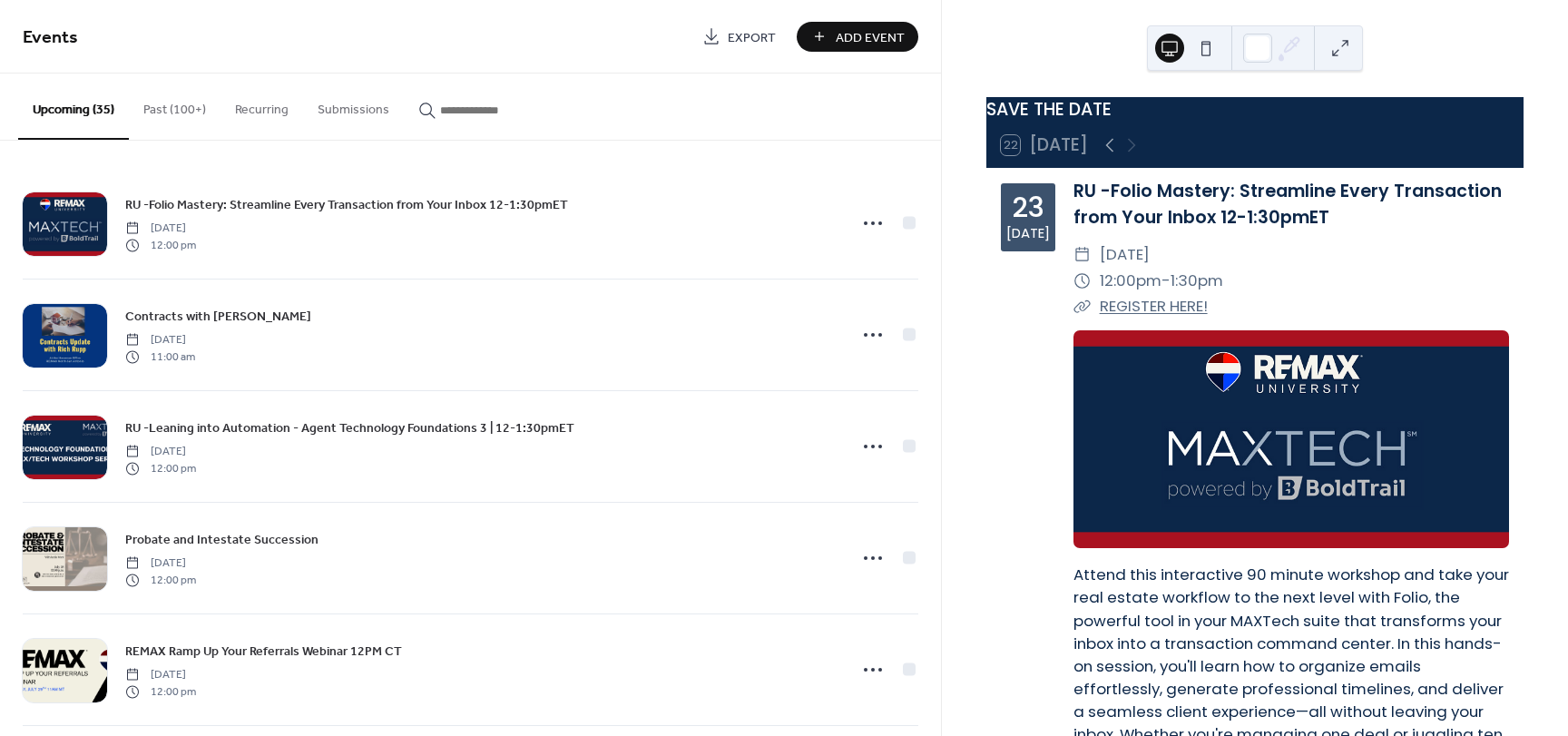 click on "Add Event" at bounding box center (870, 37) 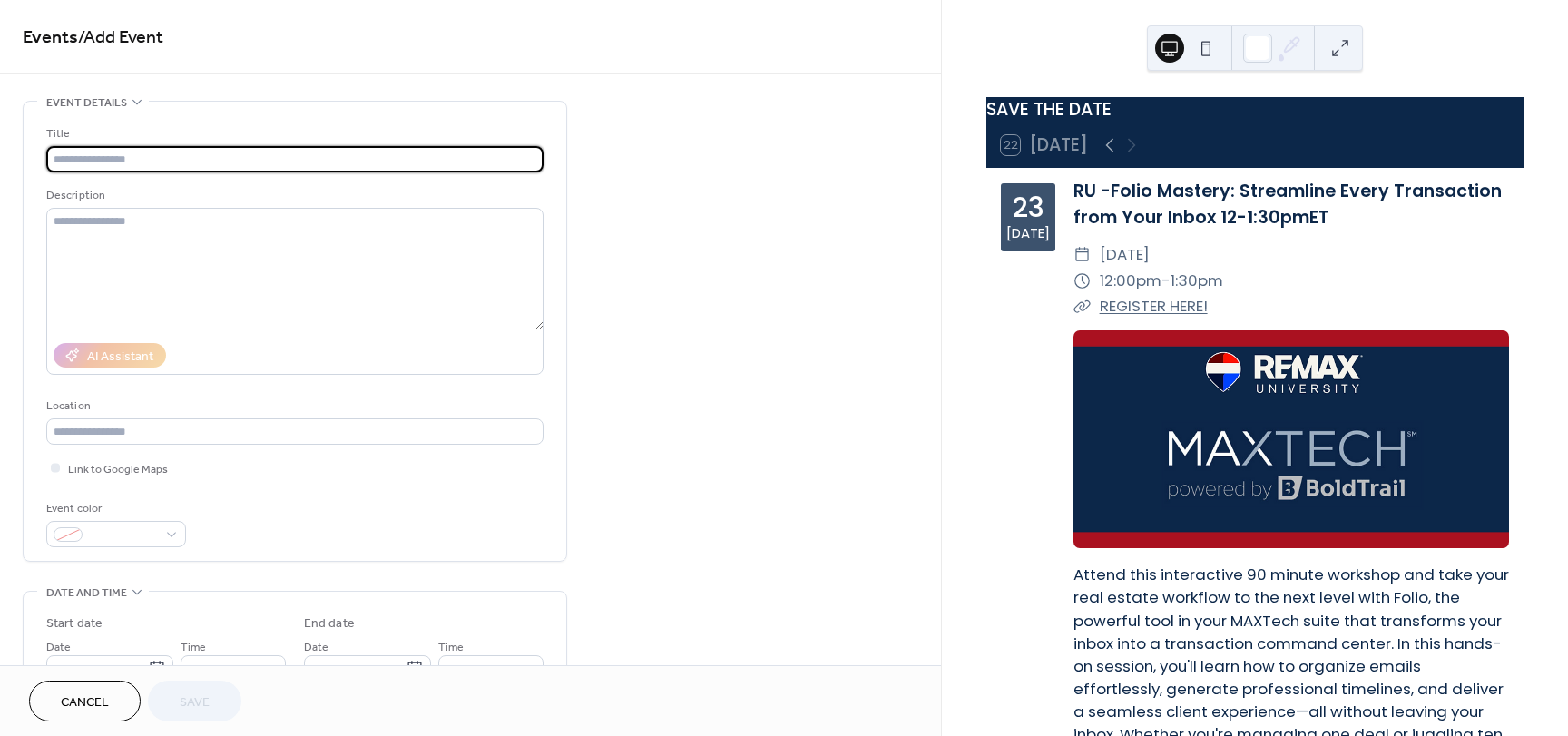 click at bounding box center (295, 159) 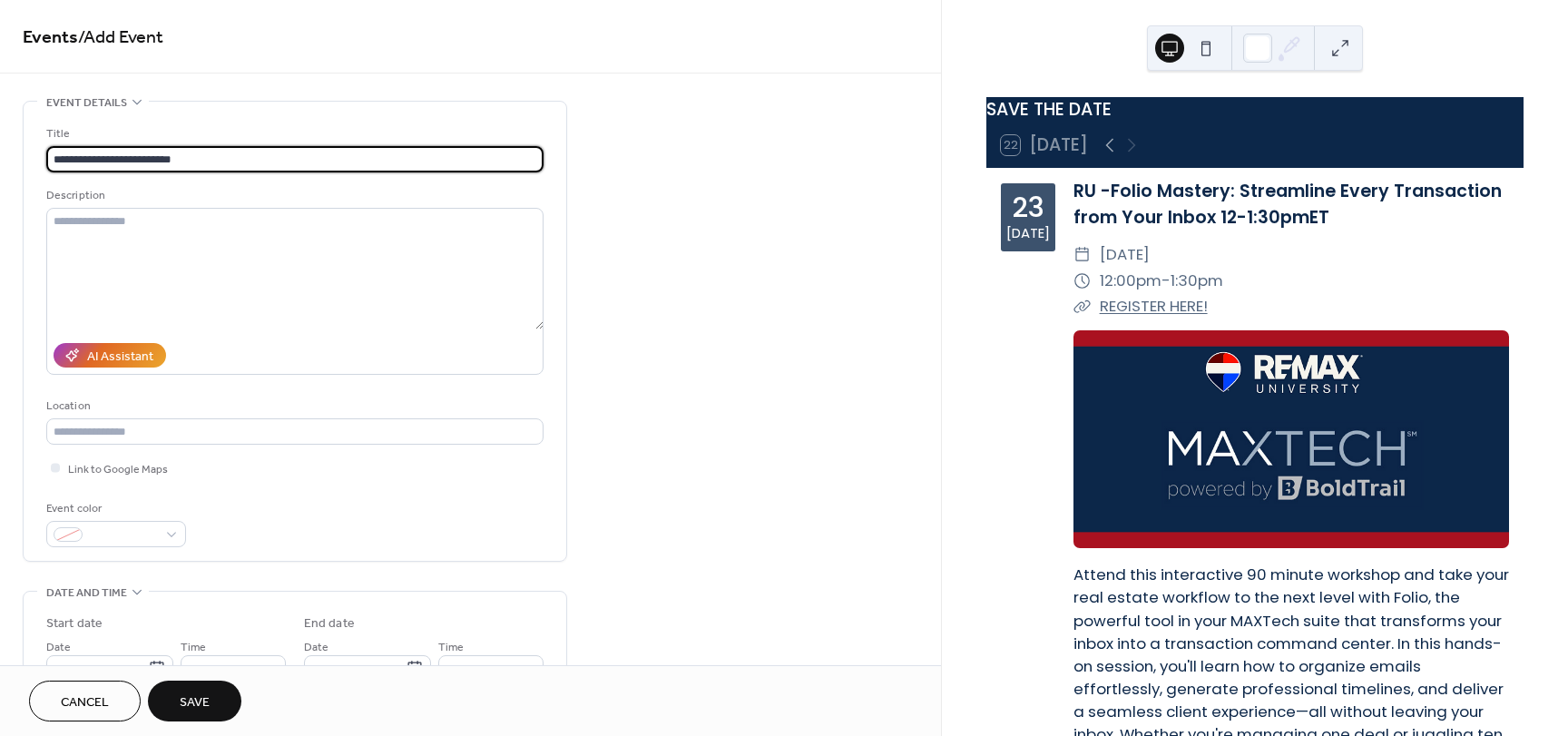 type on "**********" 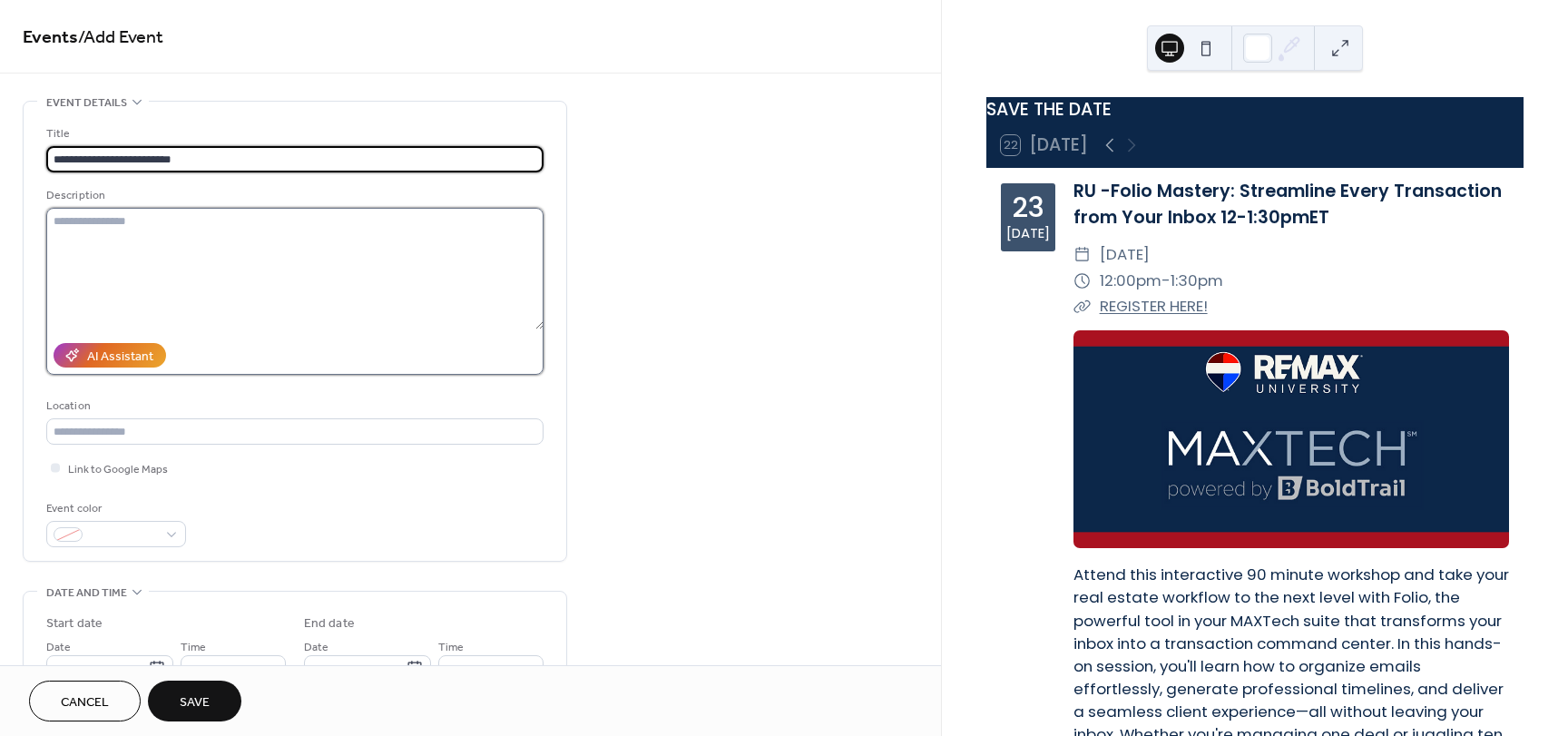 click at bounding box center (295, 269) 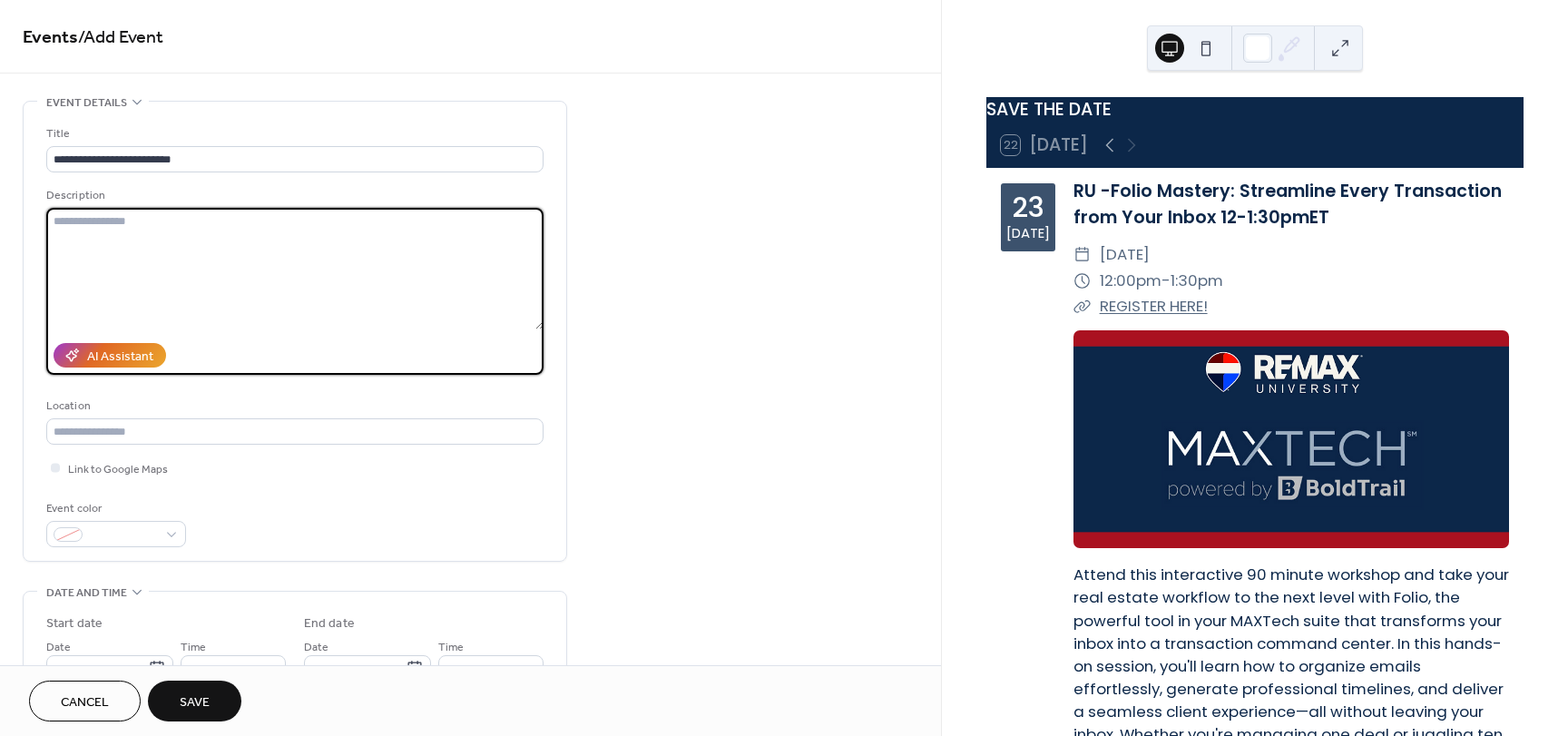 paste on "**********" 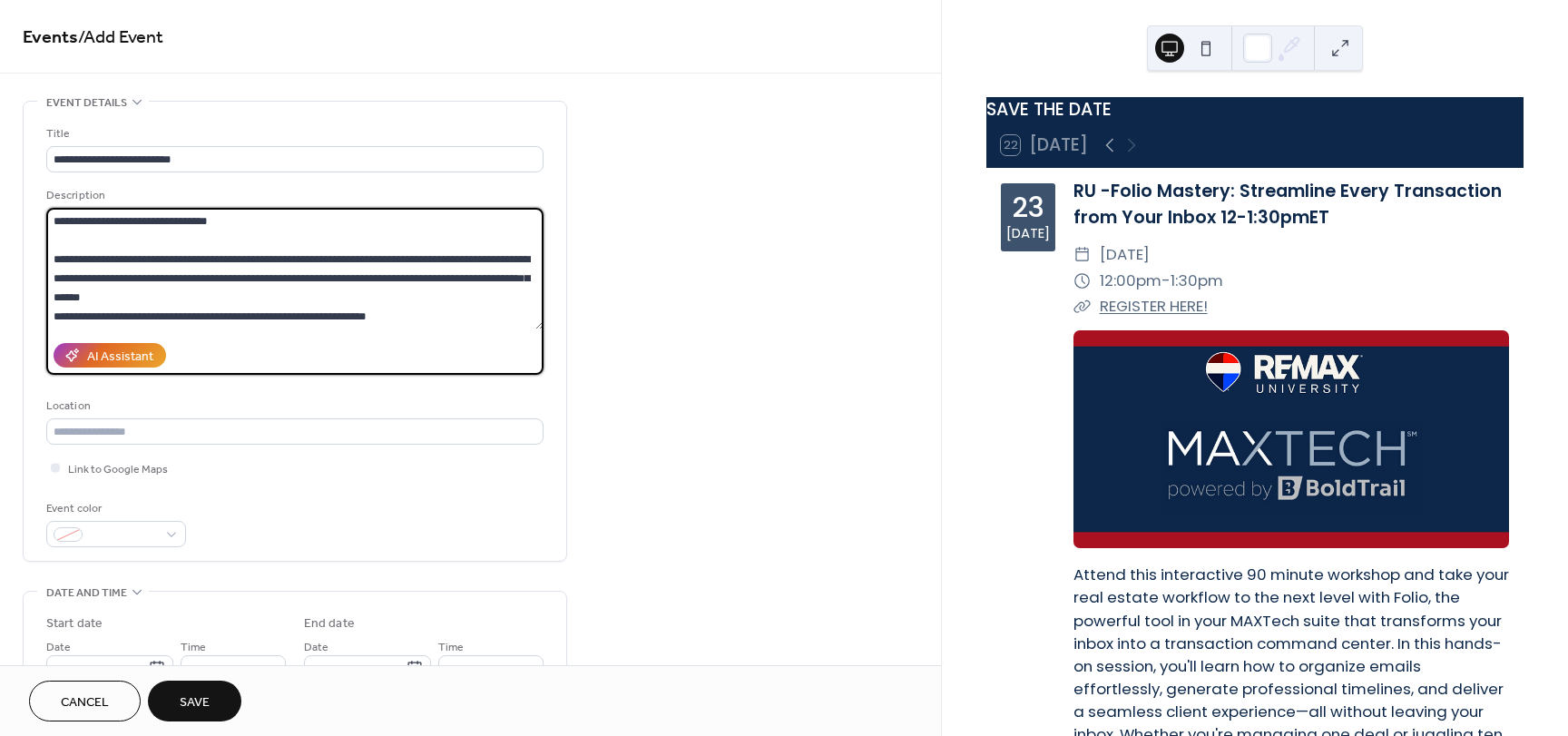 scroll, scrollTop: 16, scrollLeft: 0, axis: vertical 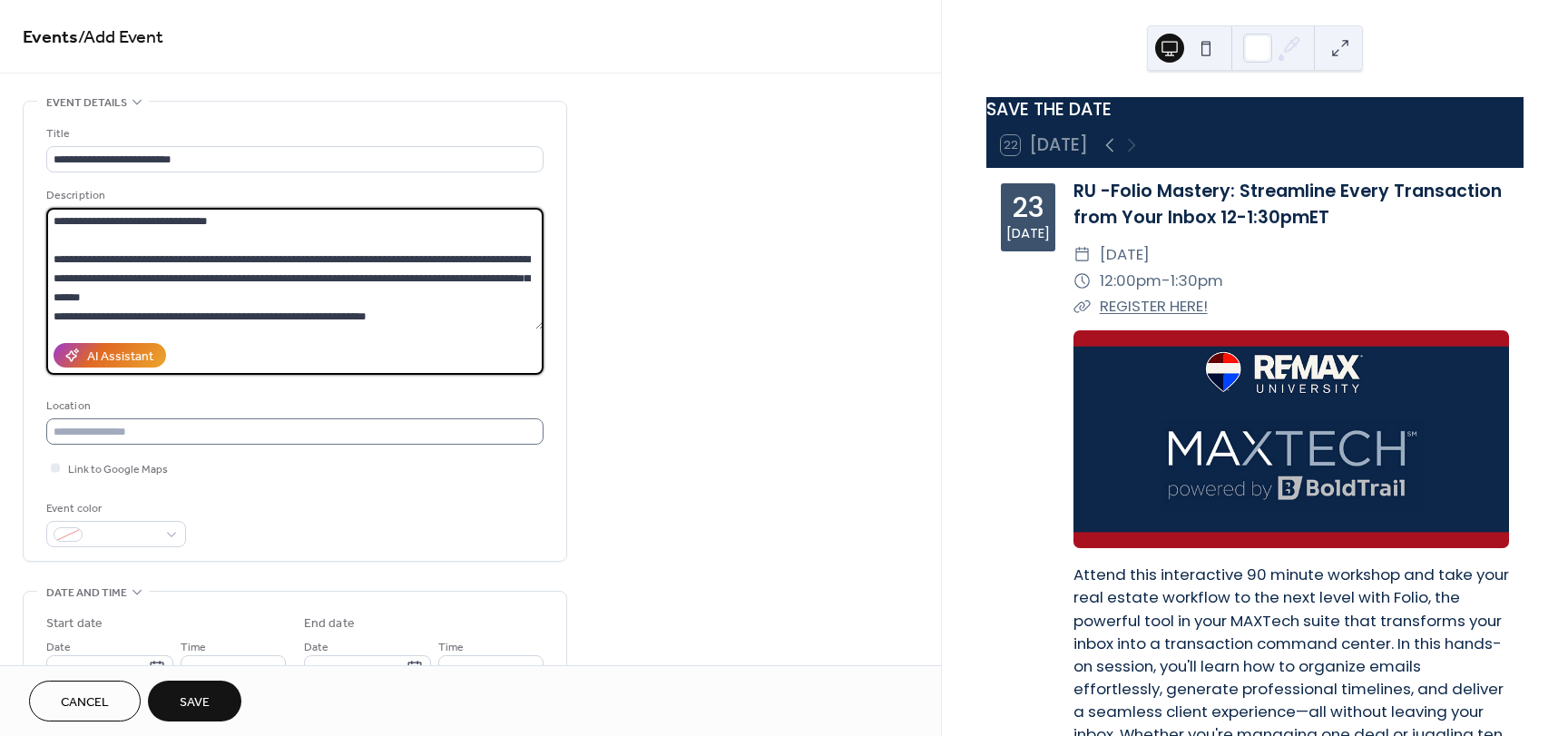 type on "**********" 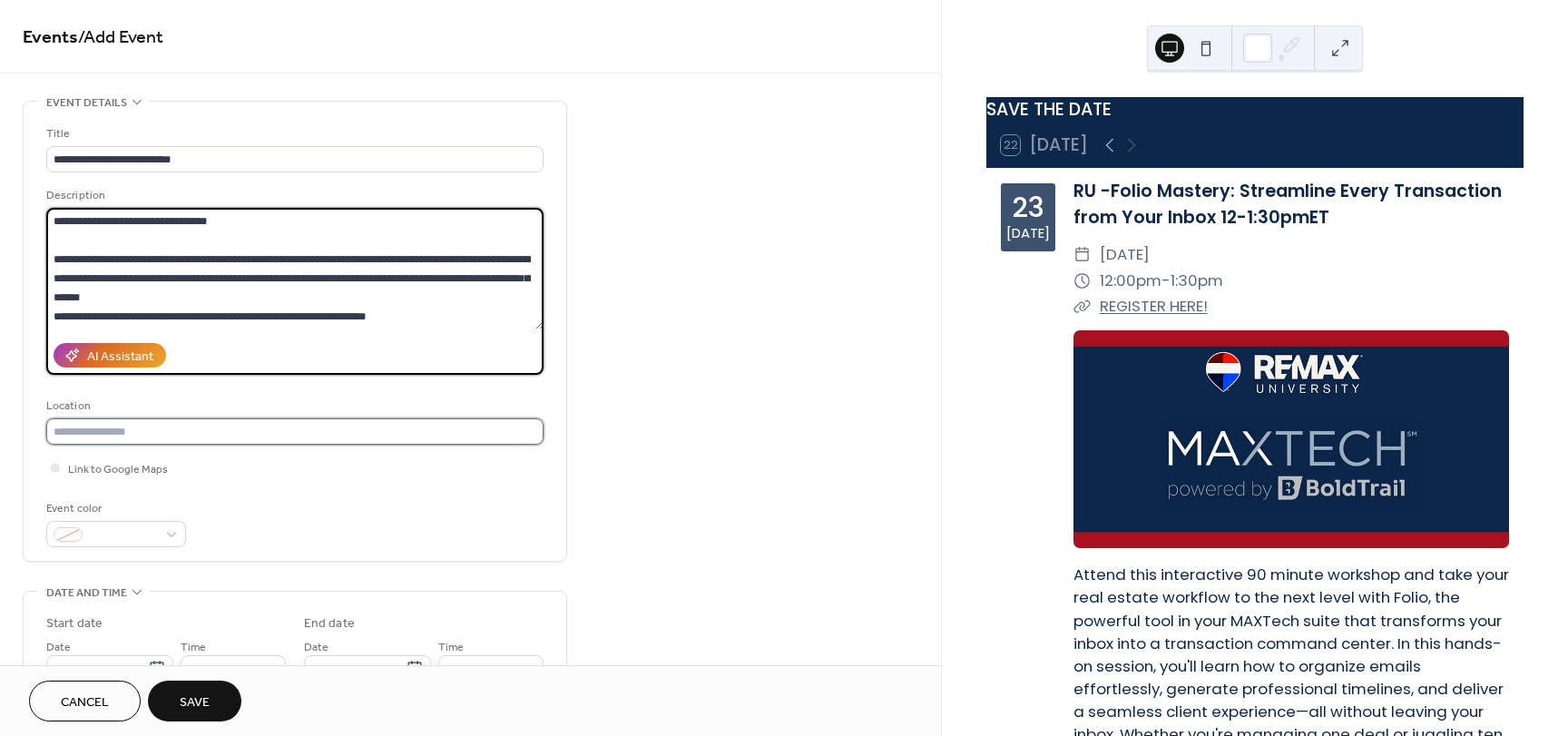 click at bounding box center [295, 431] 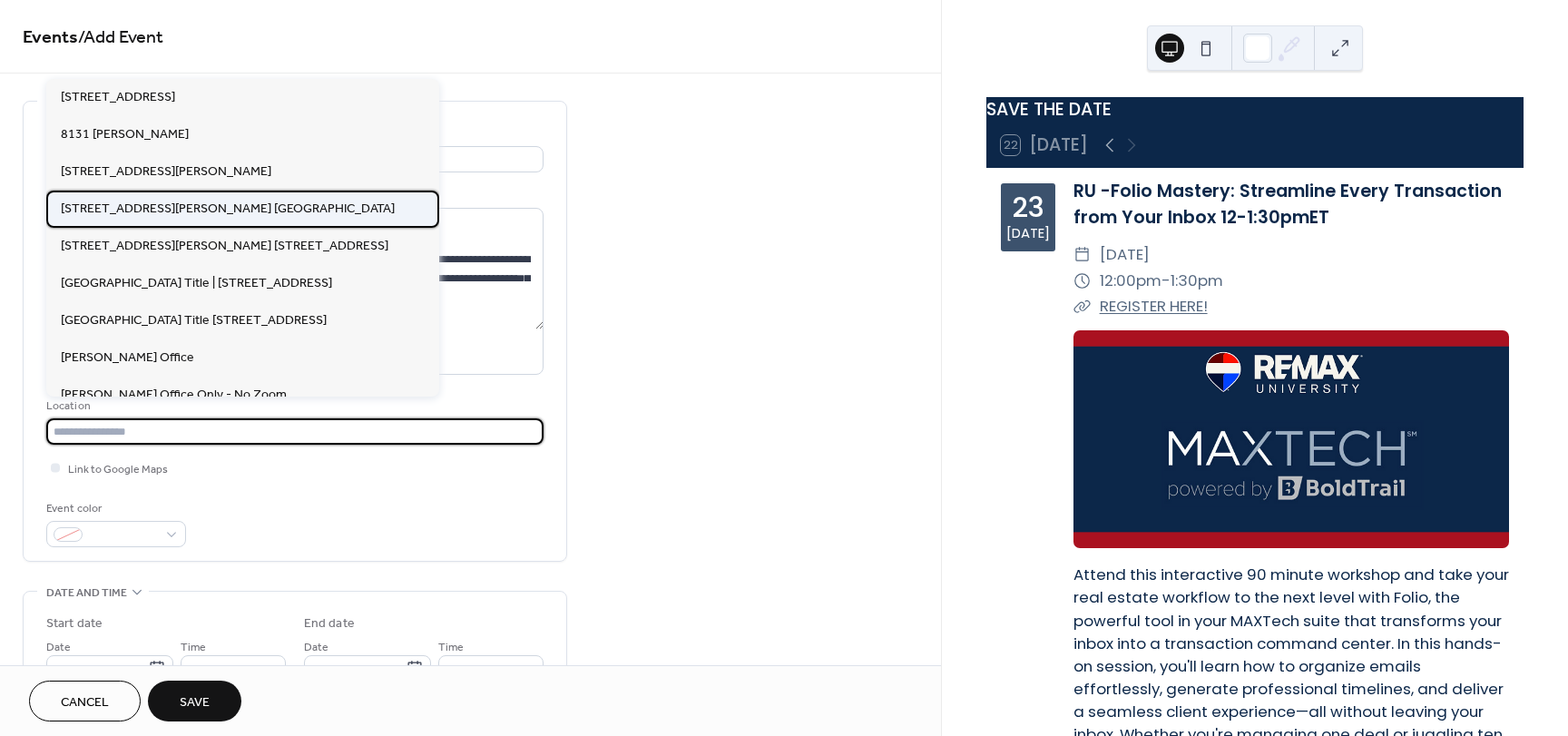 click on "[STREET_ADDRESS][PERSON_NAME] [GEOGRAPHIC_DATA]" at bounding box center [228, 209] 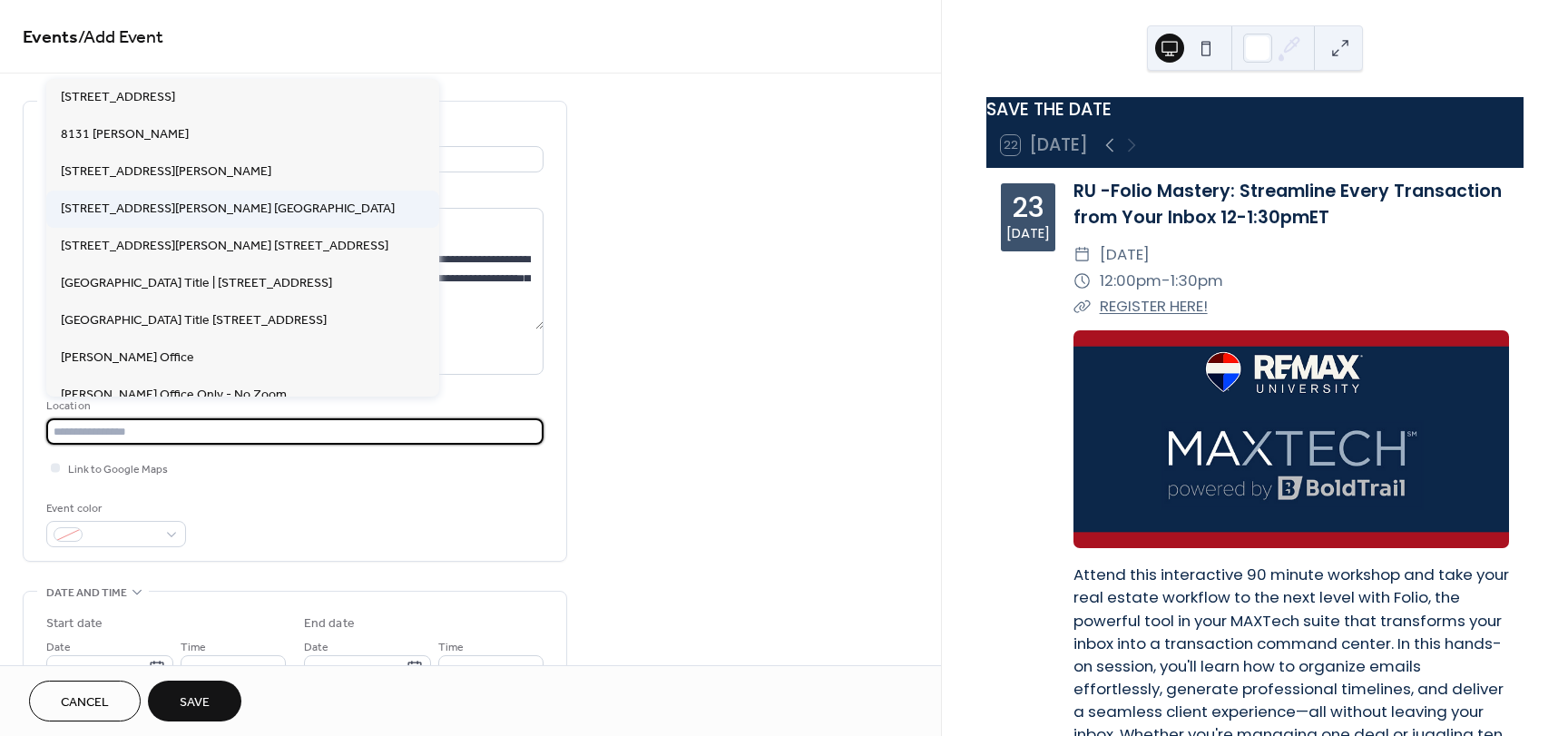 type on "**********" 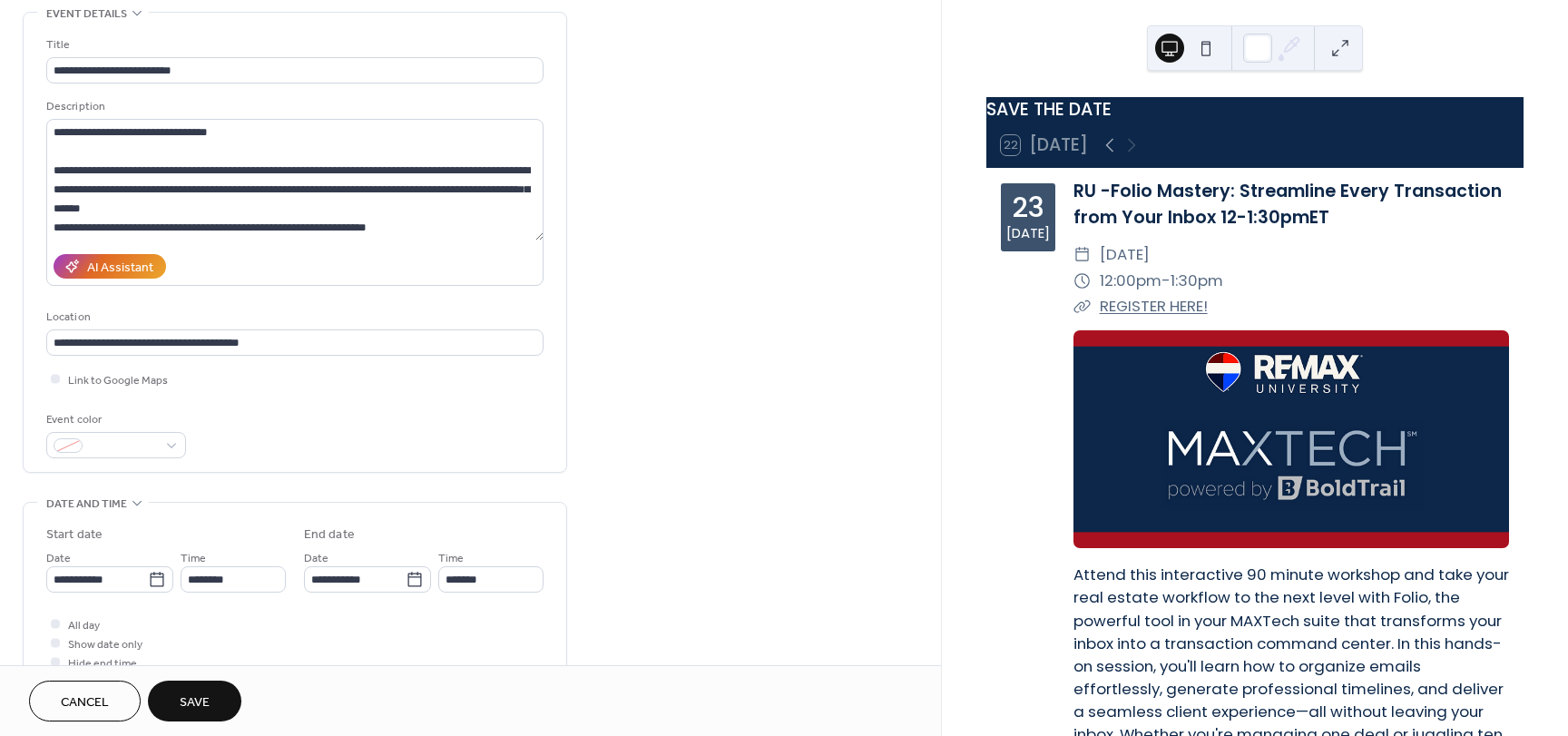 scroll, scrollTop: 91, scrollLeft: 0, axis: vertical 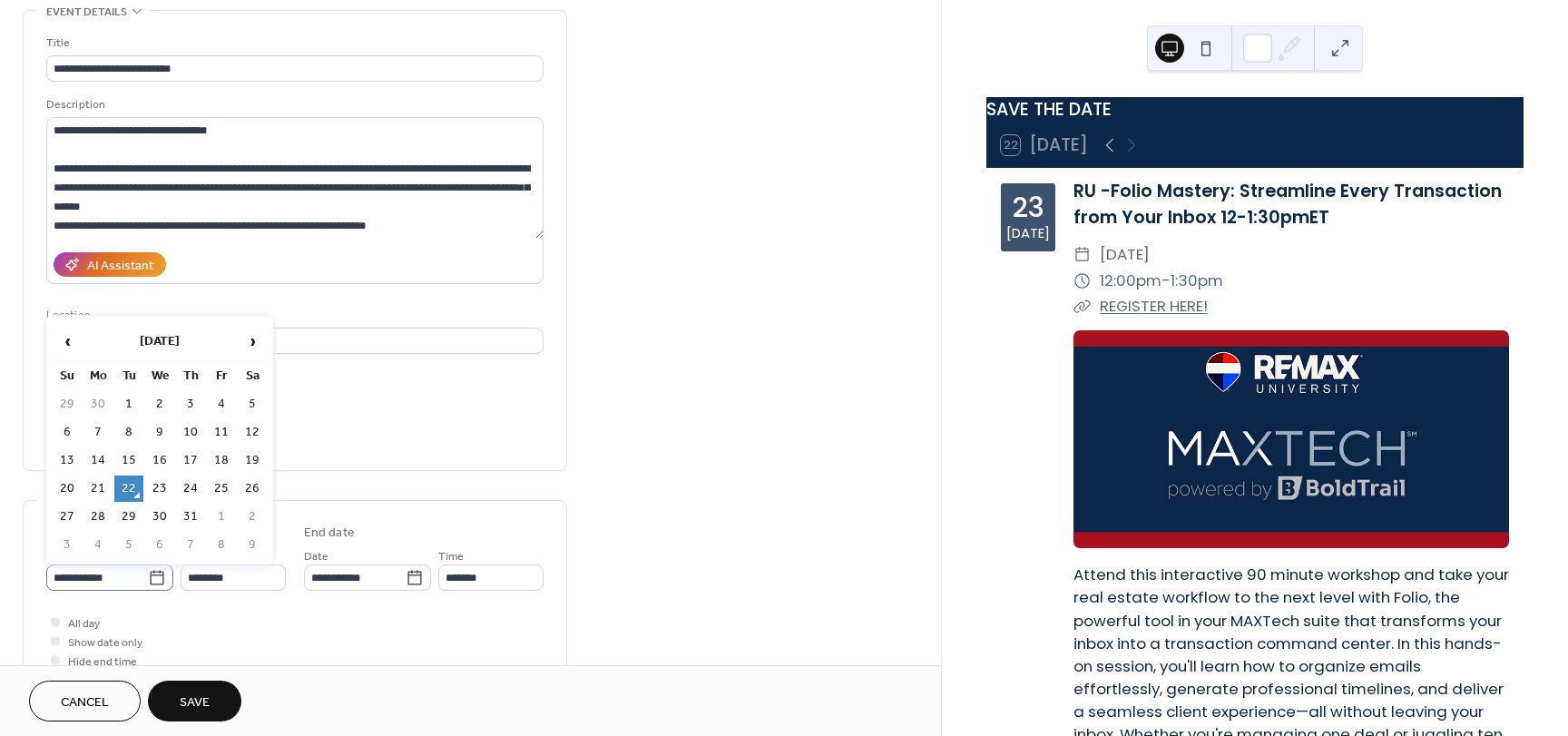 click 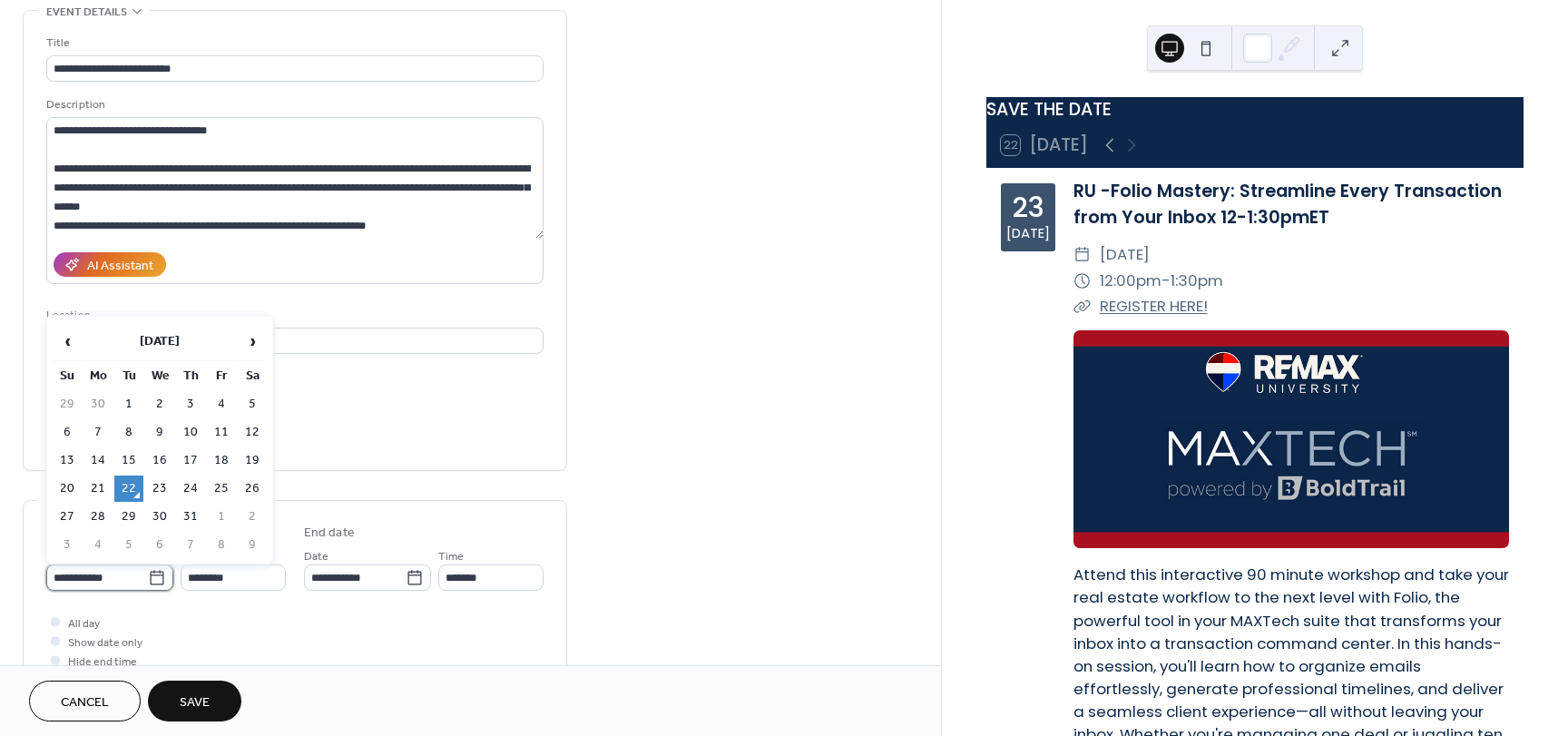 click on "**********" at bounding box center (97, 577) 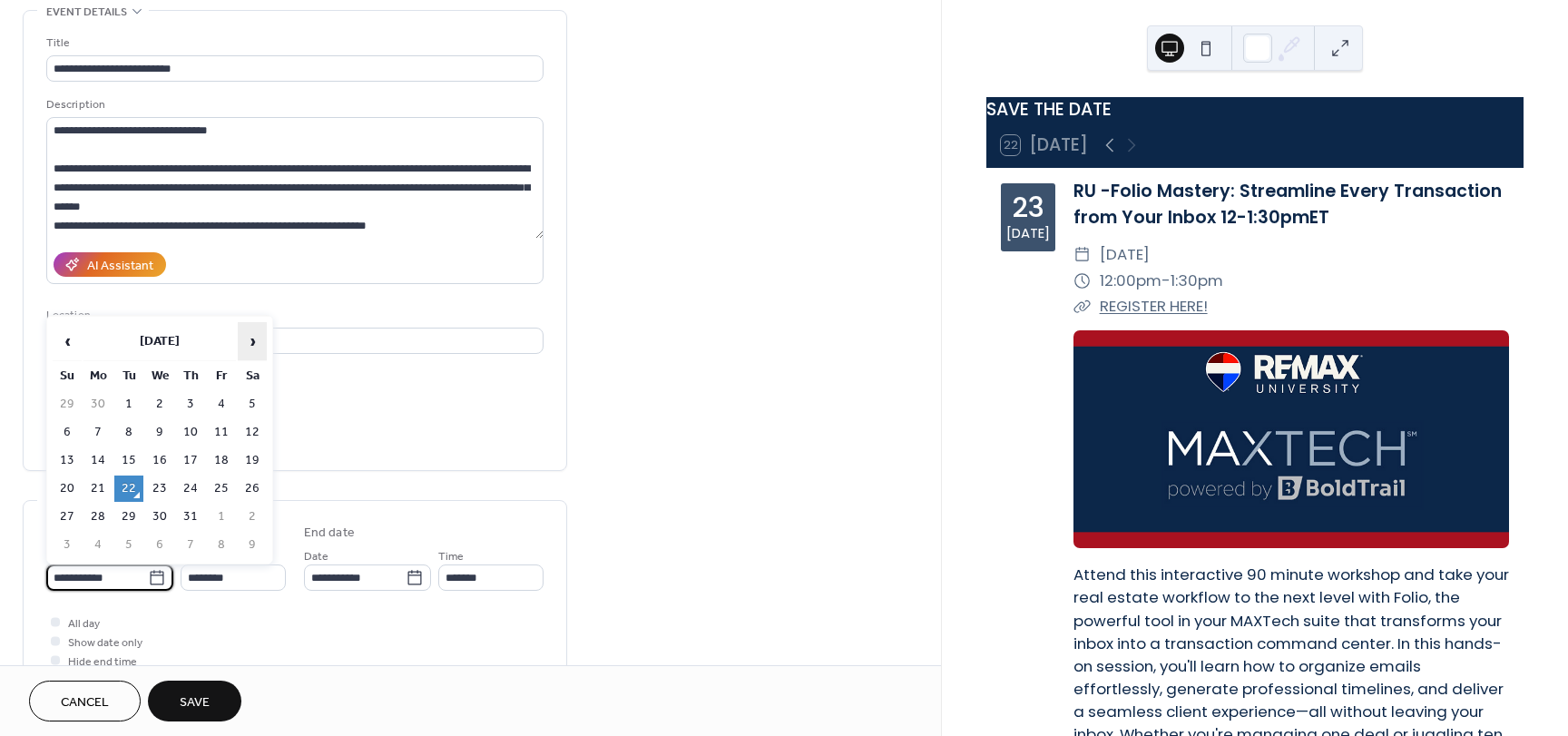 click on "›" at bounding box center (252, 341) 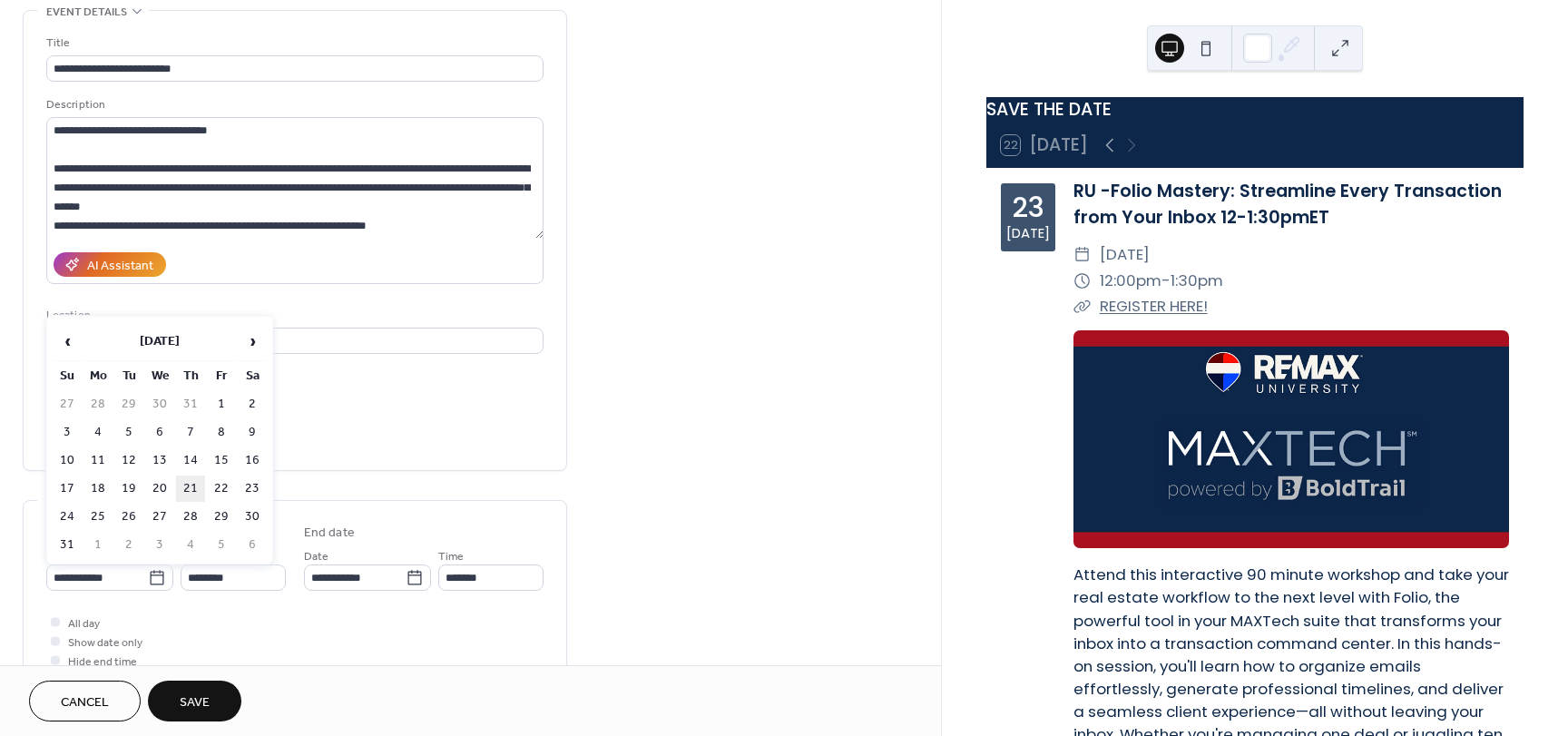 click on "21" at bounding box center [191, 488] 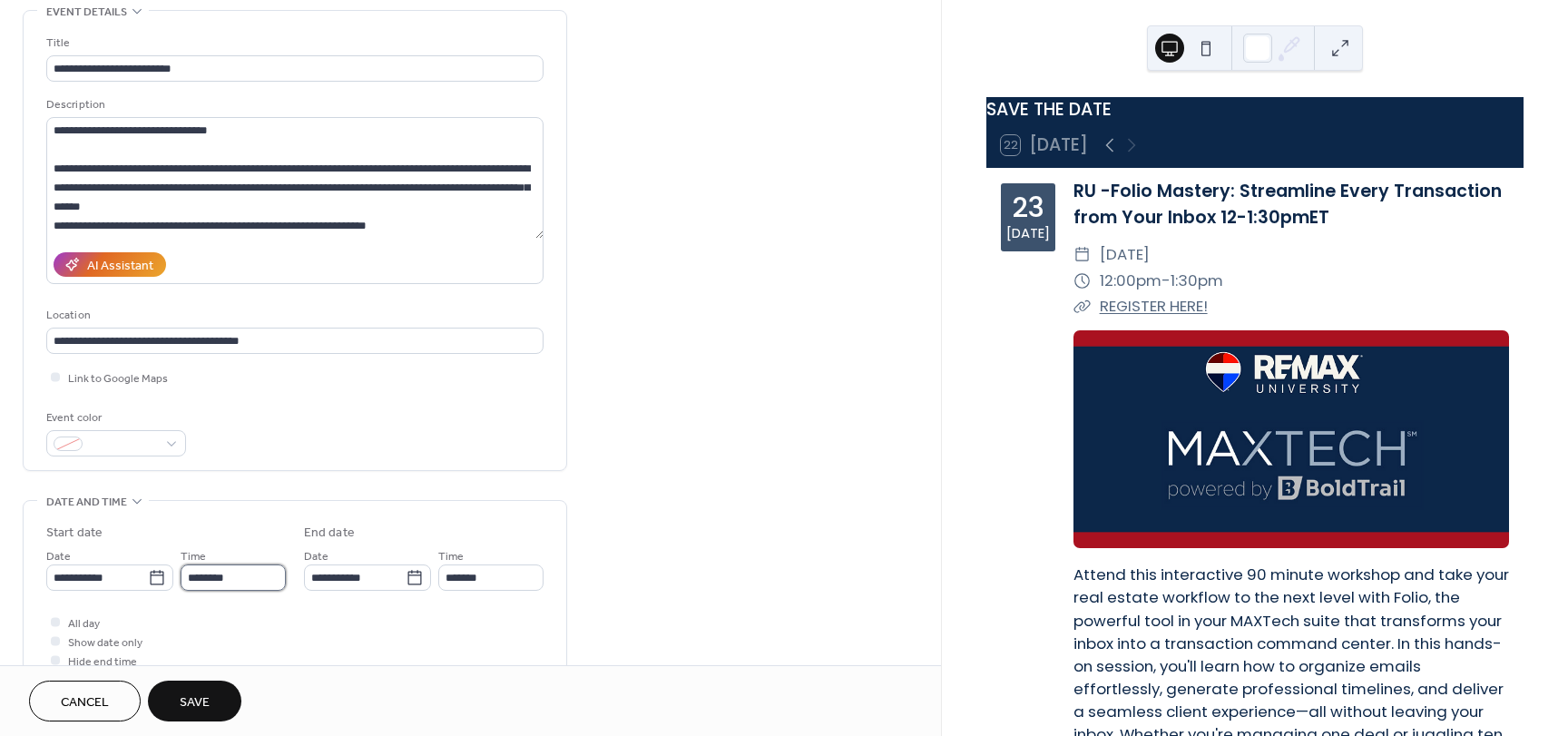 click on "********" at bounding box center (233, 577) 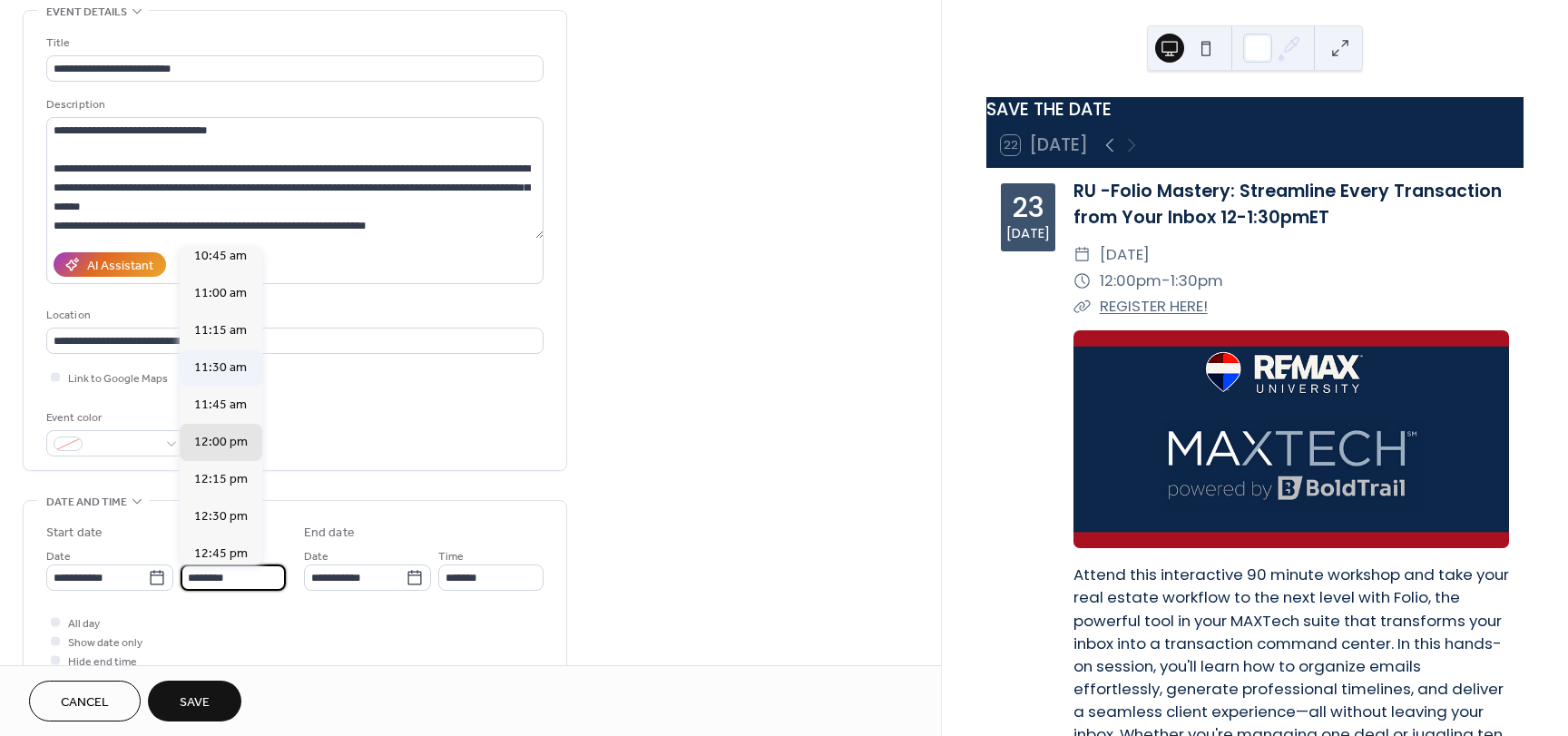 scroll, scrollTop: 1604, scrollLeft: 0, axis: vertical 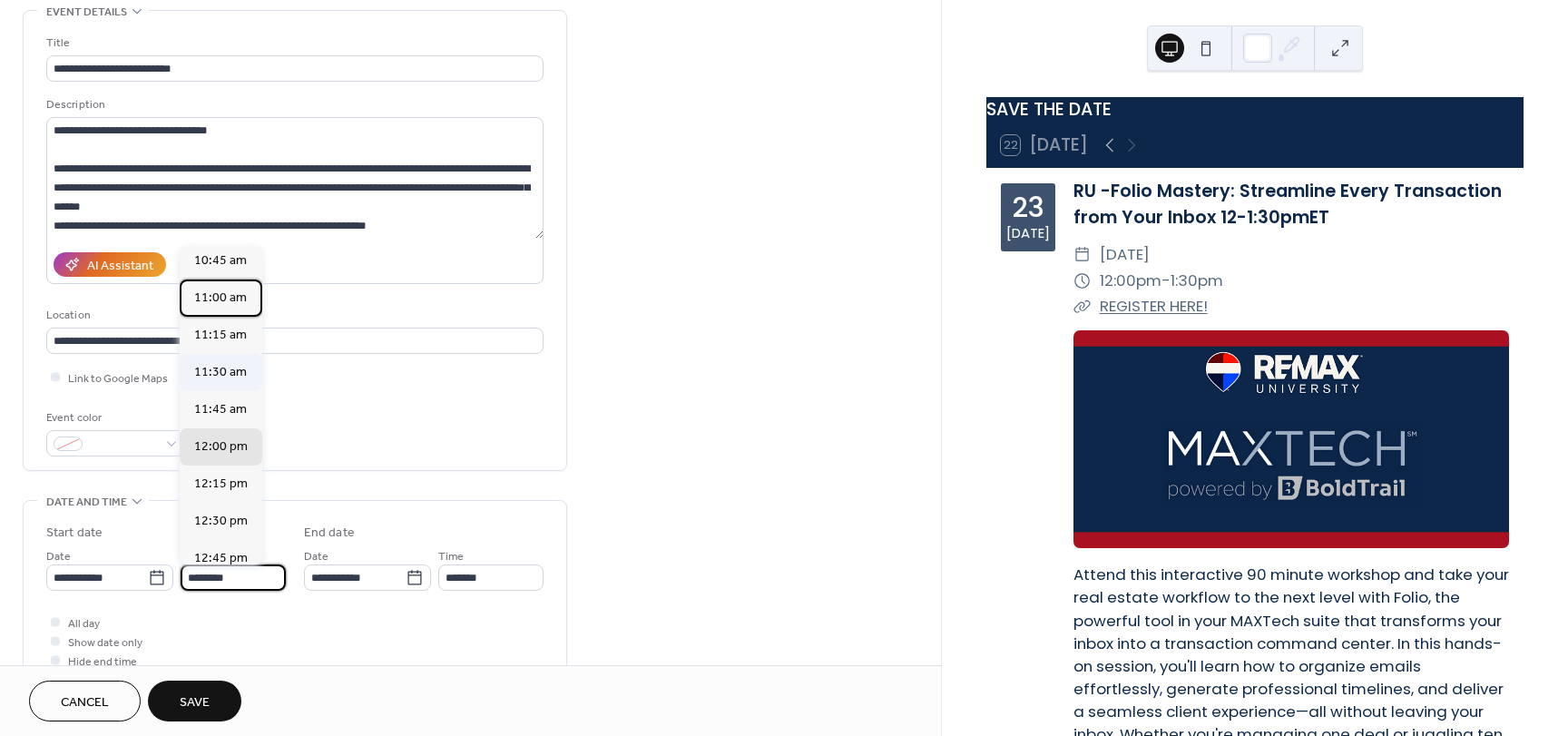 click on "11:00 am" at bounding box center [220, 298] 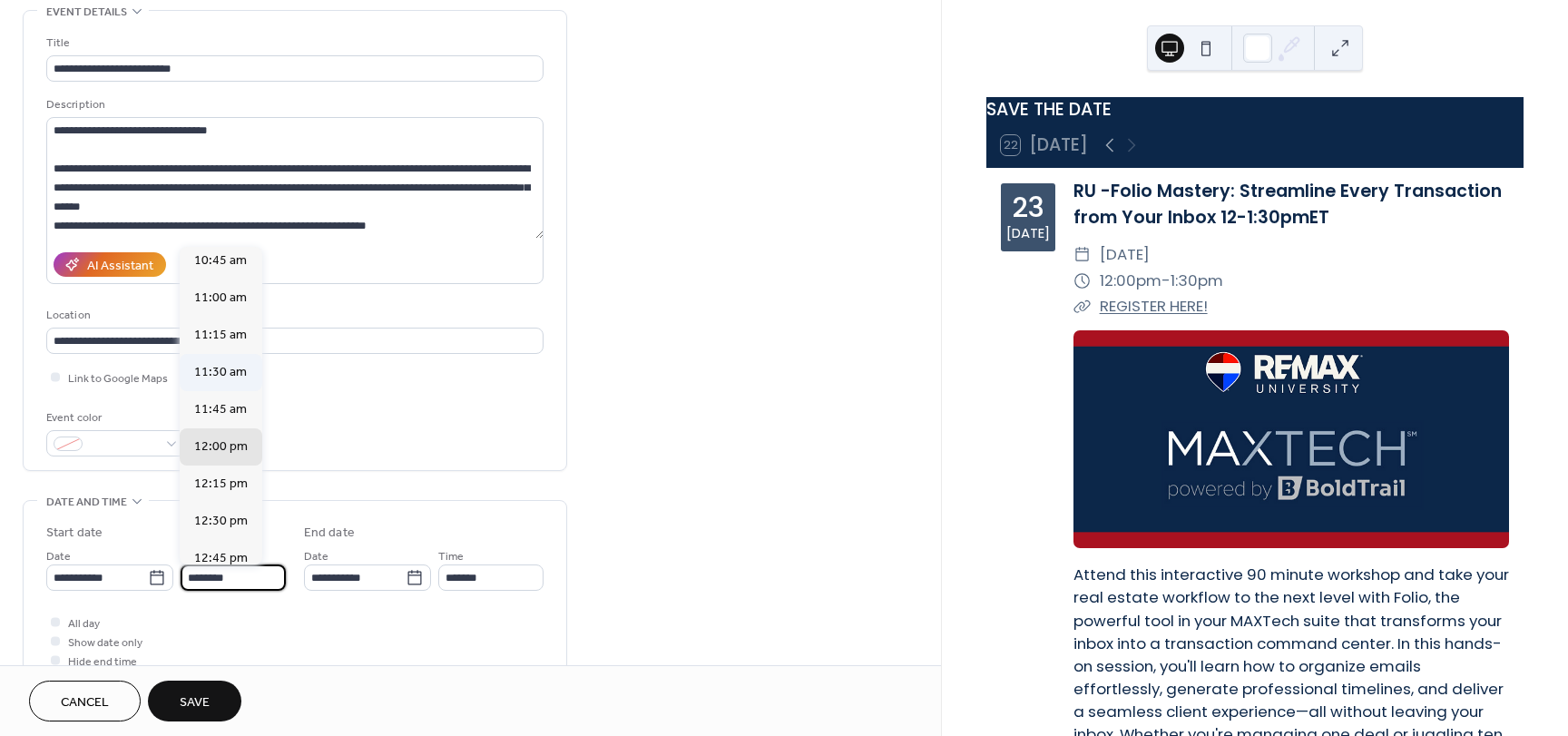 type on "********" 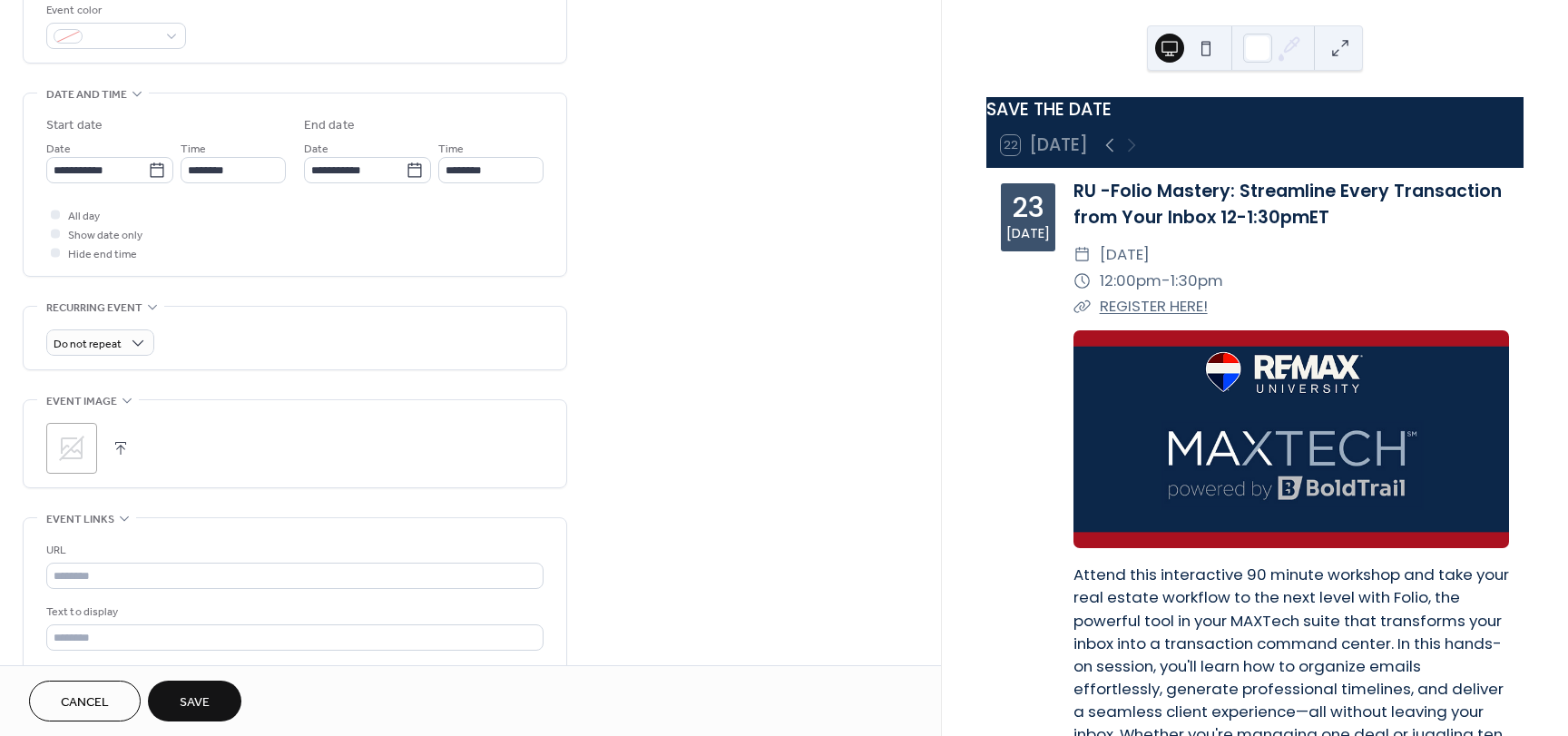scroll, scrollTop: 545, scrollLeft: 0, axis: vertical 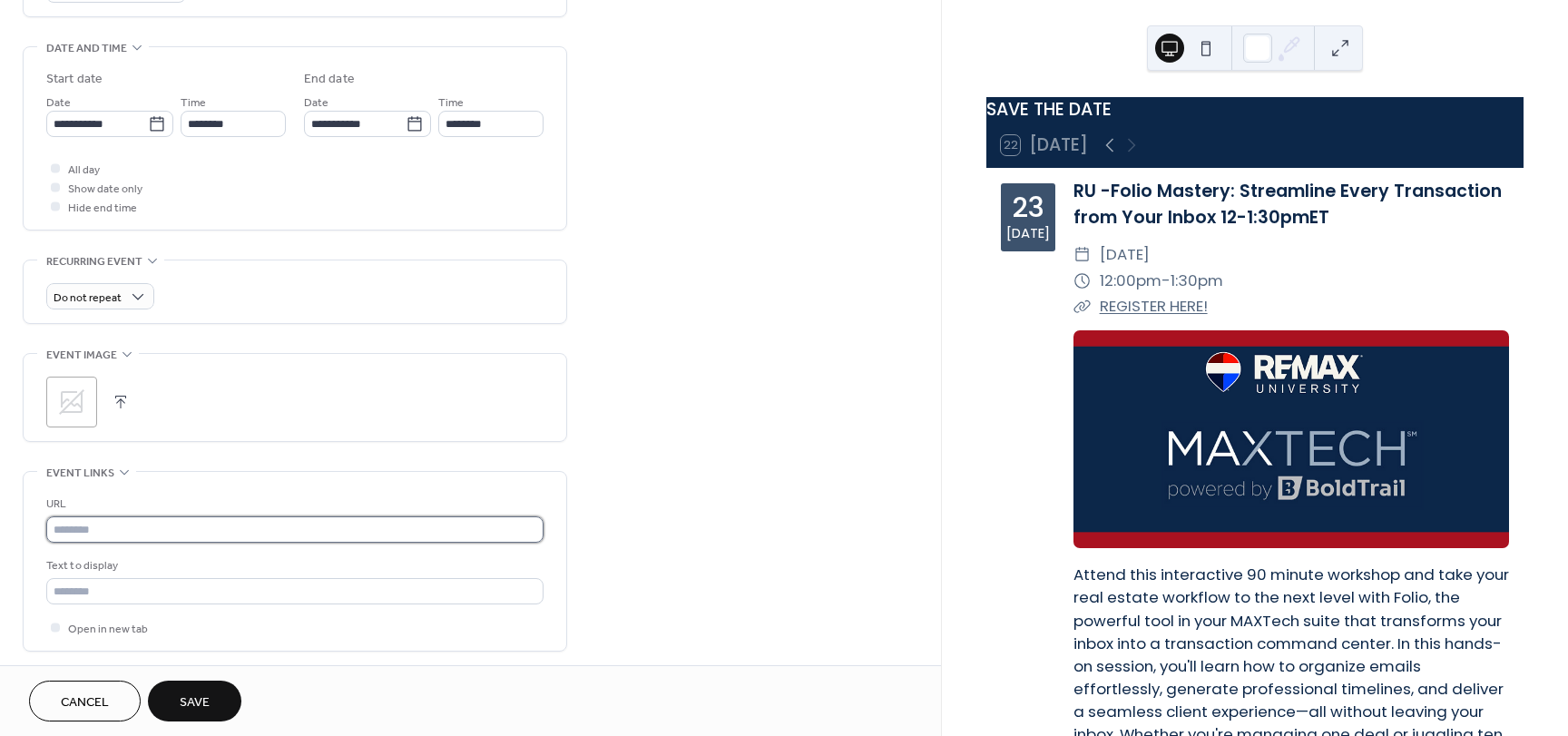 click at bounding box center (295, 529) 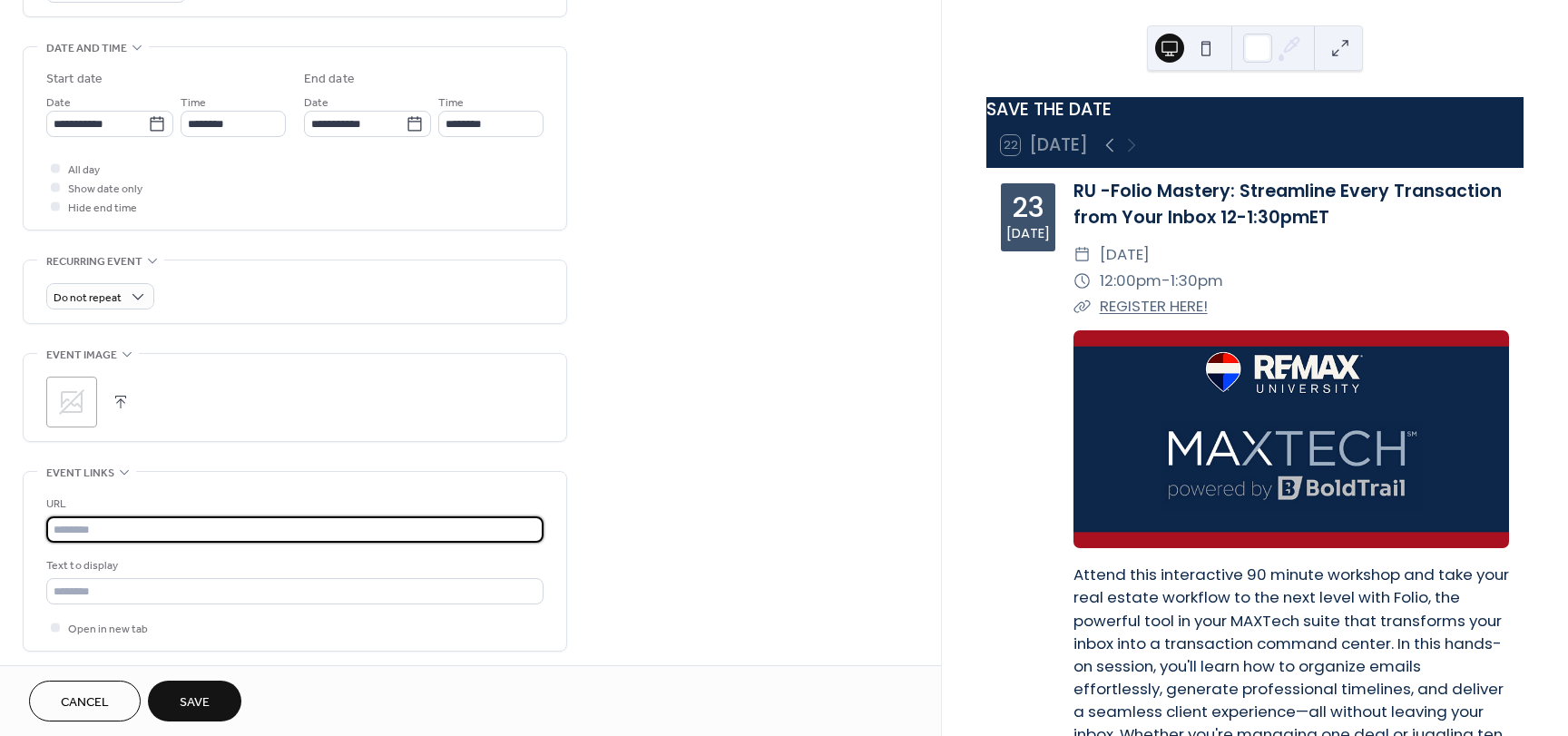 paste on "**********" 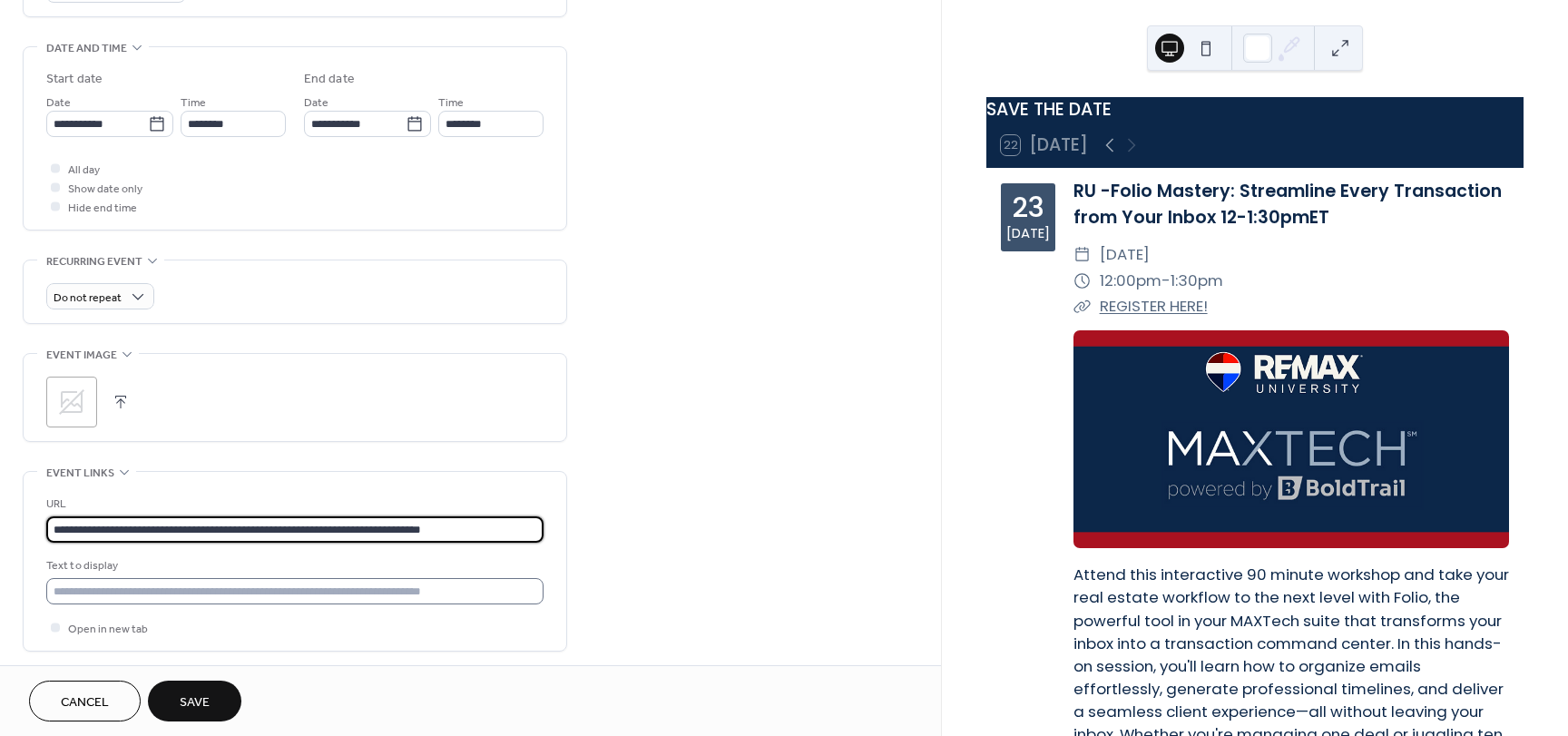 type on "**********" 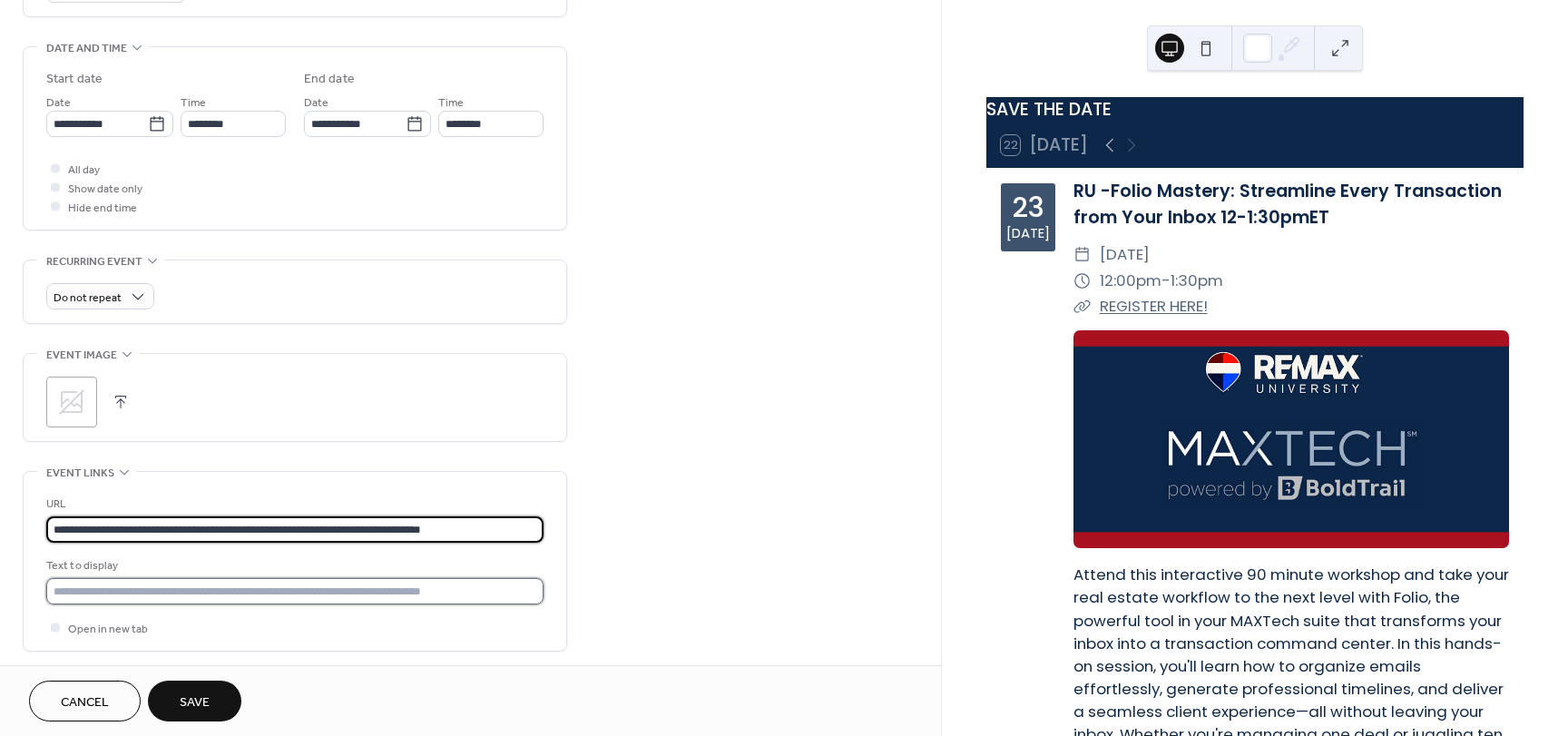 click at bounding box center (295, 591) 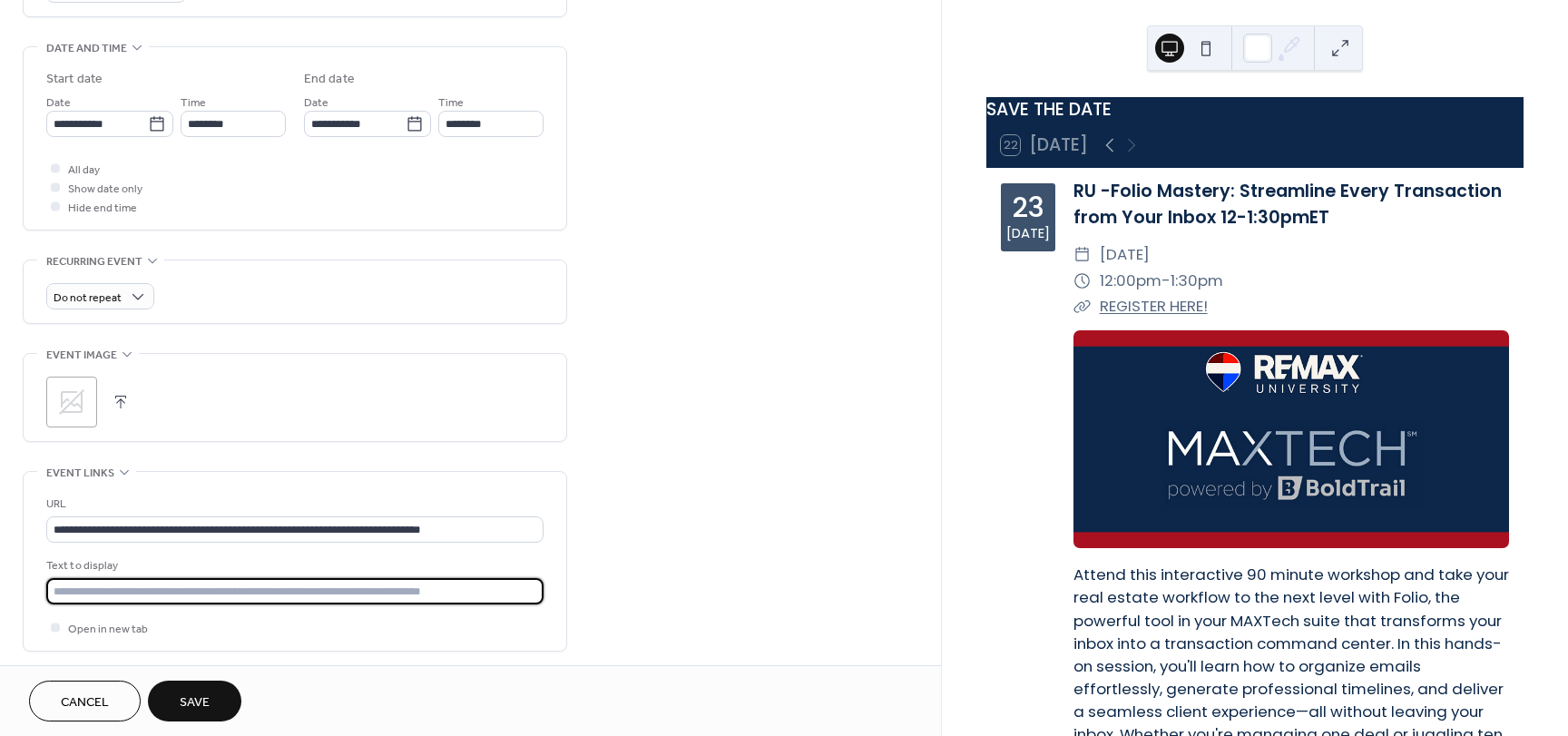 type on "*********" 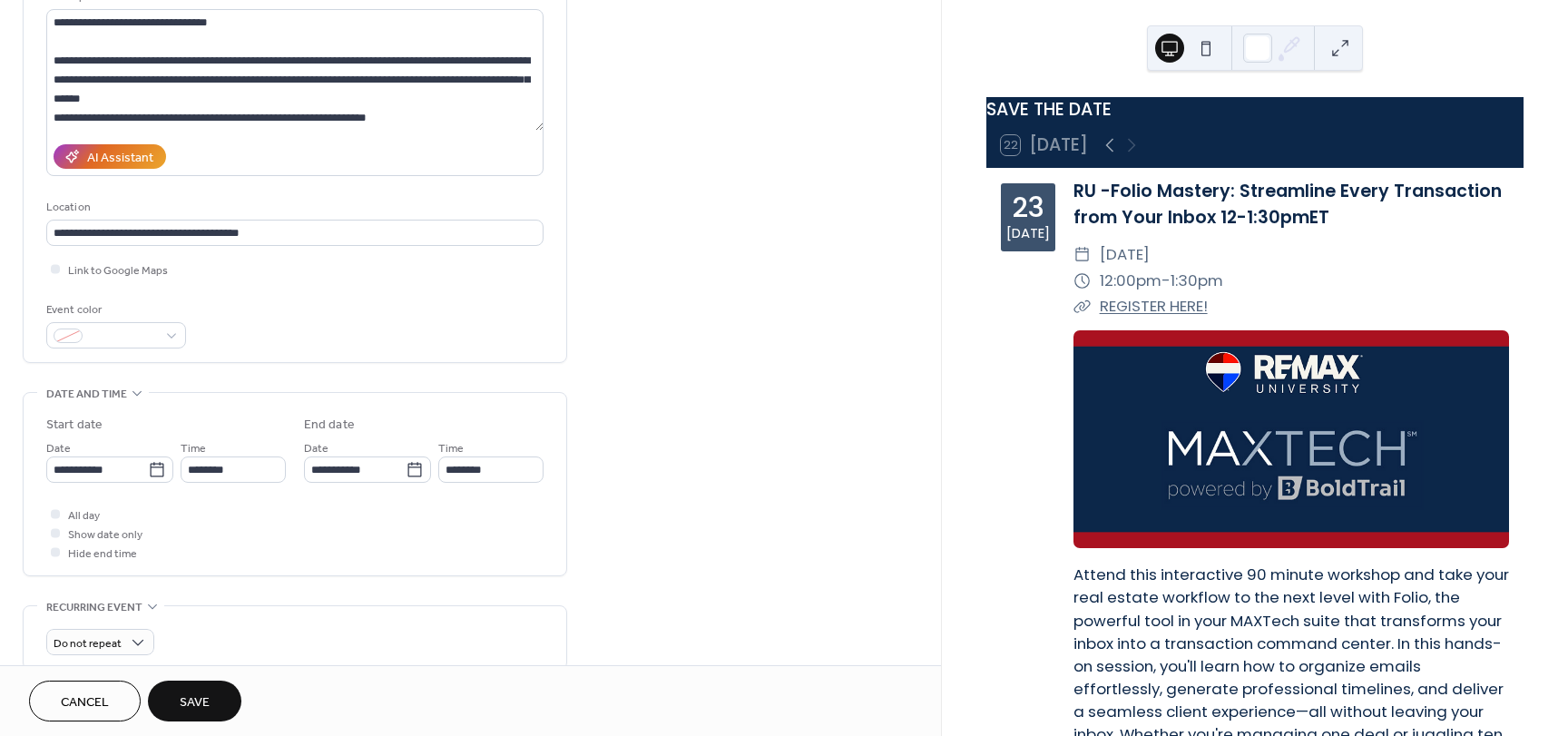 scroll, scrollTop: 182, scrollLeft: 0, axis: vertical 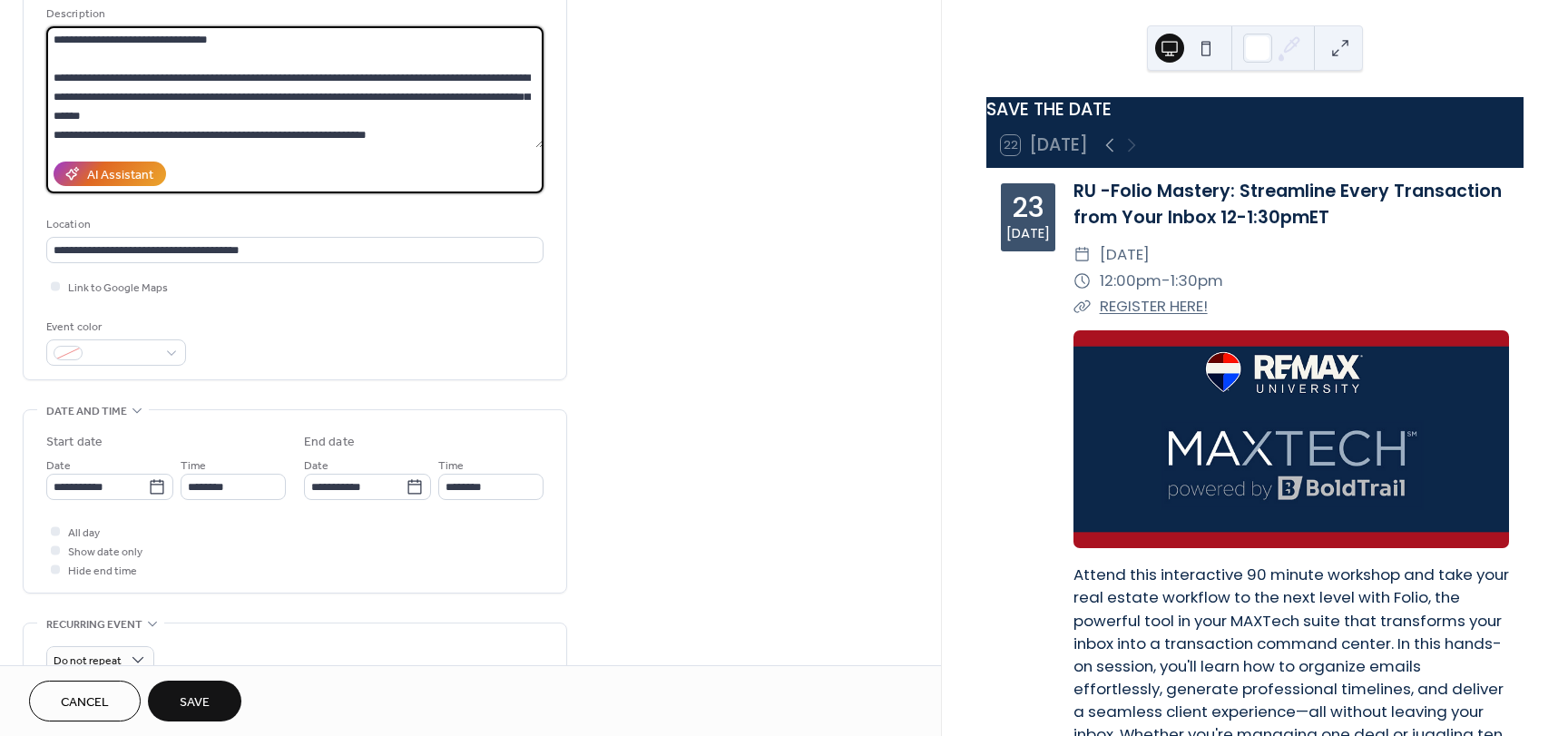 click on "**********" at bounding box center [295, 87] 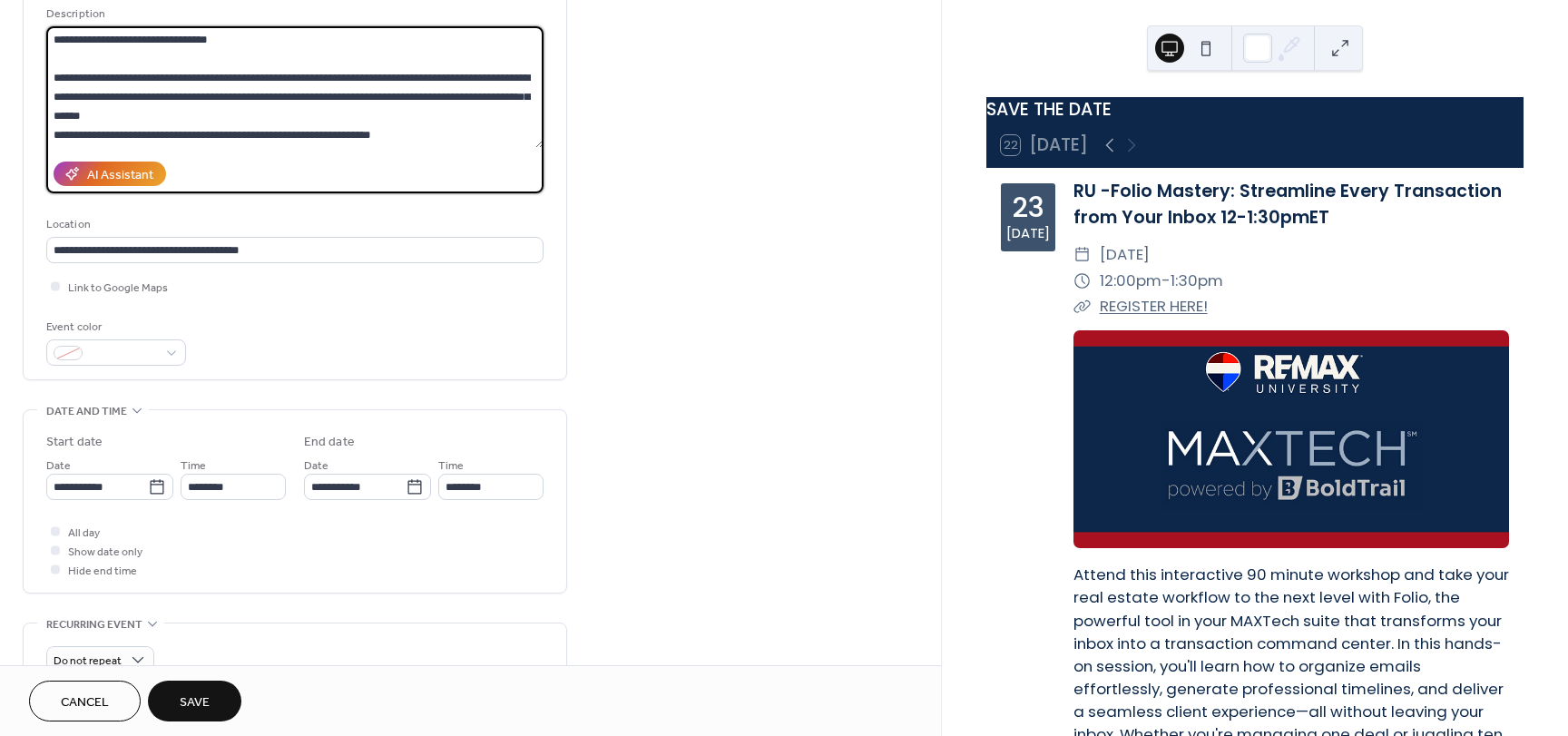 scroll, scrollTop: 35, scrollLeft: 0, axis: vertical 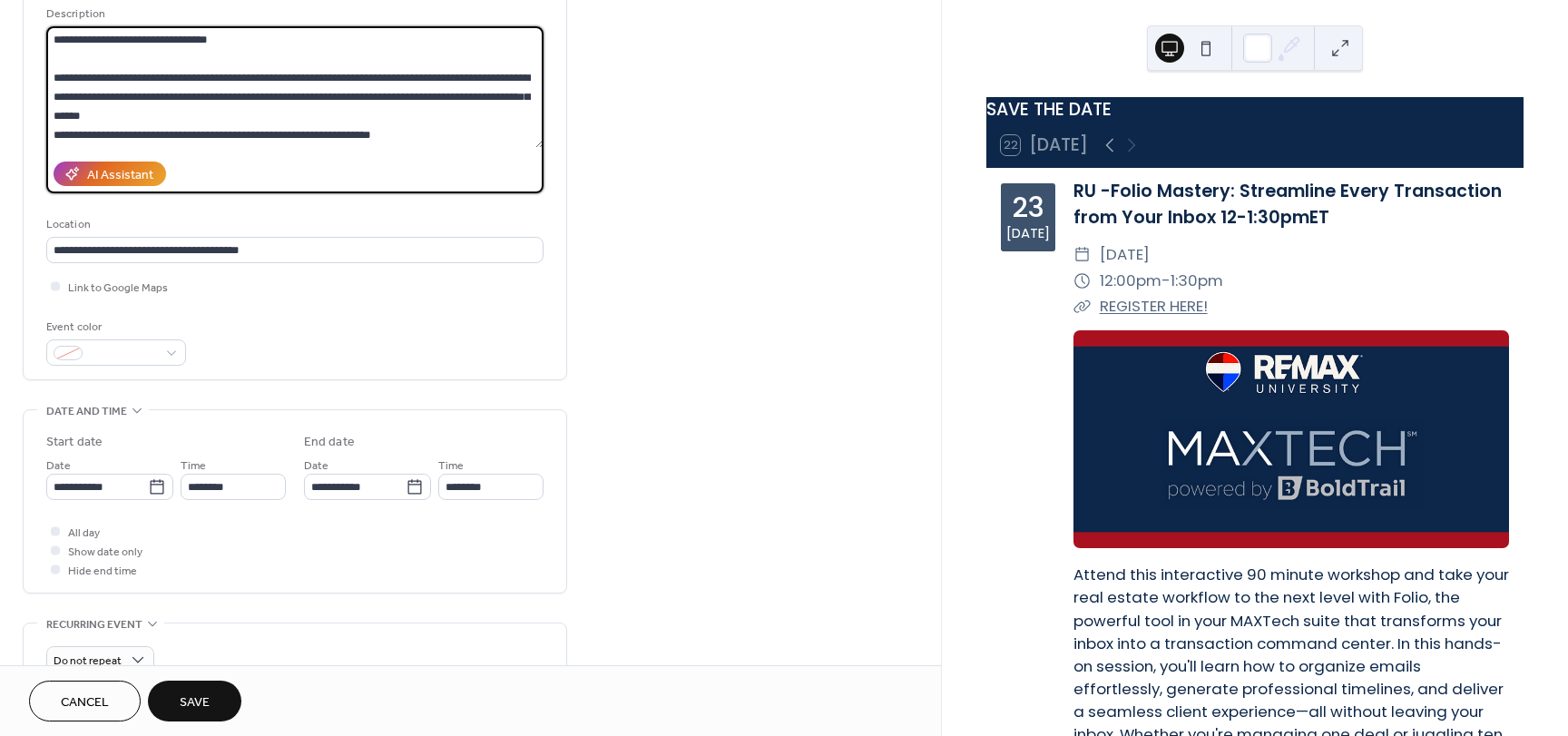 paste on "**********" 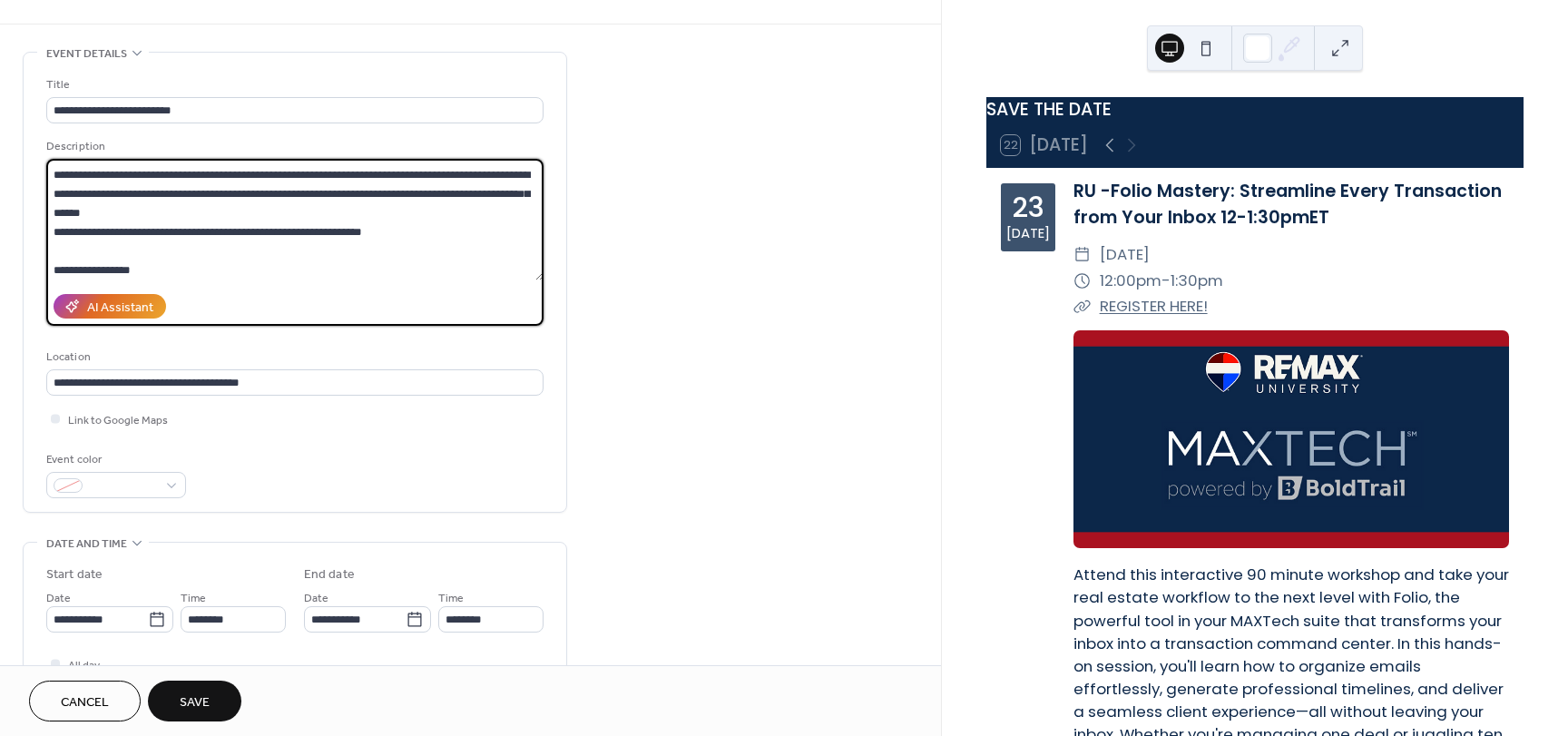 scroll, scrollTop: 0, scrollLeft: 0, axis: both 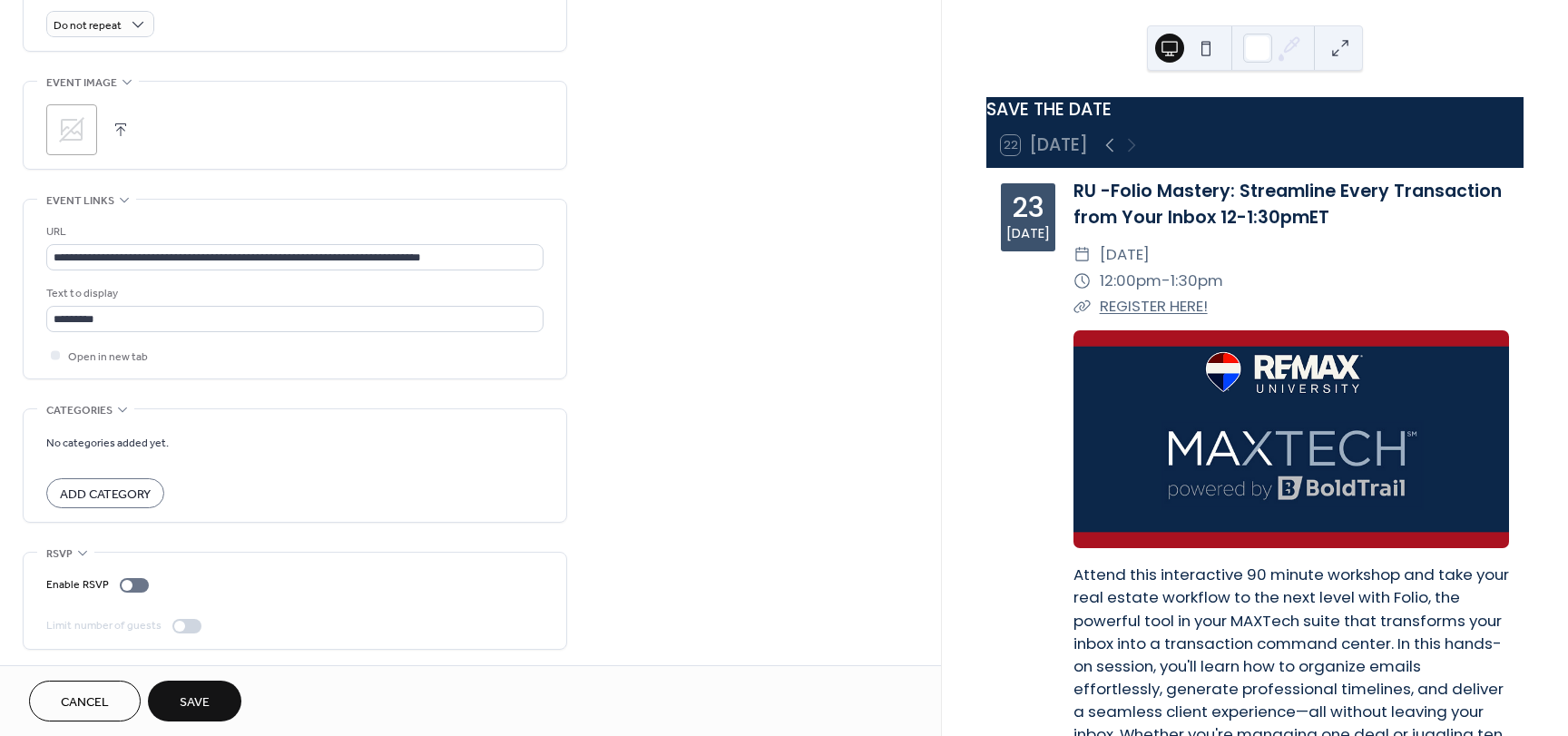 type on "**********" 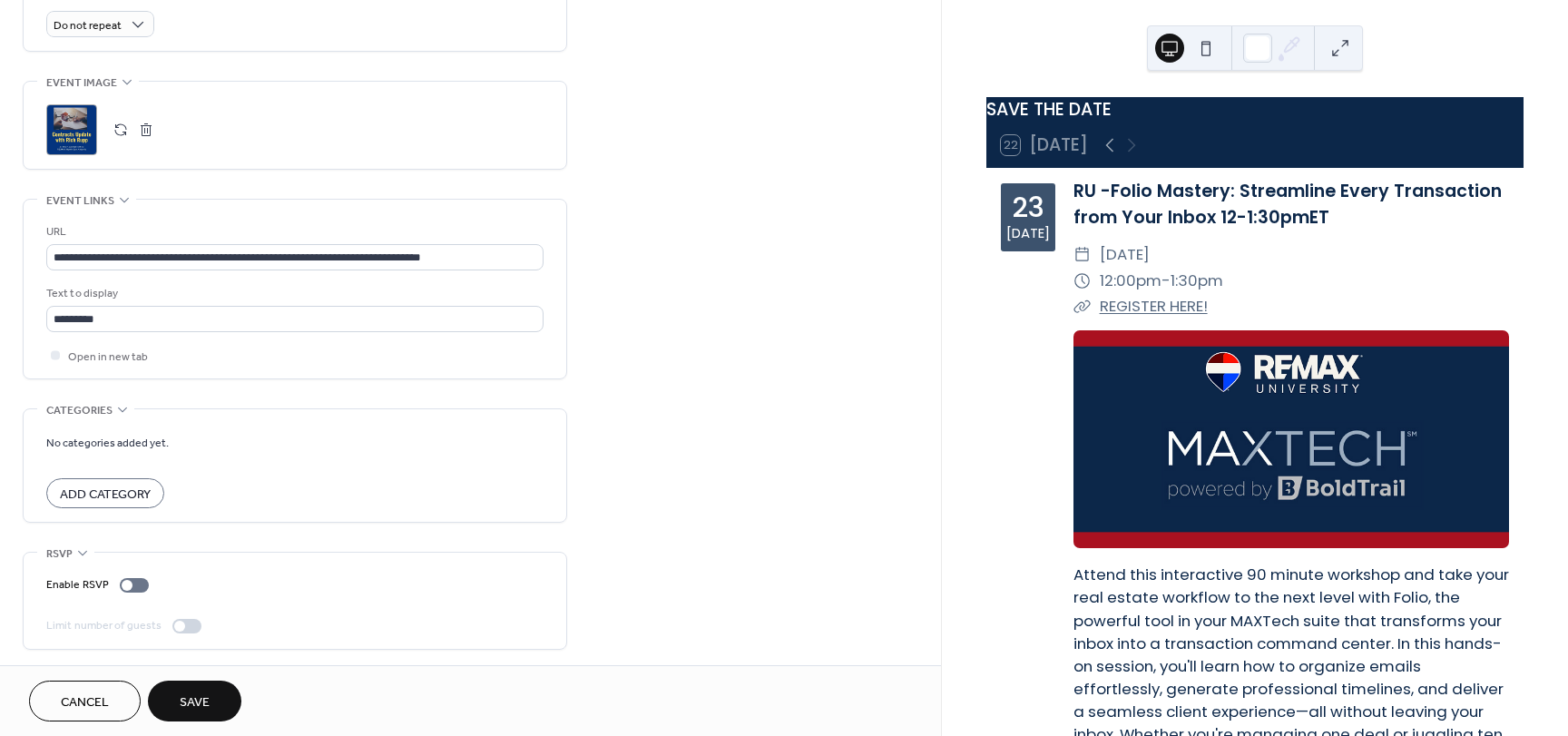 click on "Save" at bounding box center [194, 702] 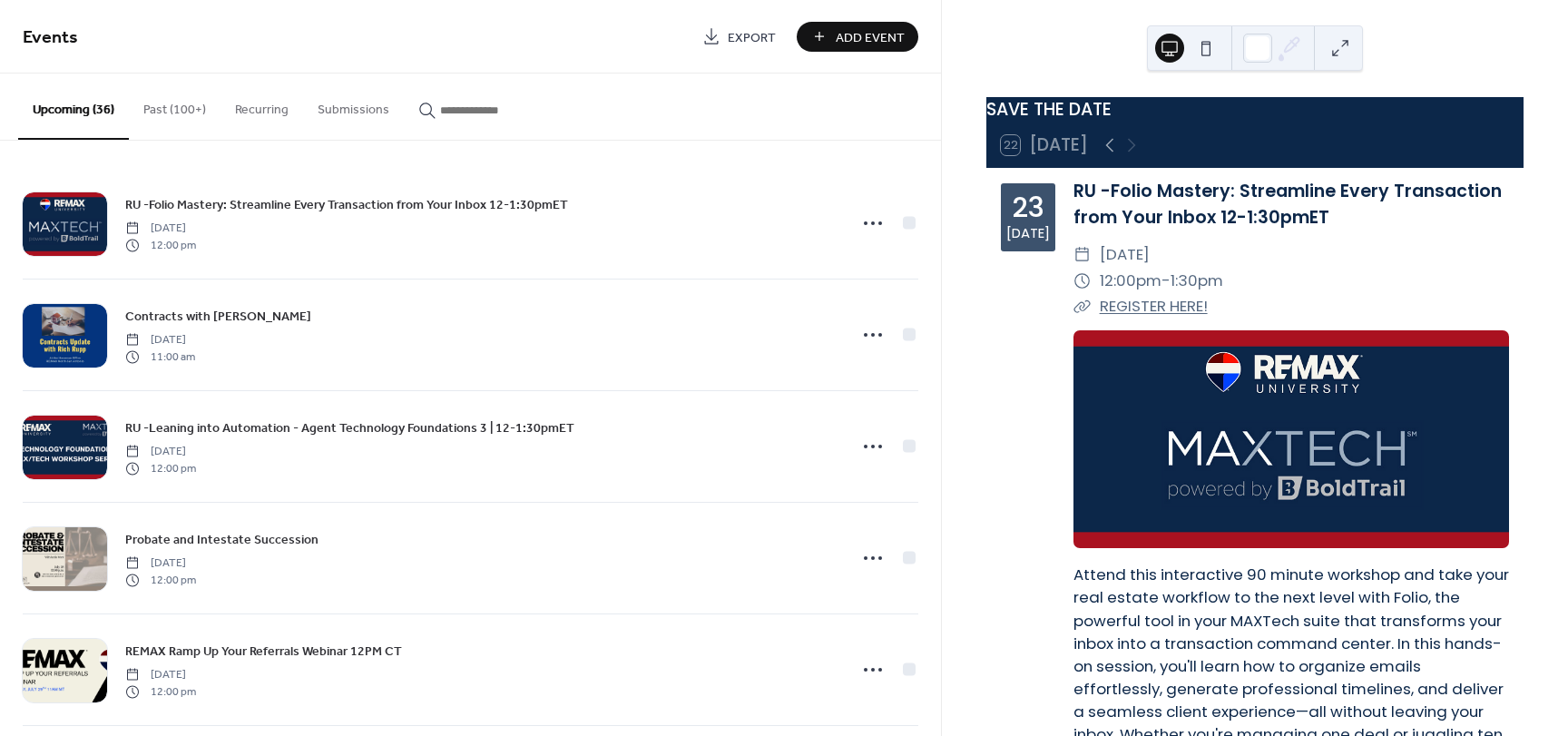 click on "Add Event" at bounding box center (870, 37) 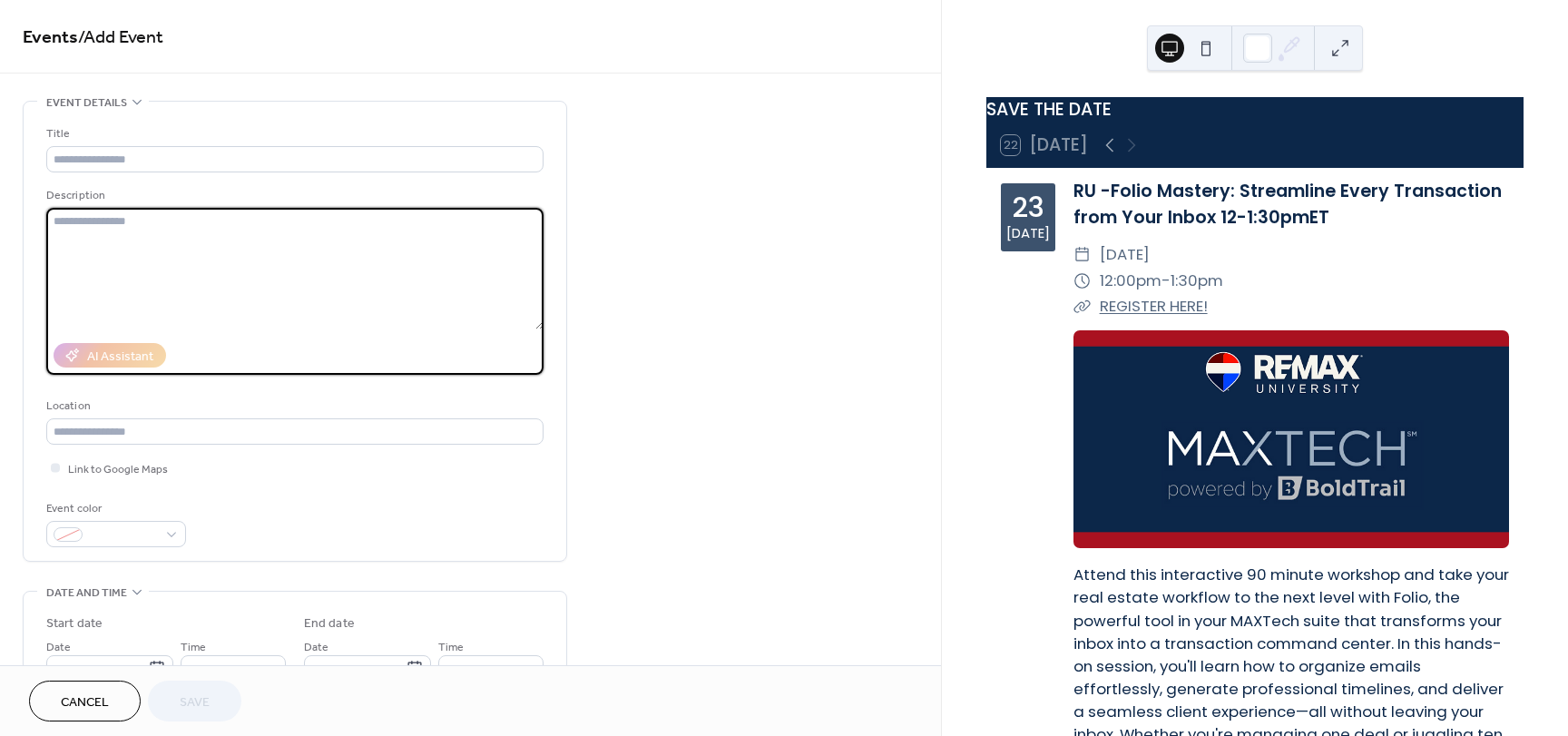 click at bounding box center [295, 269] 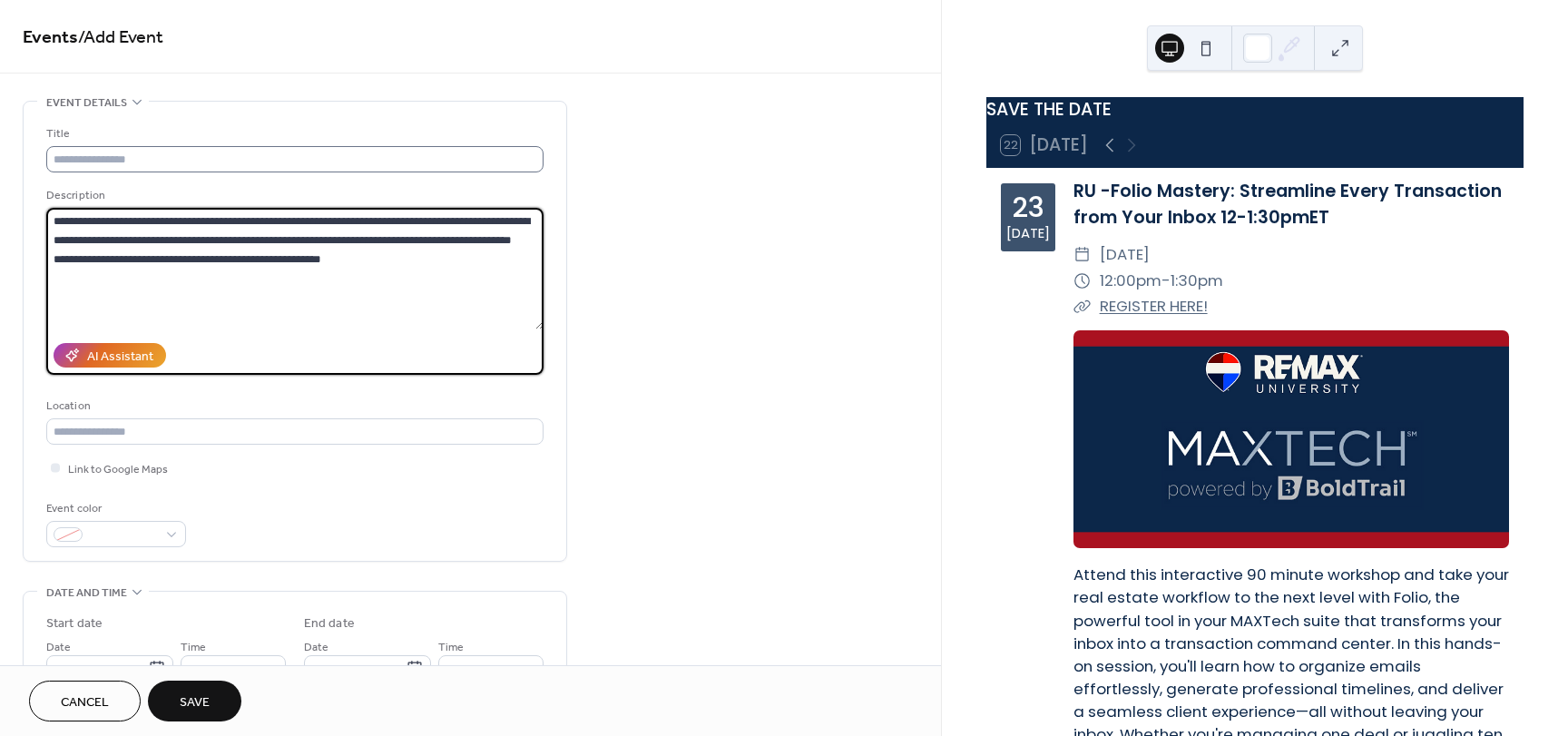type on "**********" 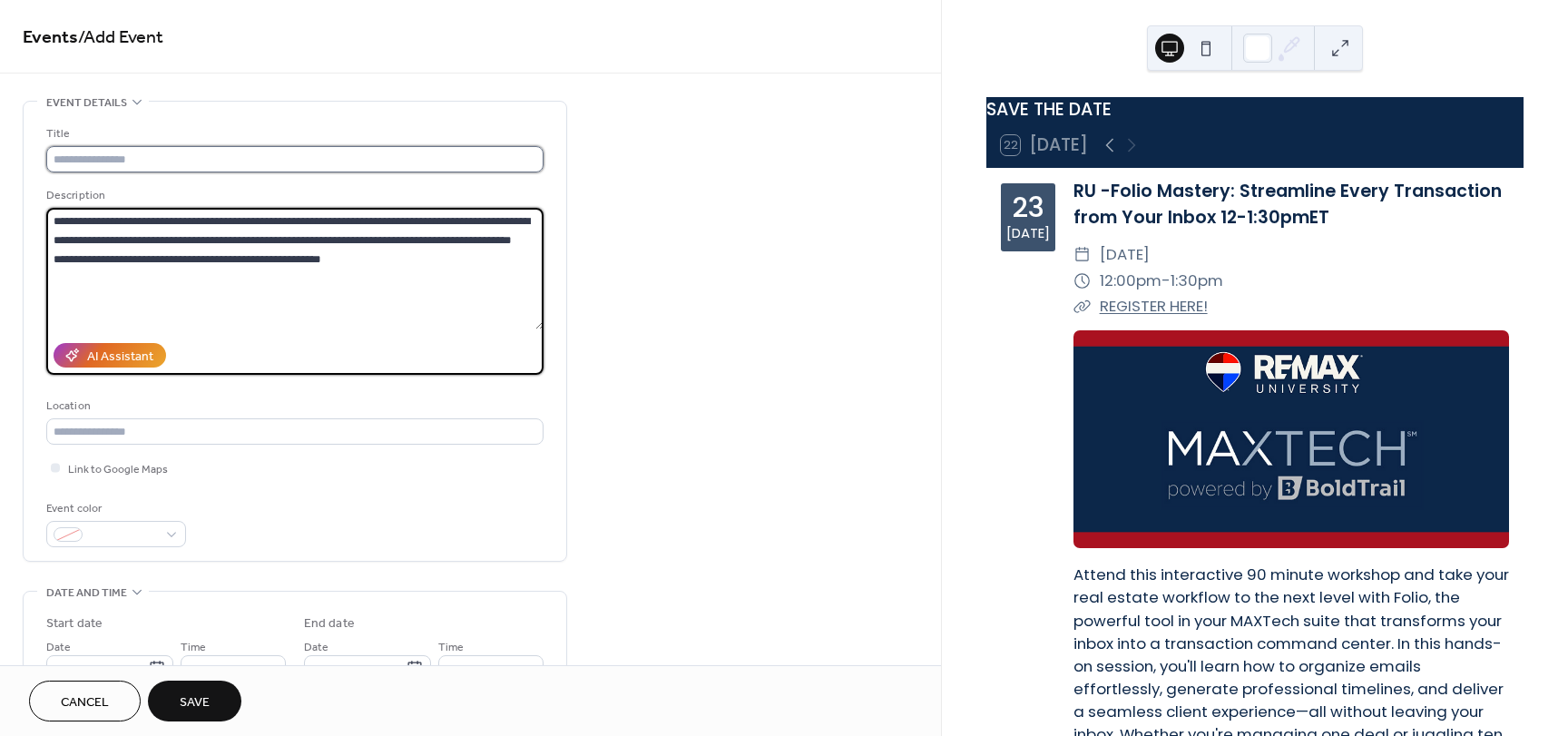 click at bounding box center [295, 159] 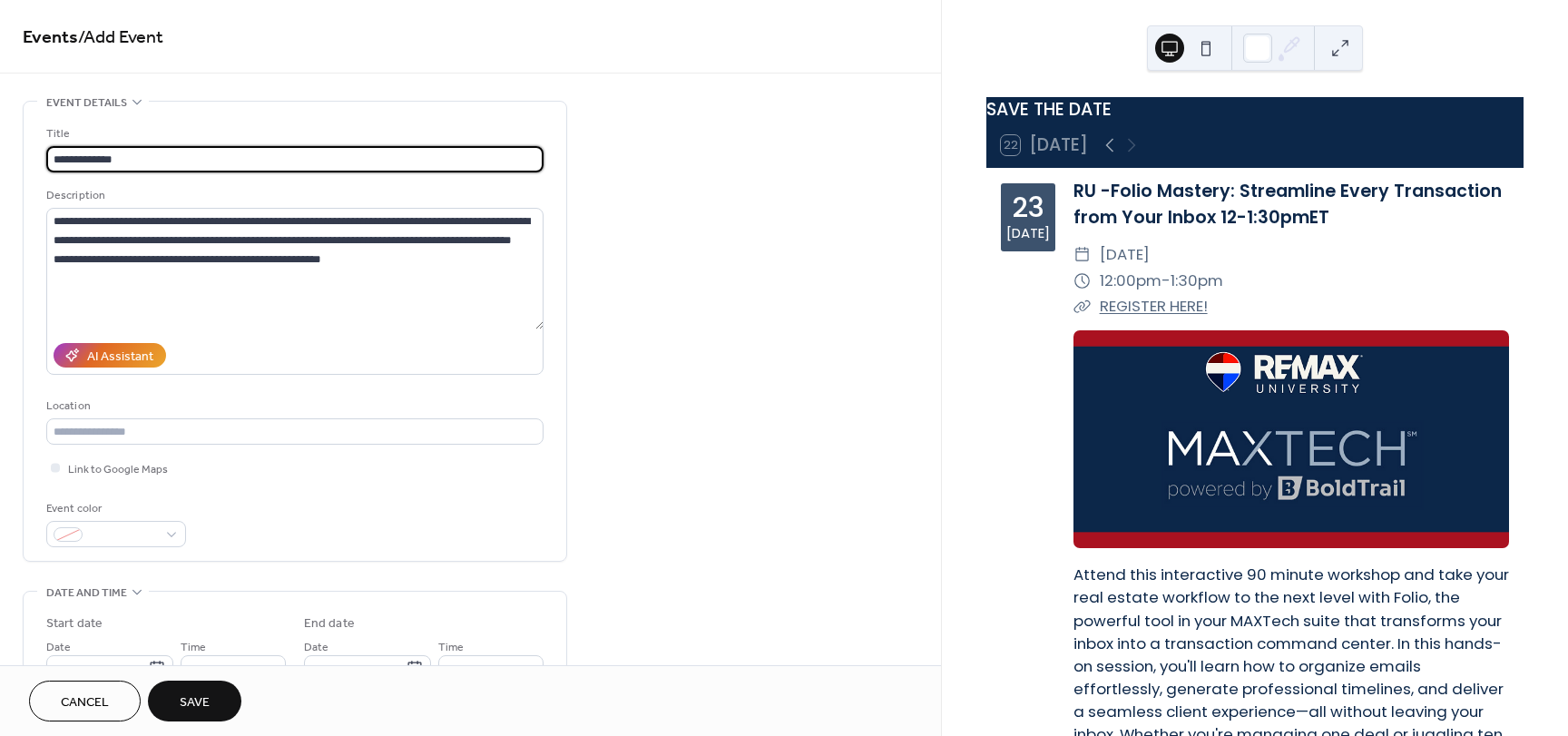 type on "**********" 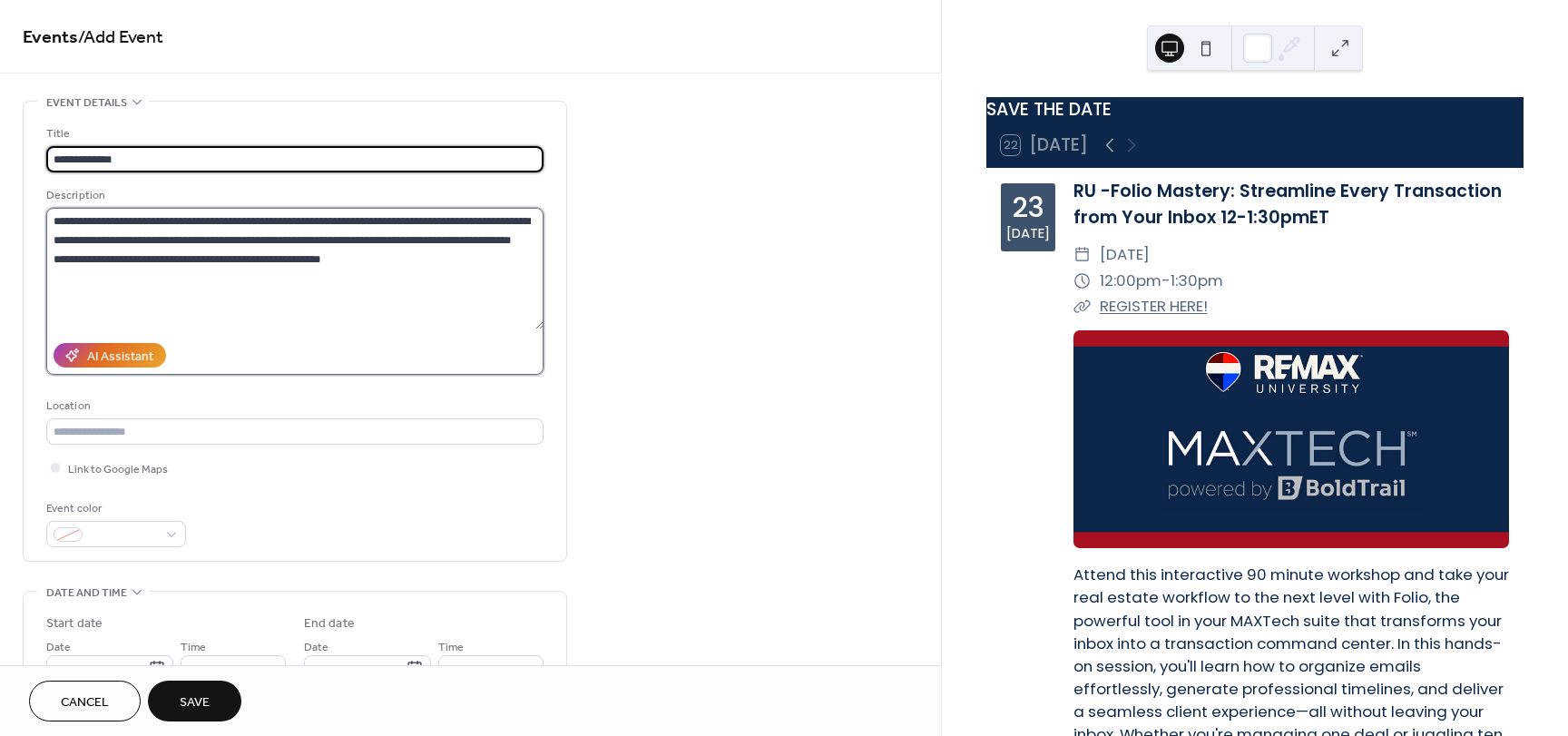 click on "**********" at bounding box center (295, 269) 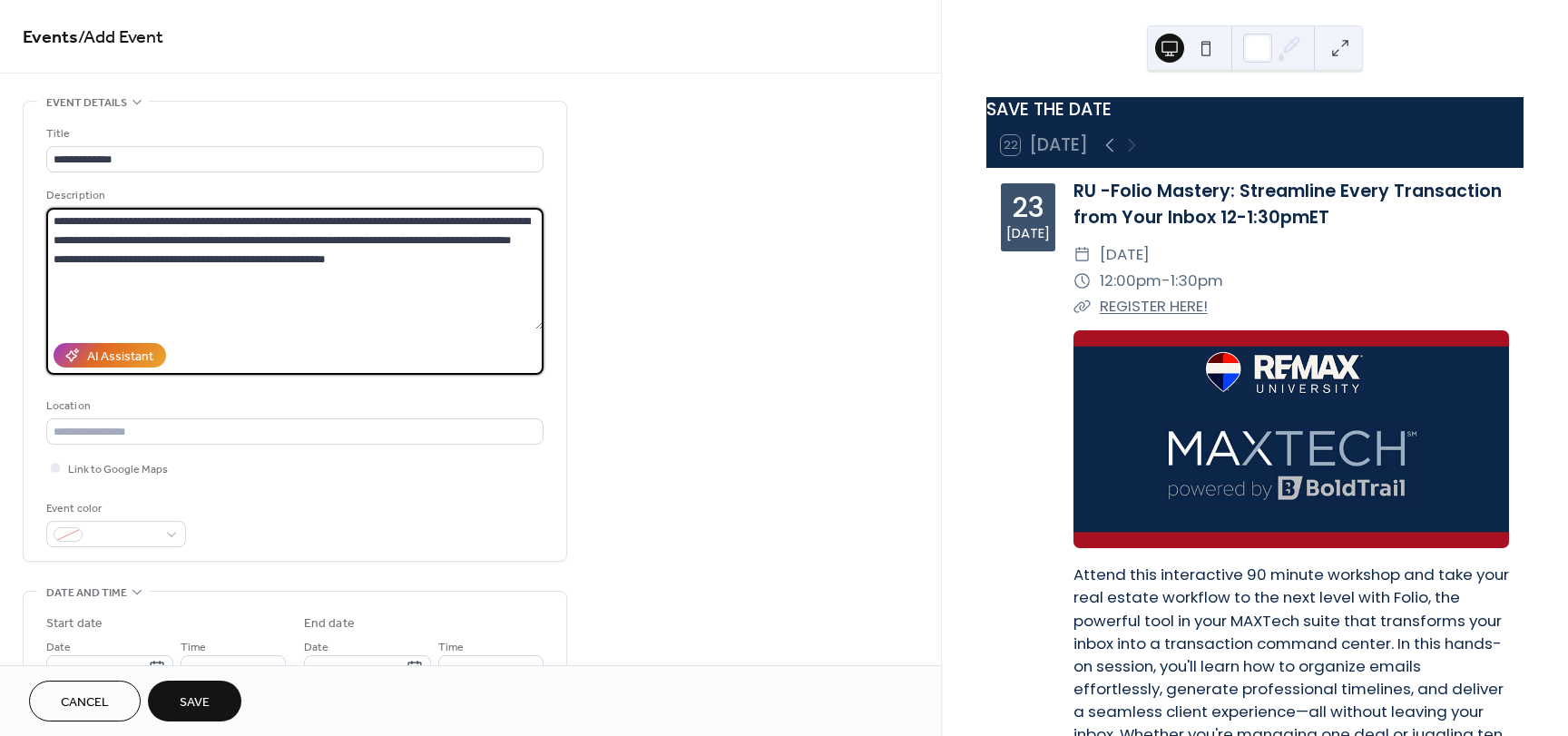 paste on "**********" 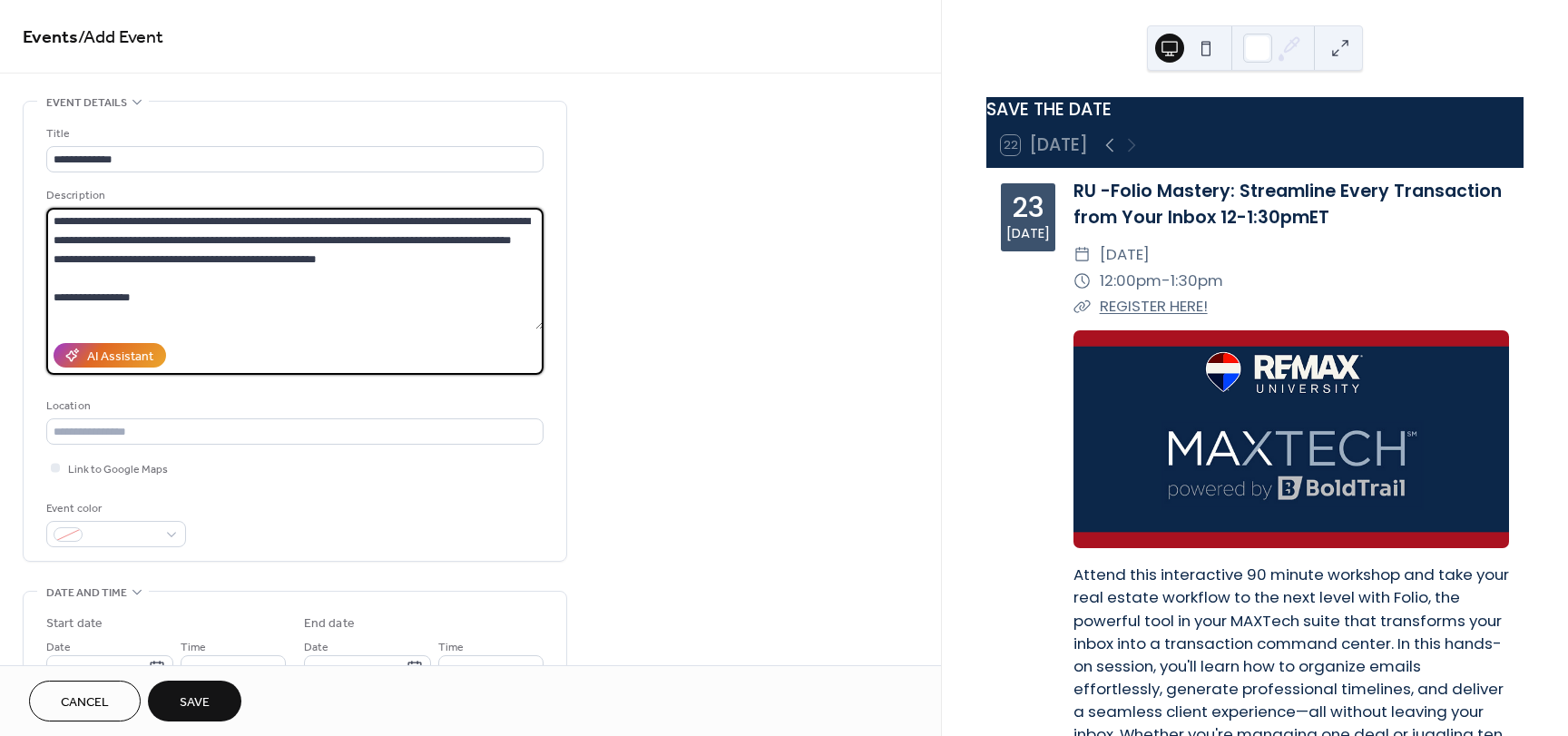 type on "**********" 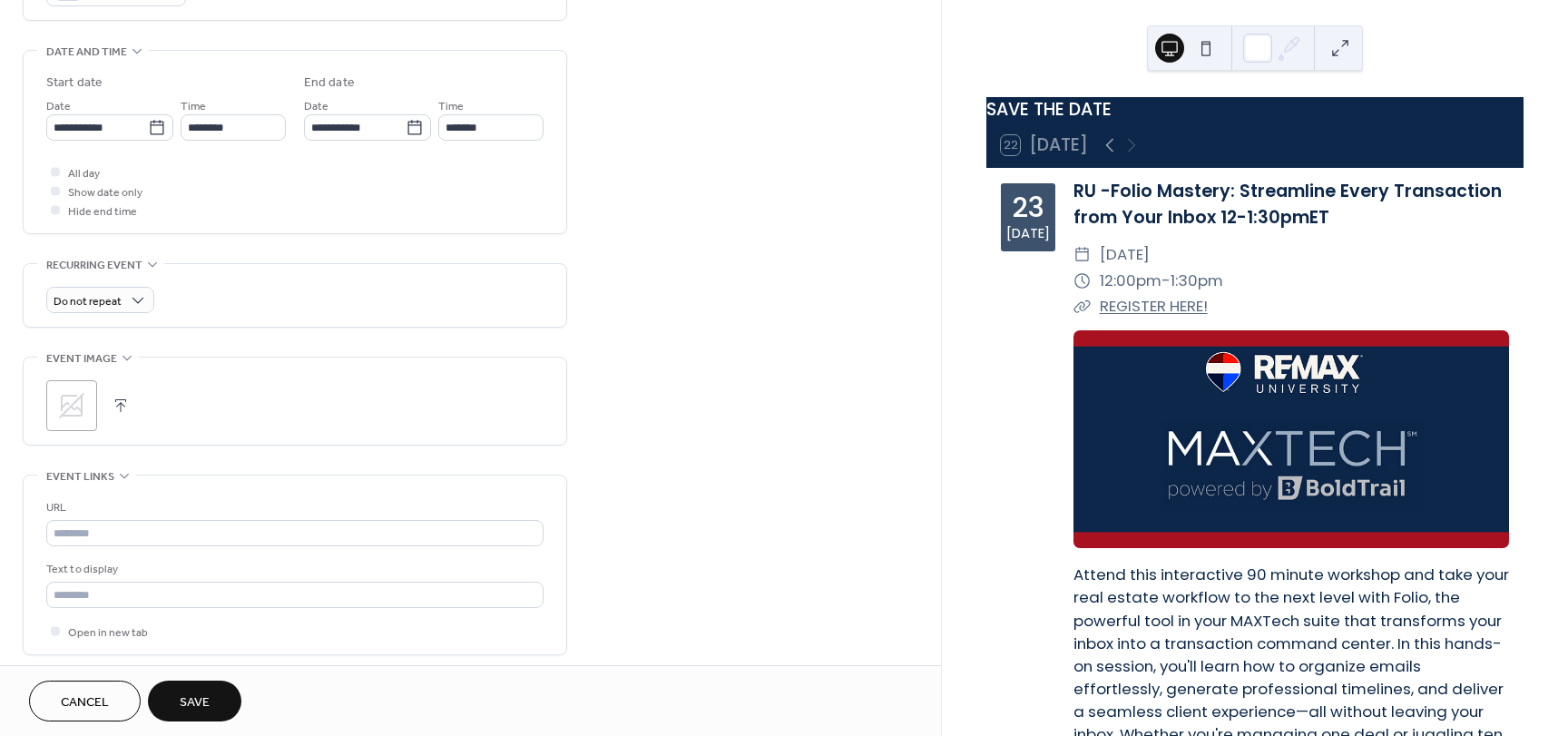 scroll, scrollTop: 545, scrollLeft: 0, axis: vertical 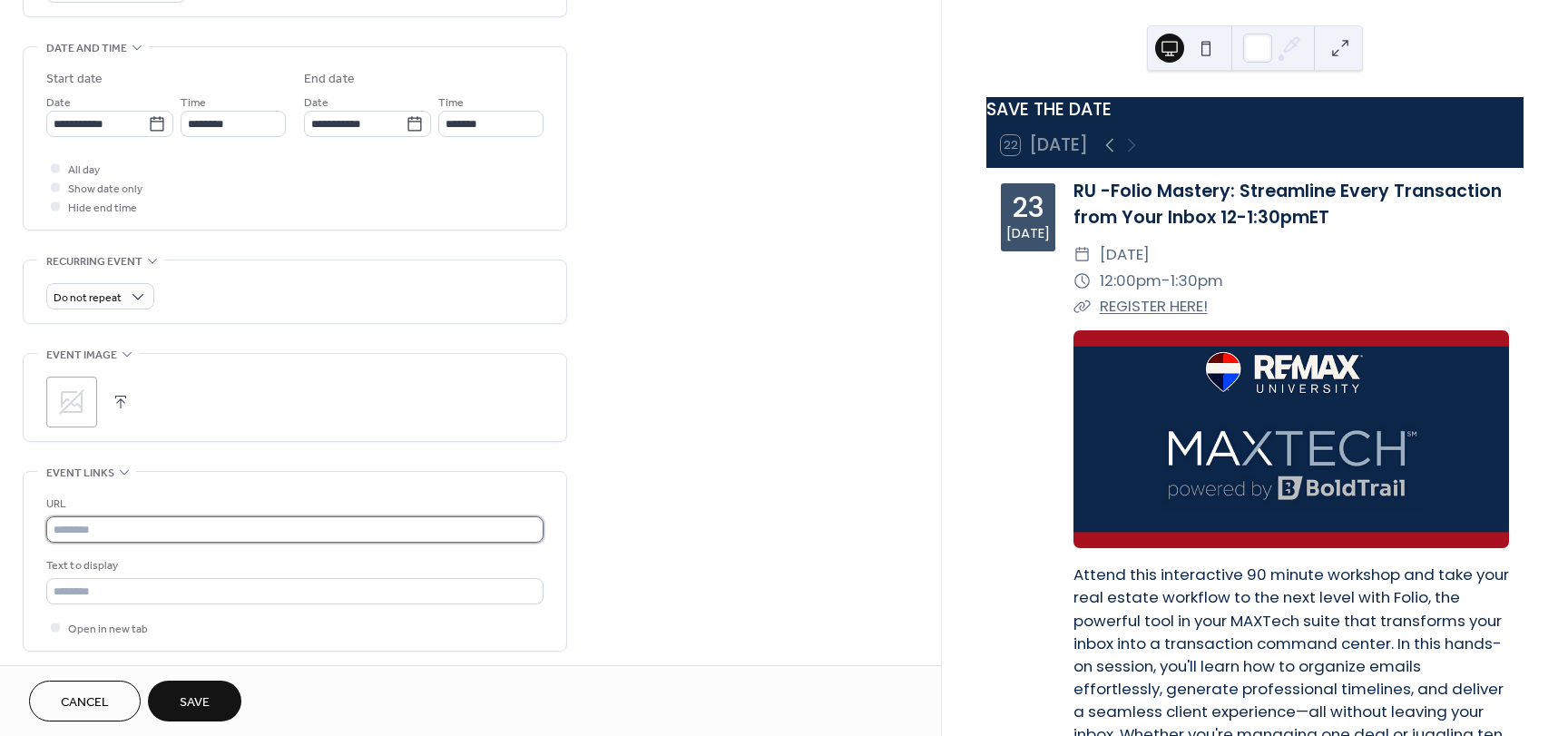 drag, startPoint x: 78, startPoint y: 535, endPoint x: 101, endPoint y: 535, distance: 23 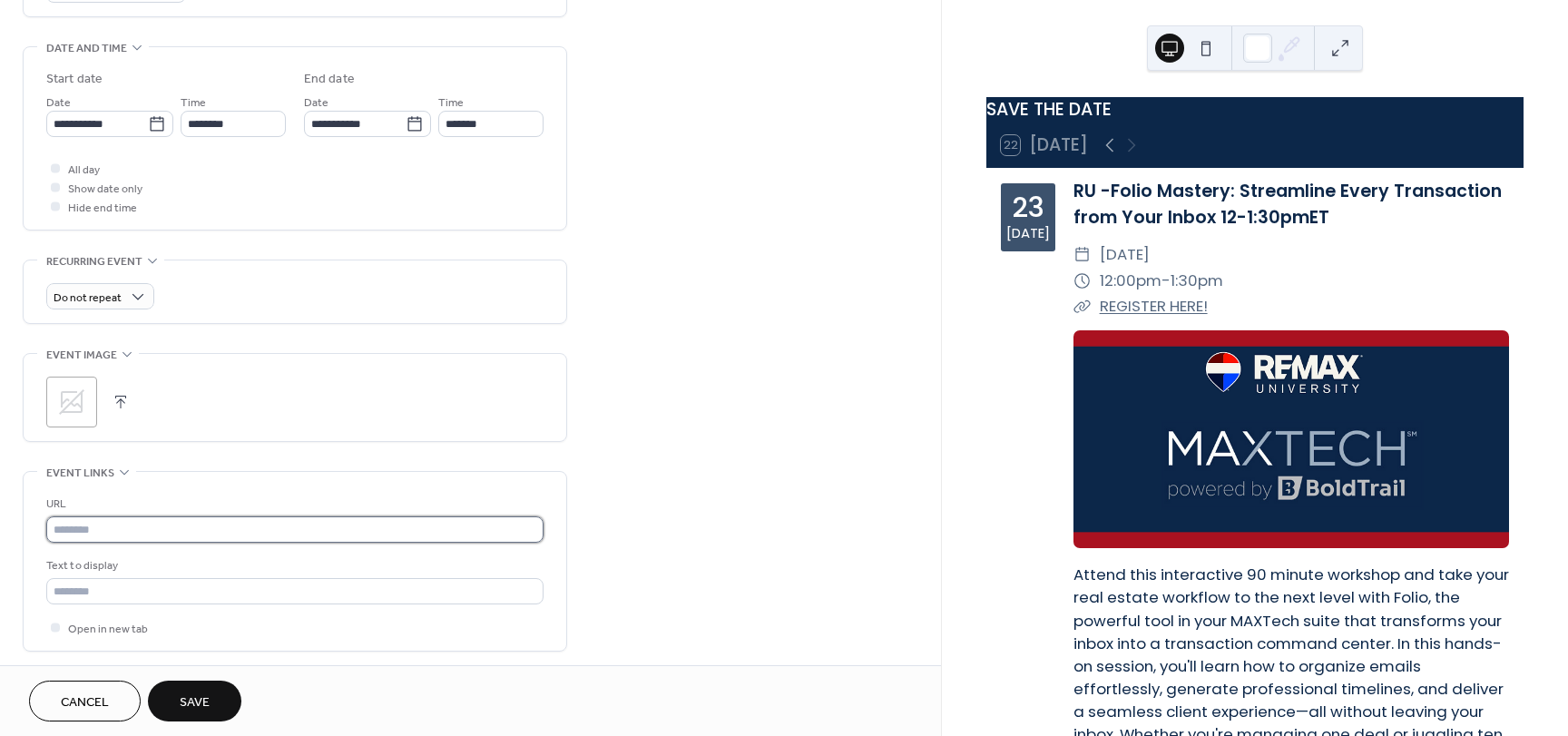 click at bounding box center (295, 529) 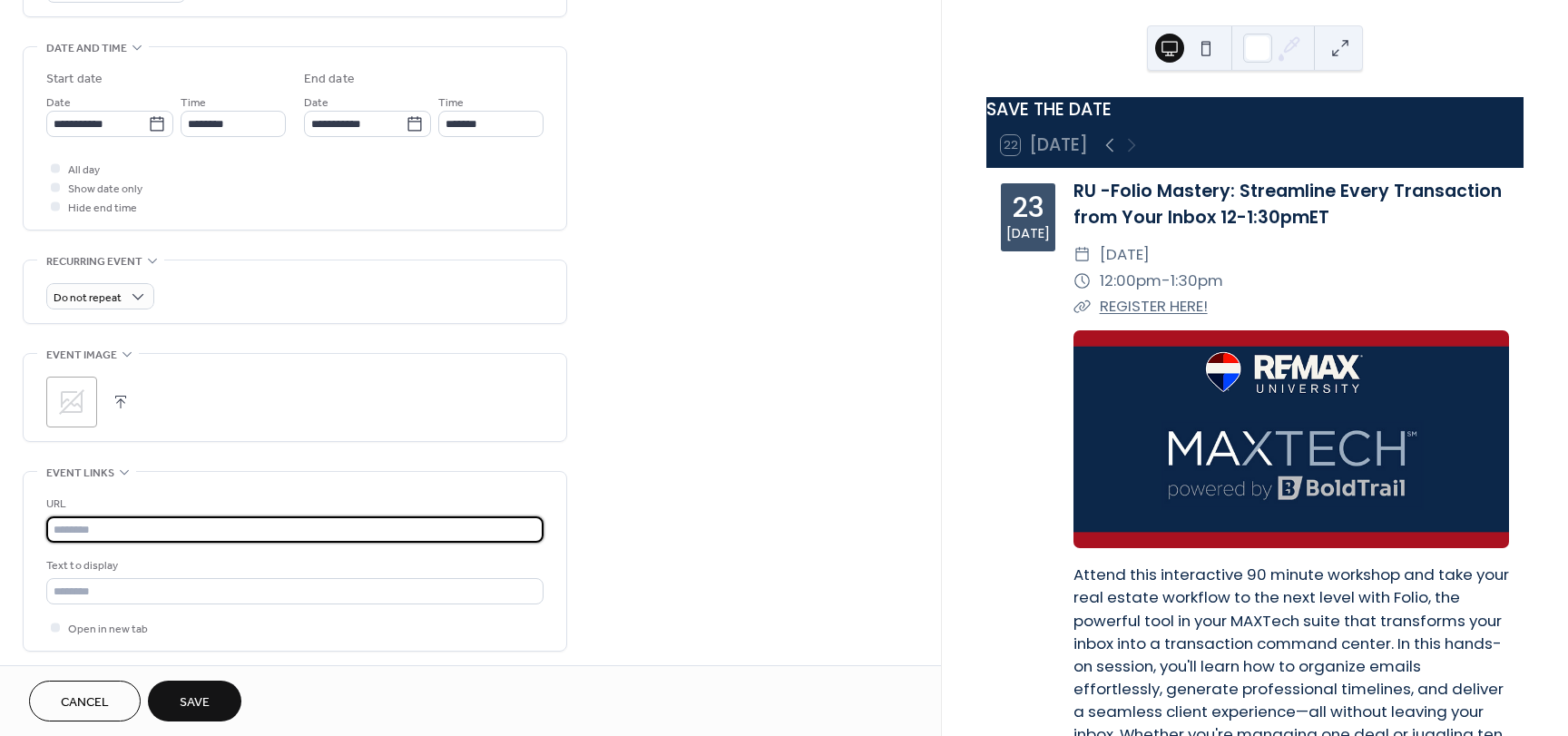 paste on "**********" 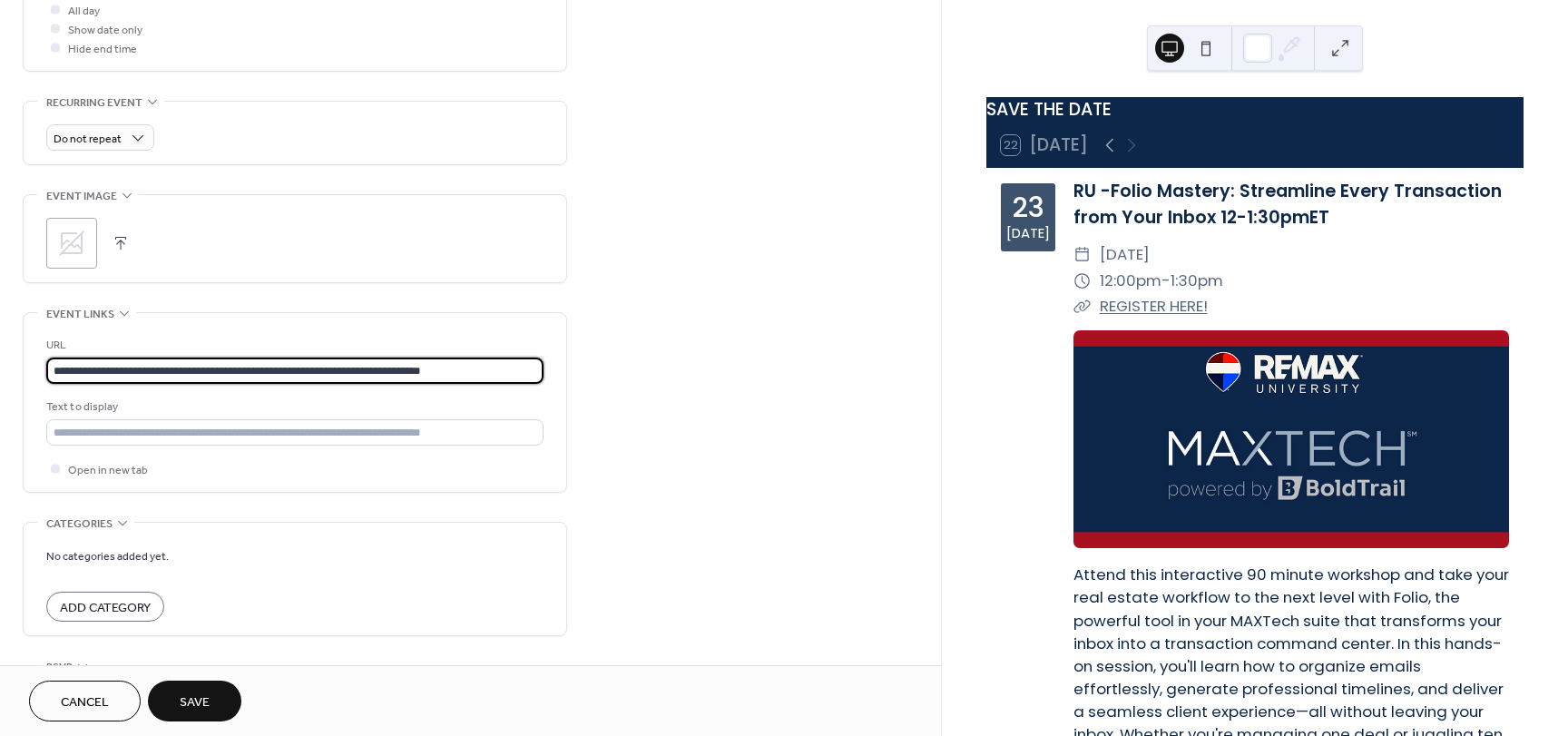 scroll, scrollTop: 726, scrollLeft: 0, axis: vertical 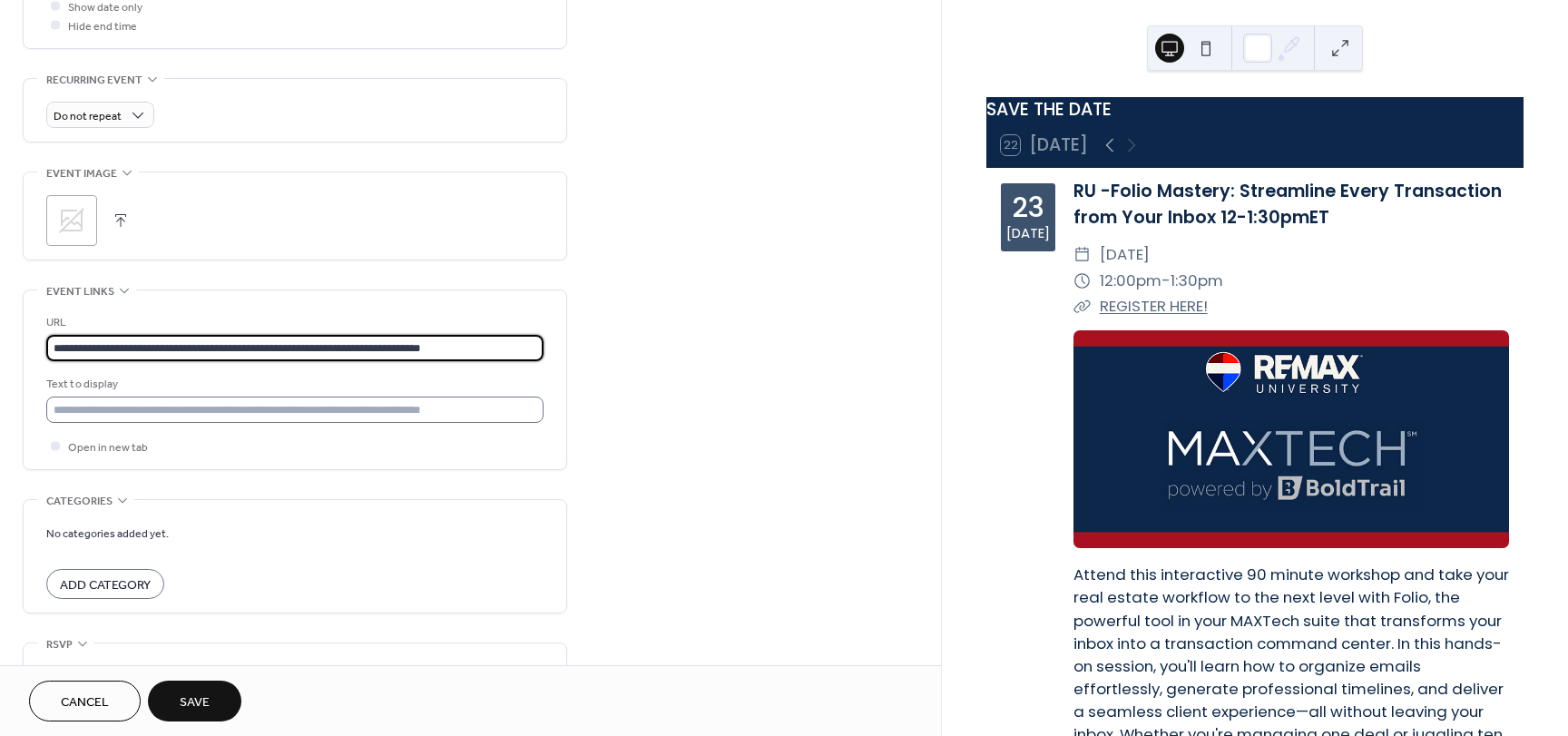 type on "**********" 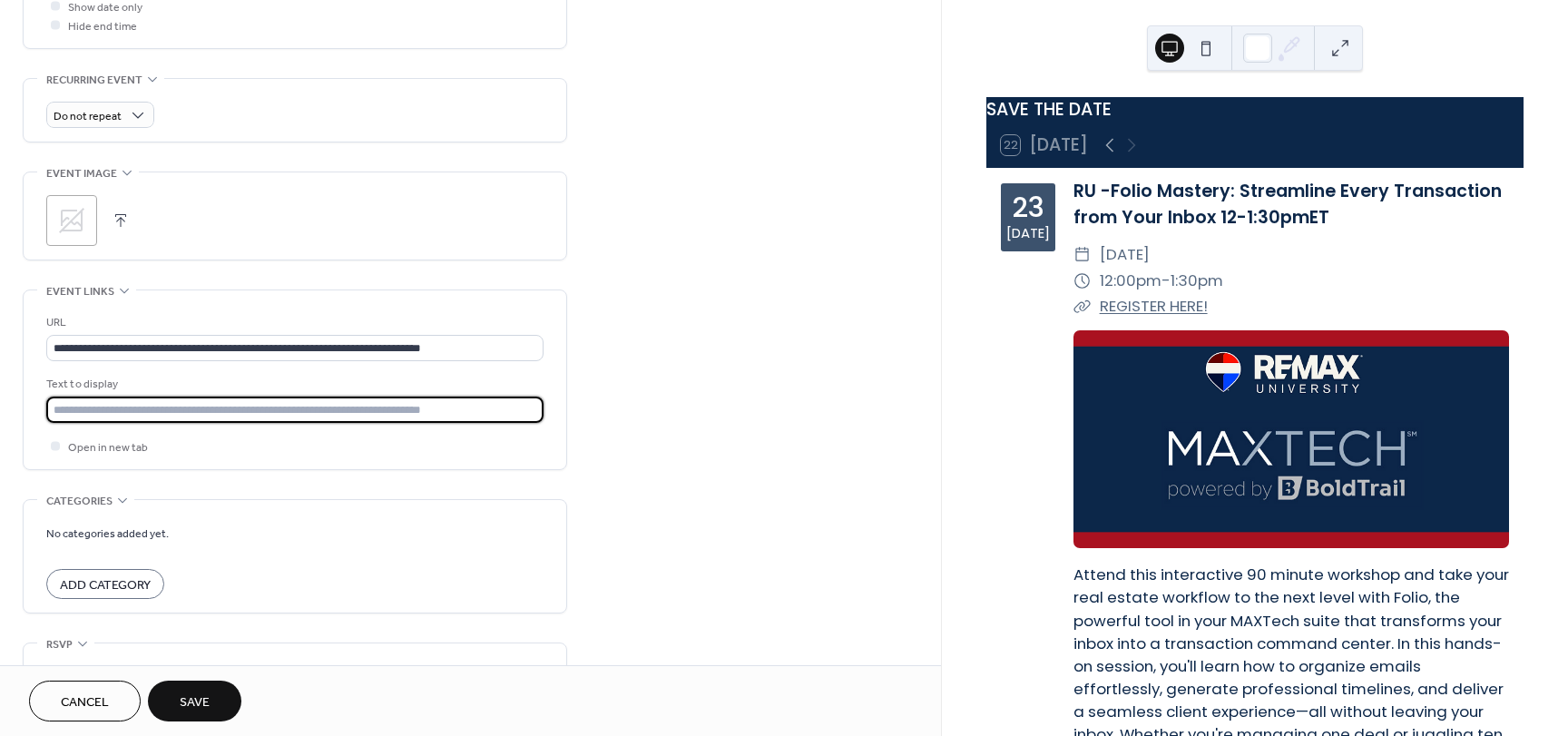 click at bounding box center (295, 409) 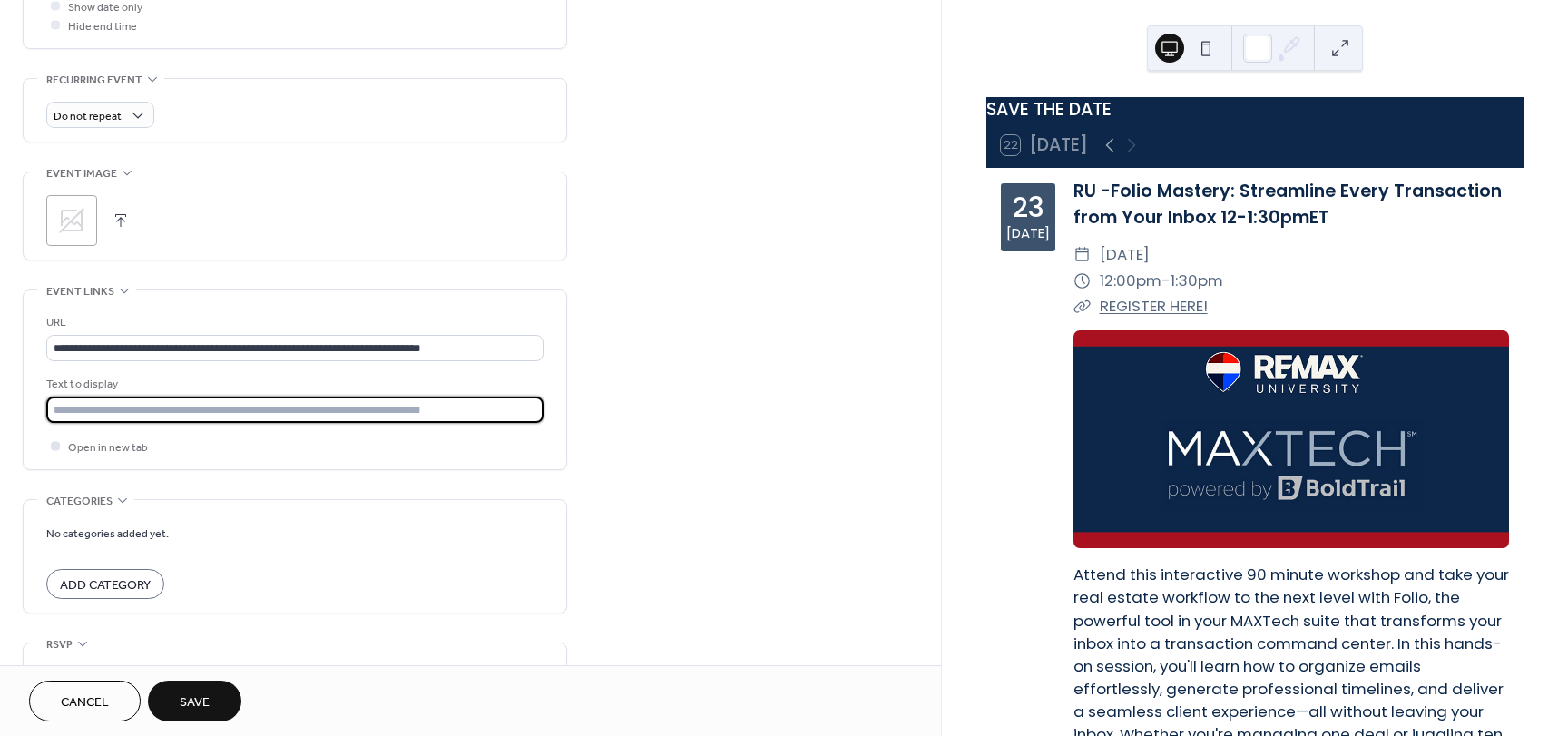 type on "*********" 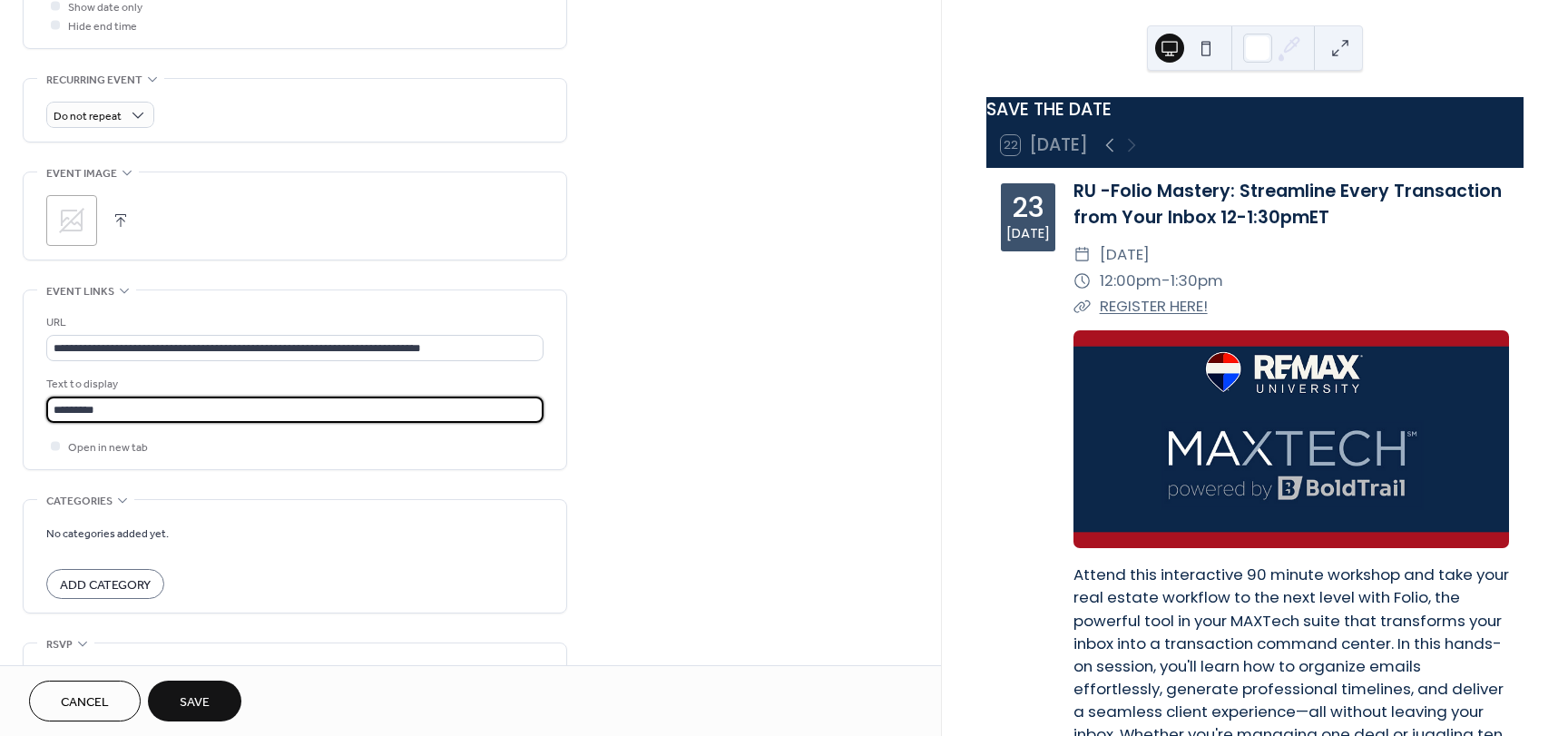 click at bounding box center (121, 221) 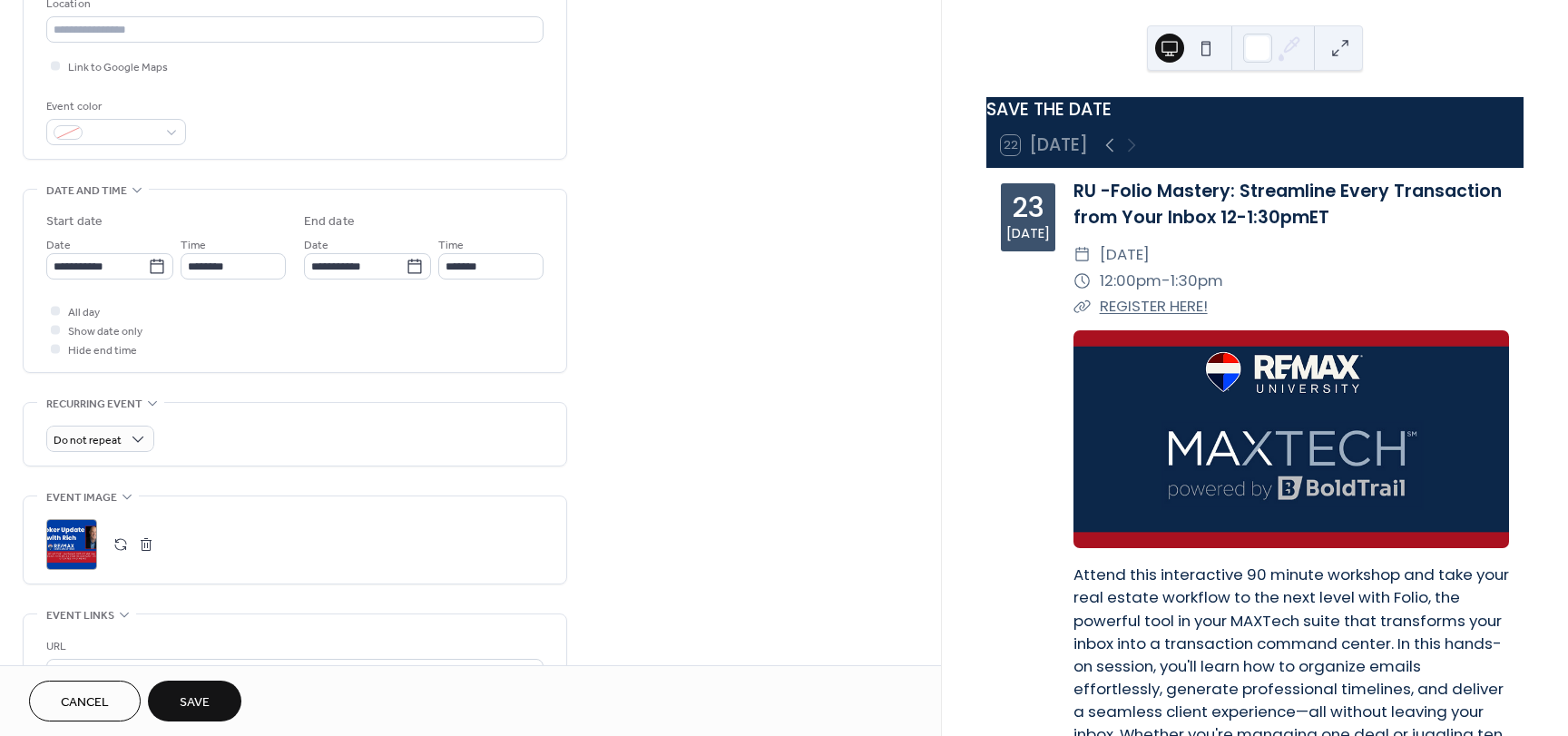 scroll, scrollTop: 366, scrollLeft: 0, axis: vertical 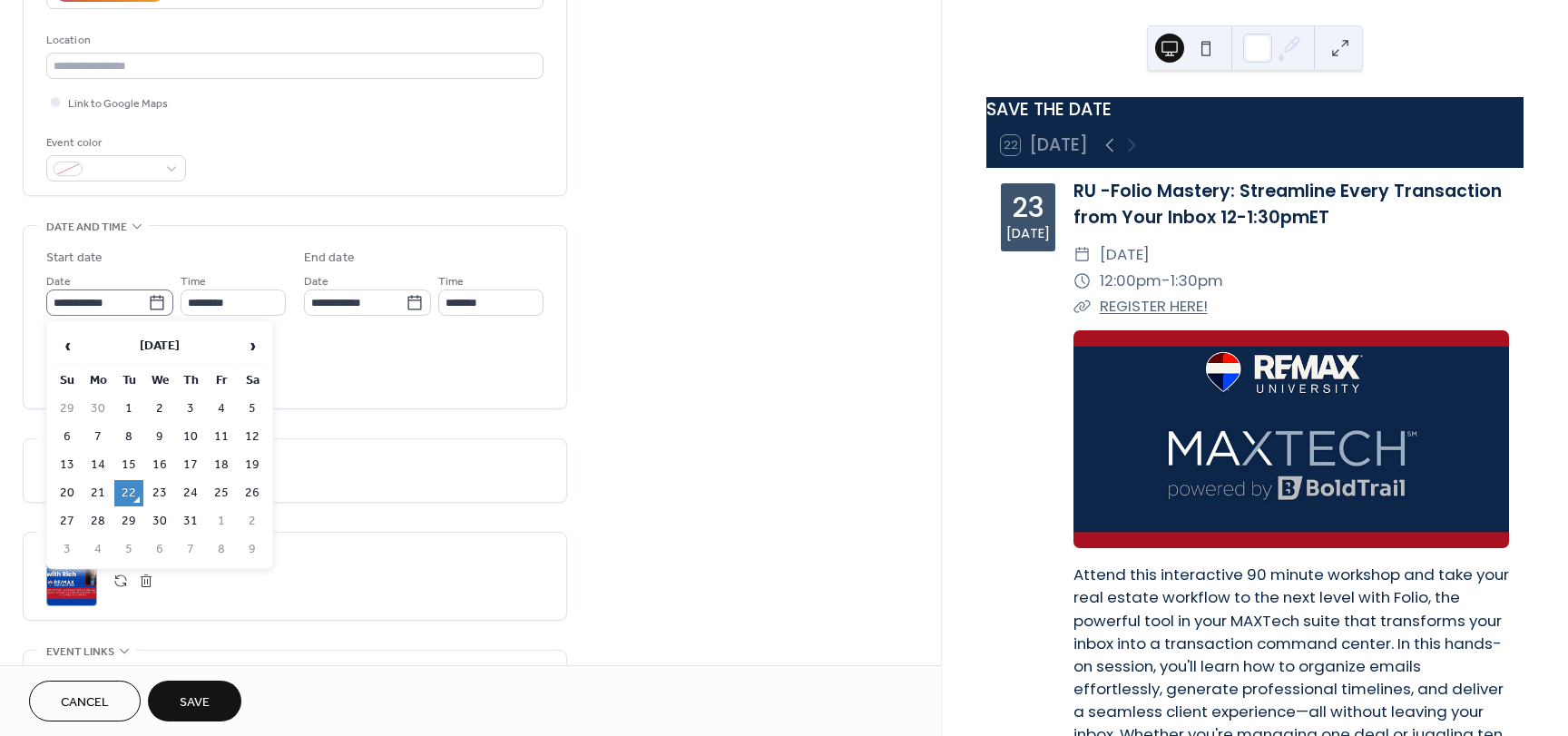 click 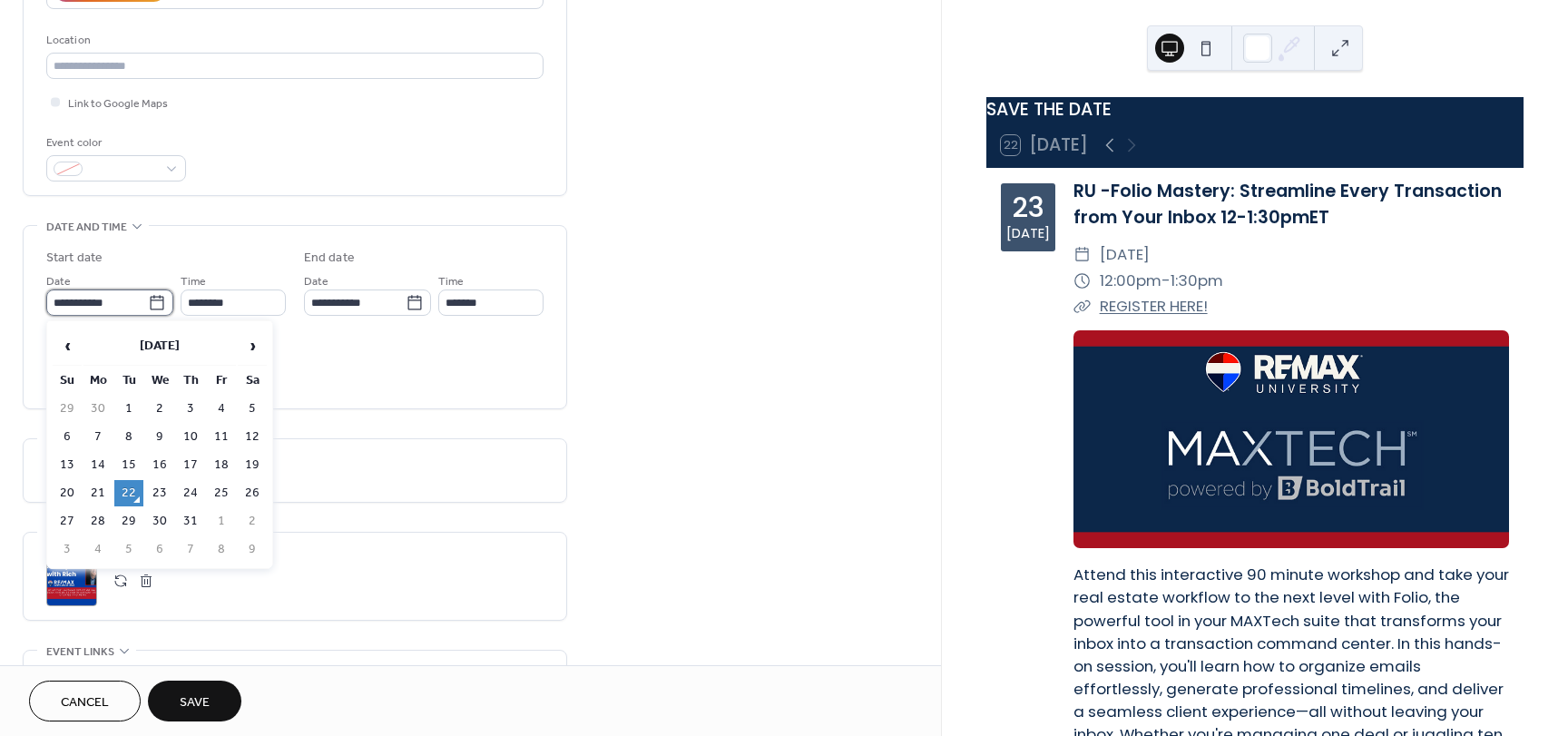 click on "**********" at bounding box center (97, 302) 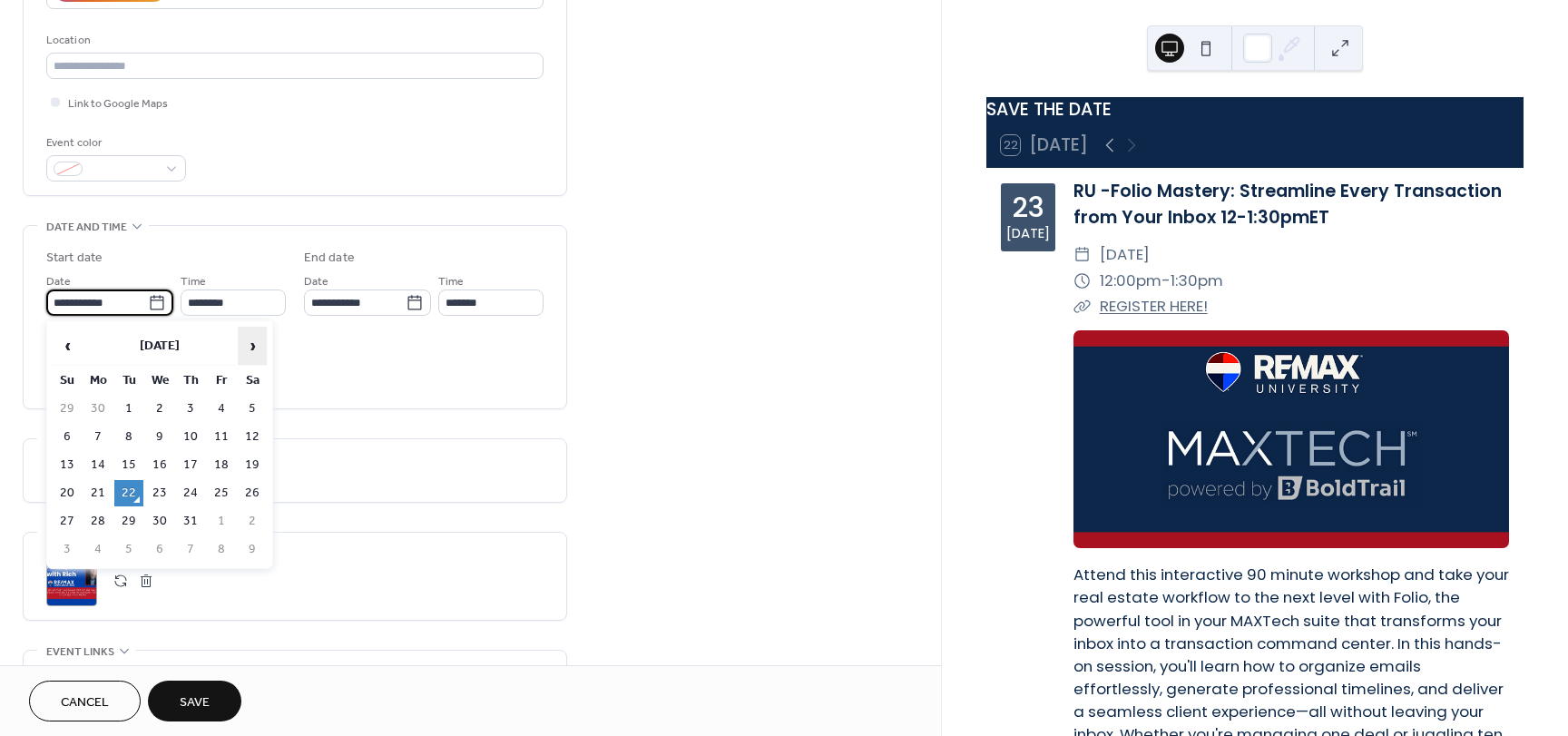 click on "›" at bounding box center [252, 346] 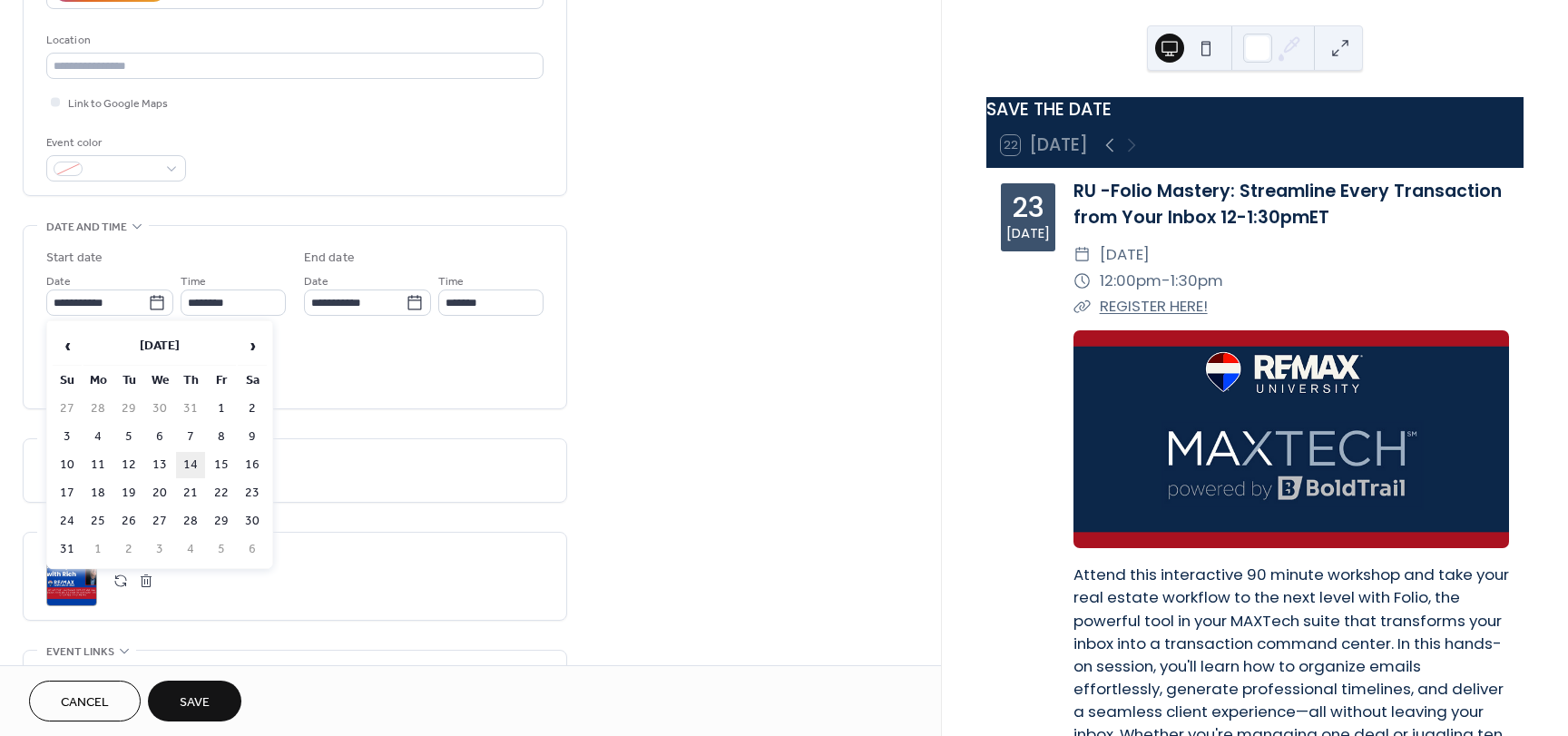 click on "14" at bounding box center [191, 465] 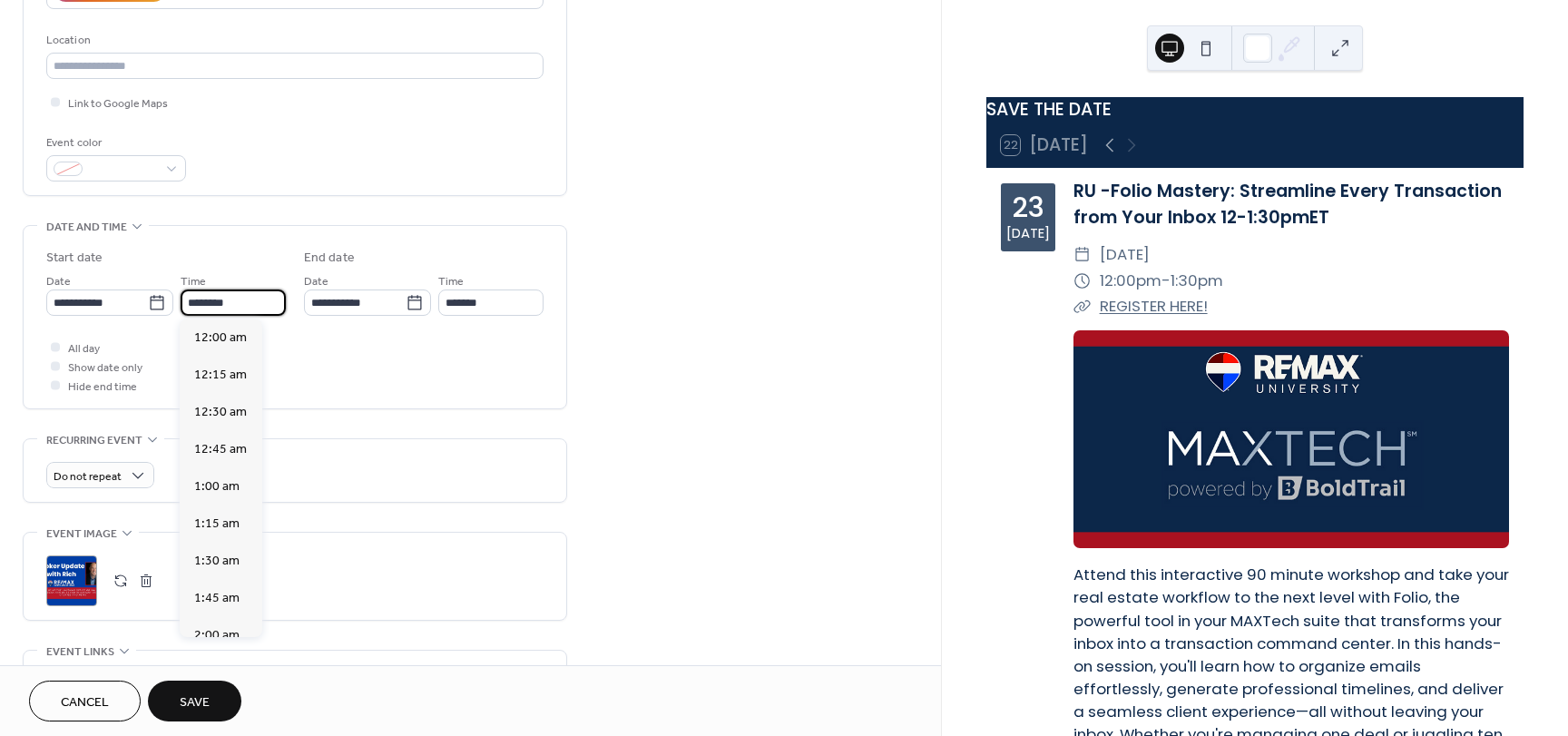 click on "********" at bounding box center (233, 302) 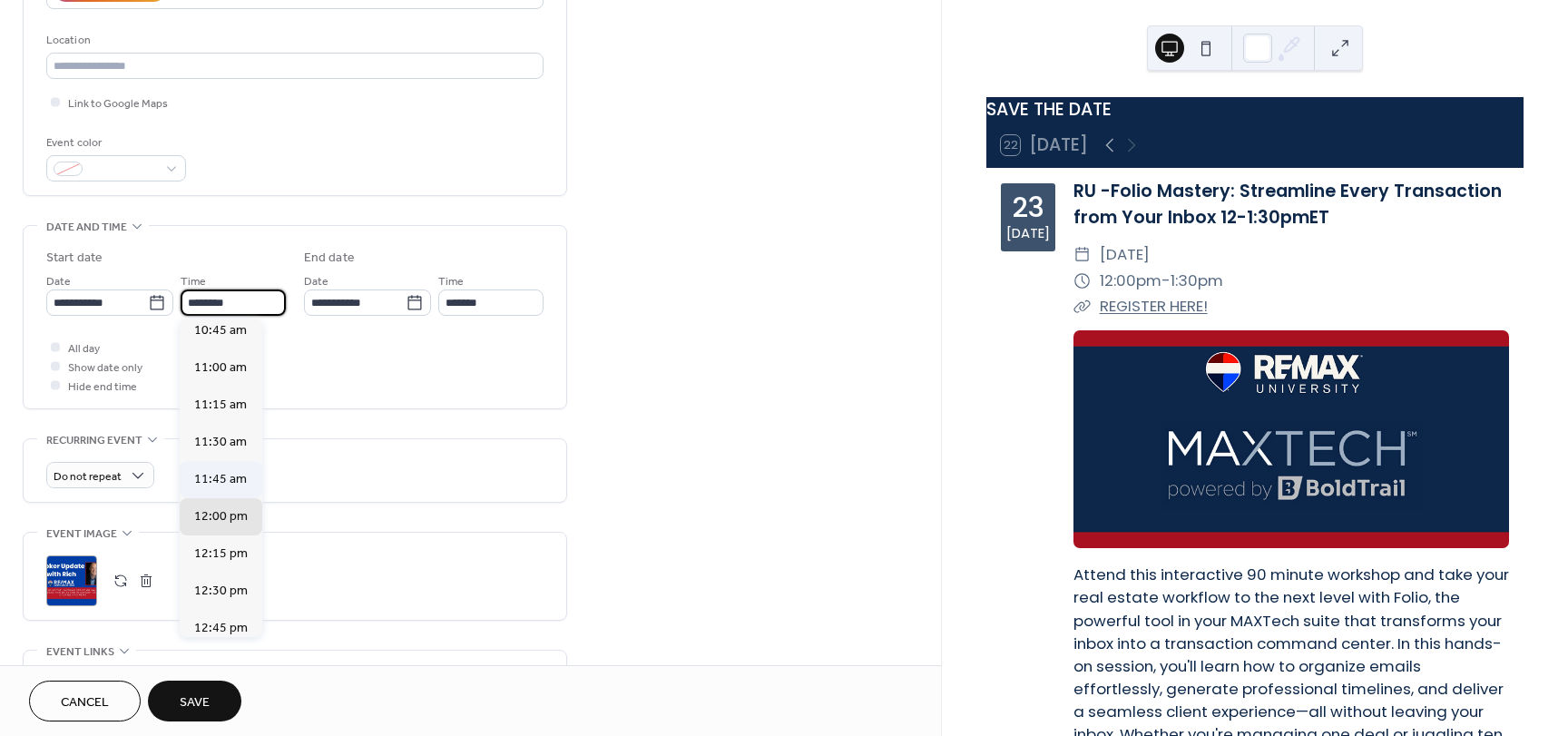 scroll, scrollTop: 1604, scrollLeft: 0, axis: vertical 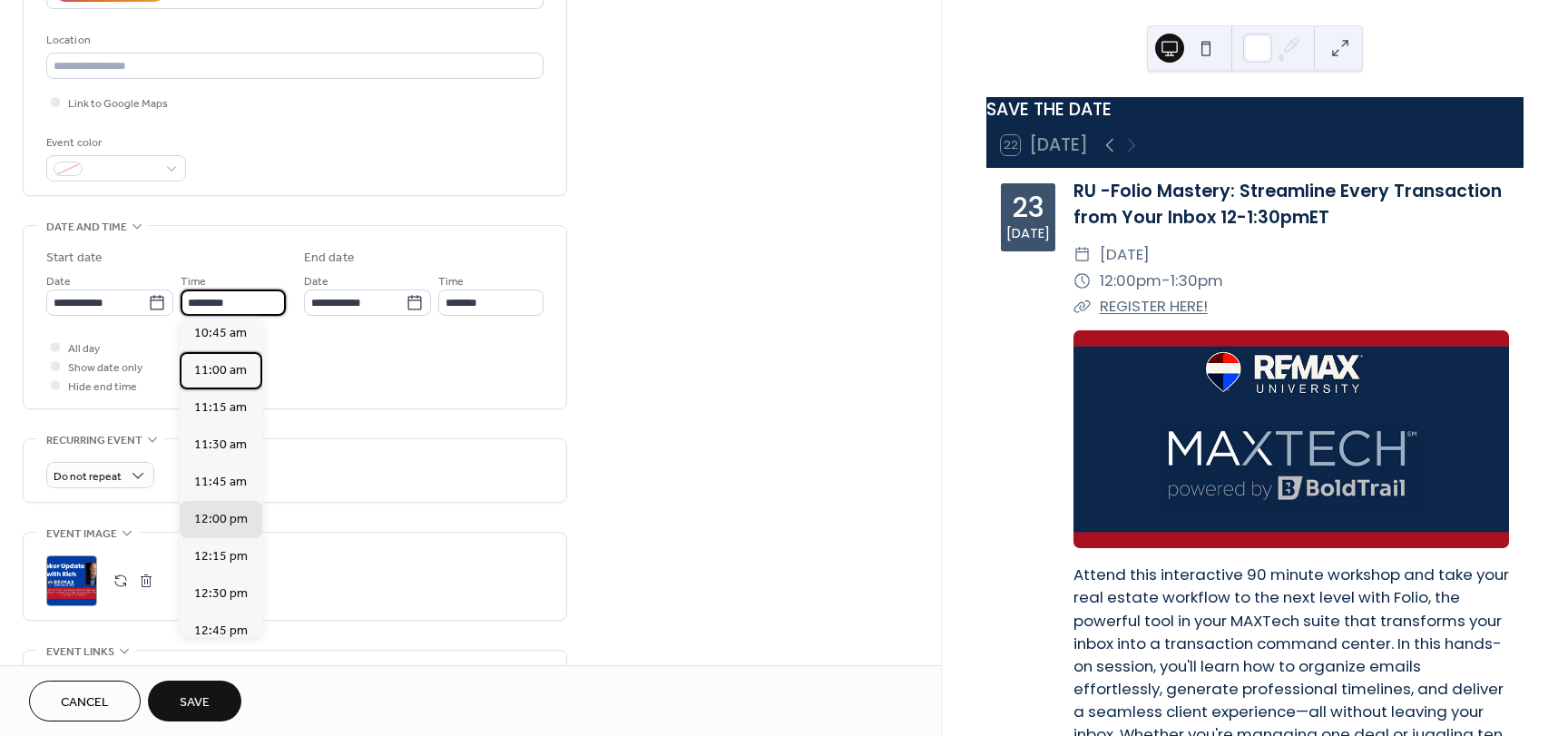 click on "11:00 am" at bounding box center (220, 370) 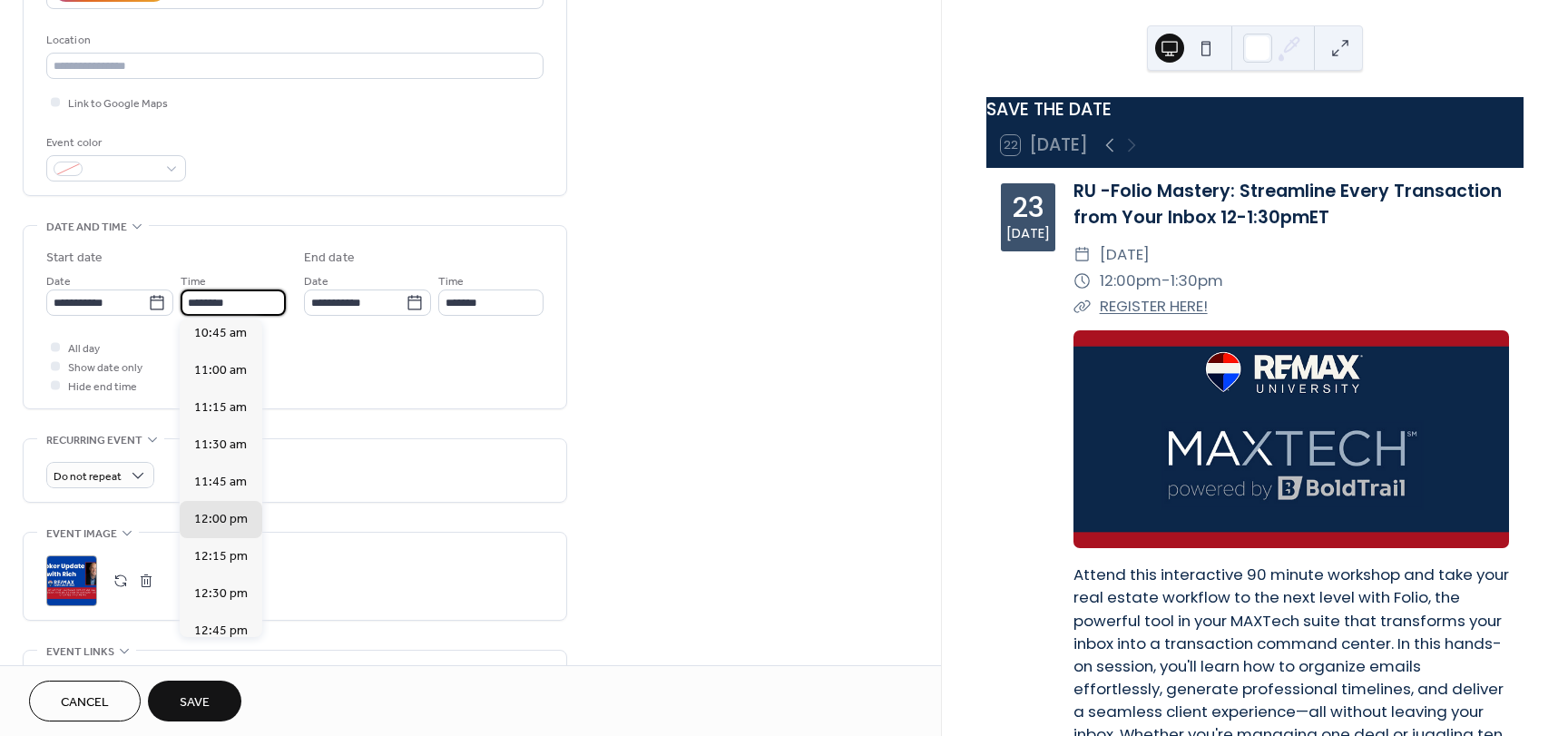 type on "********" 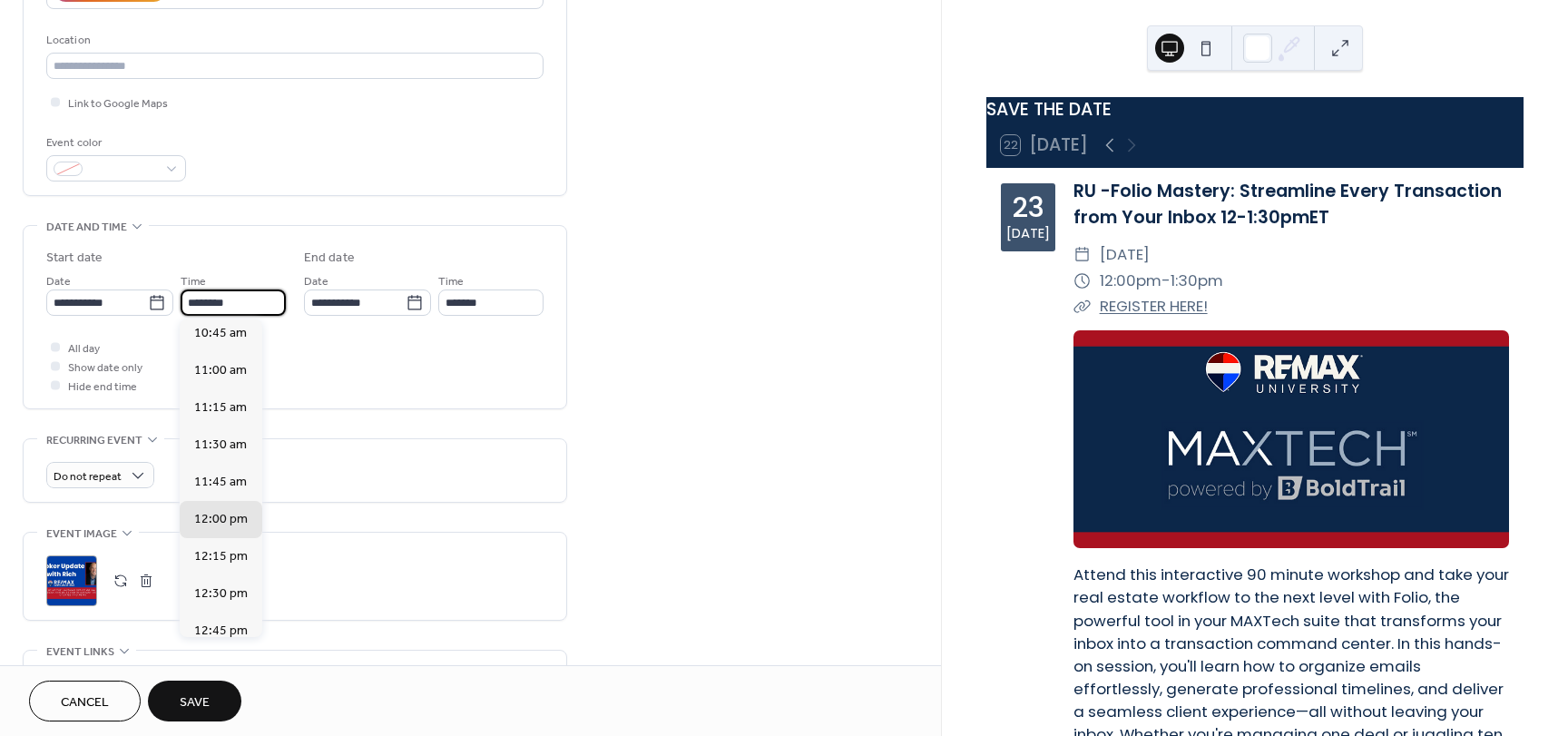 type on "********" 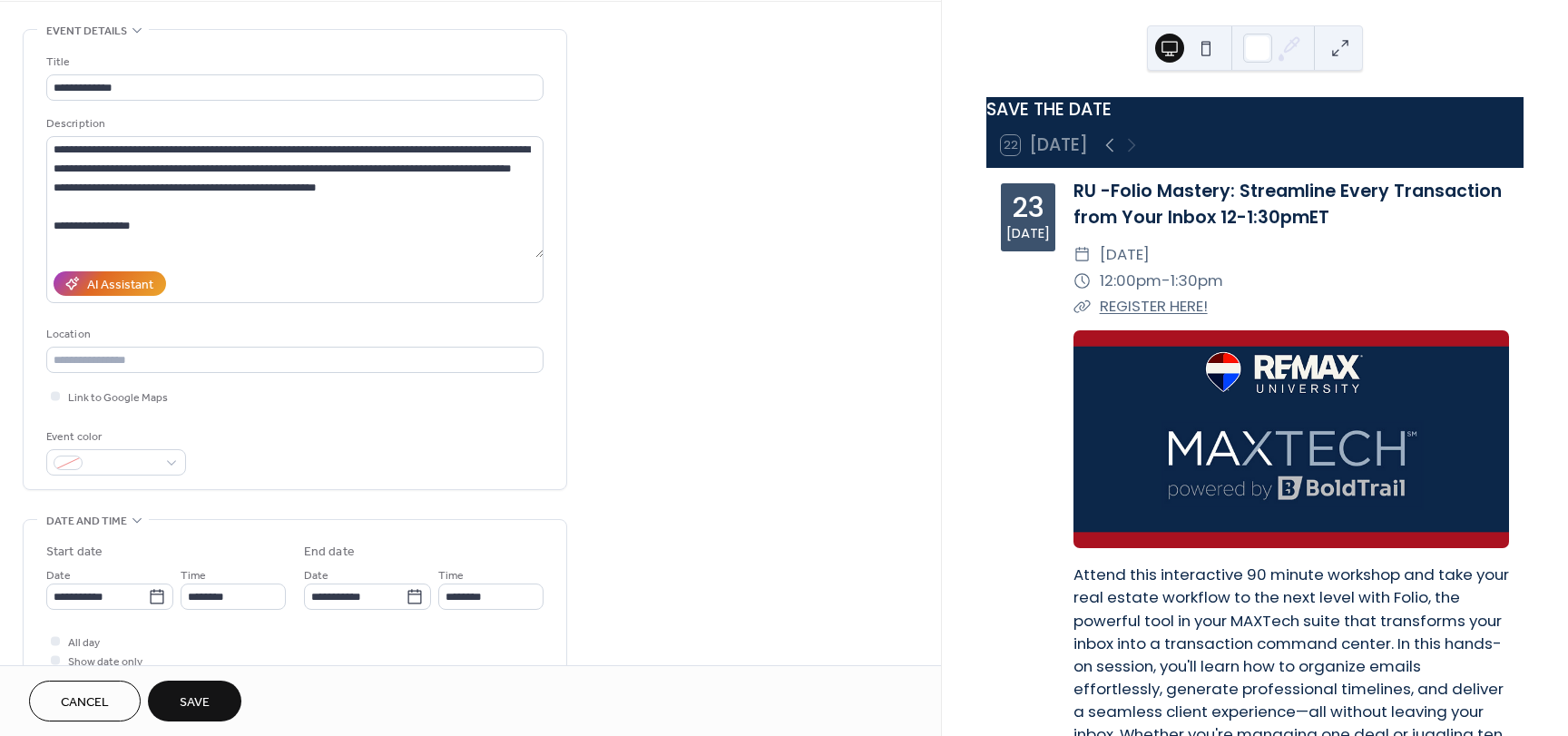 scroll, scrollTop: 3, scrollLeft: 0, axis: vertical 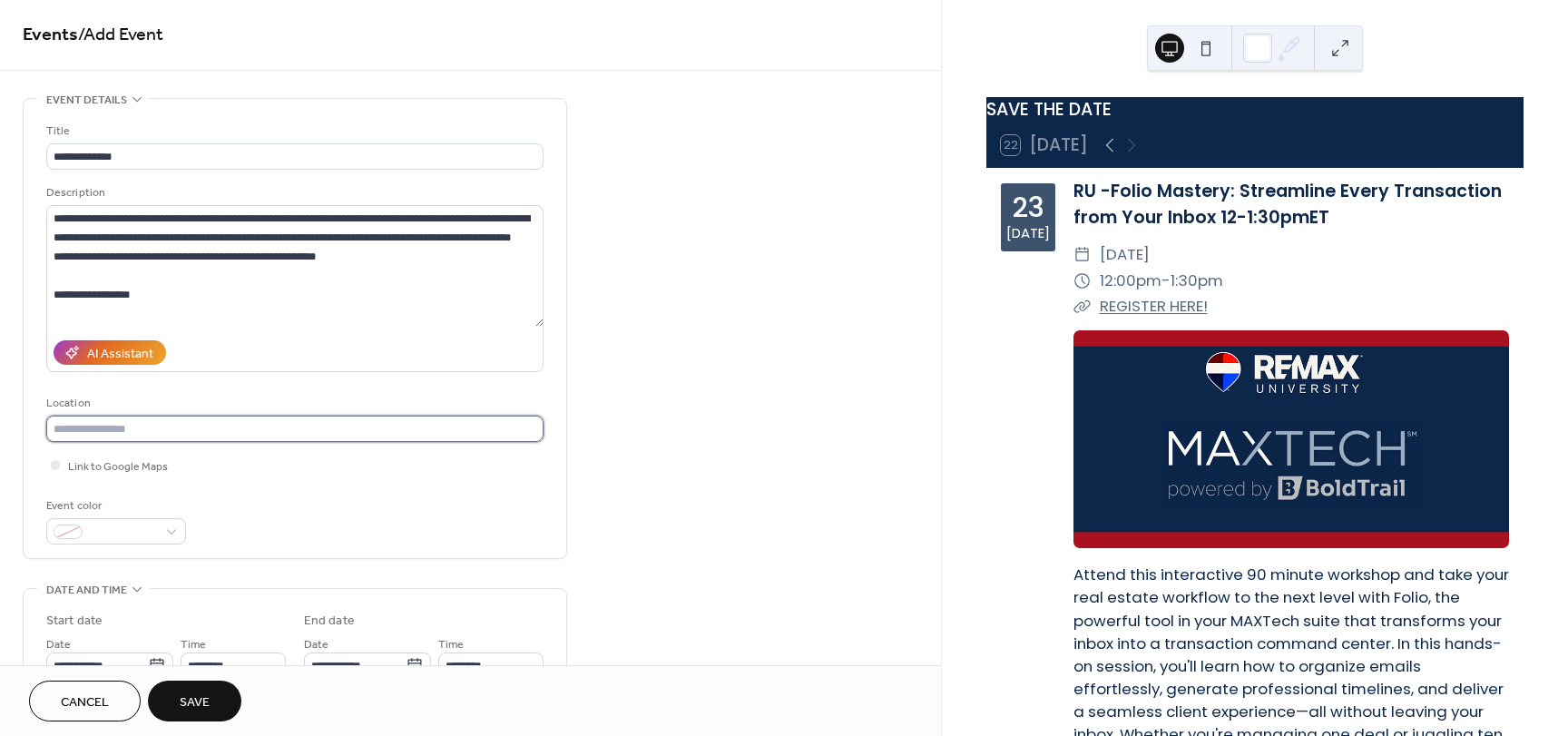 click at bounding box center (295, 428) 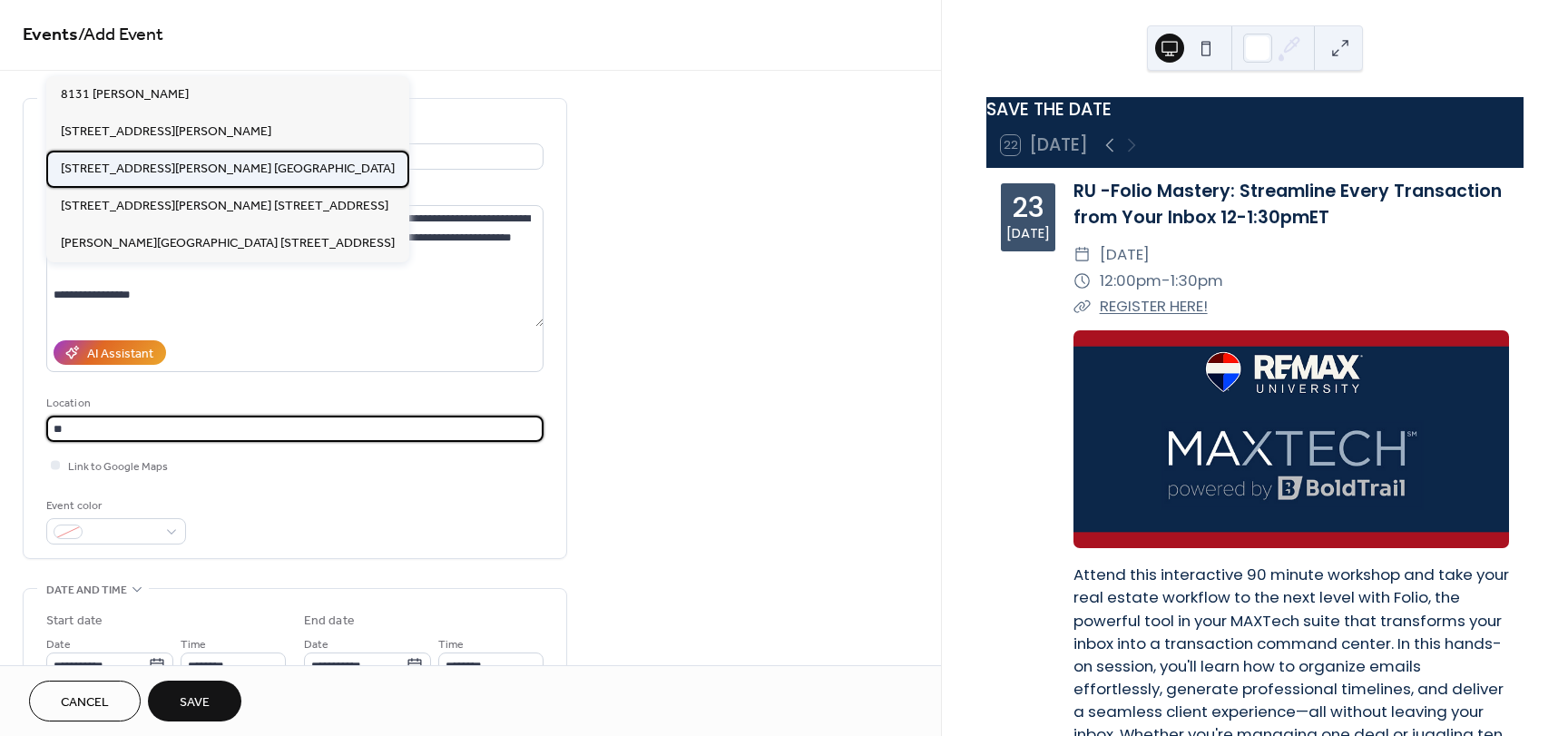 click on "[STREET_ADDRESS][PERSON_NAME] [GEOGRAPHIC_DATA]" at bounding box center (228, 169) 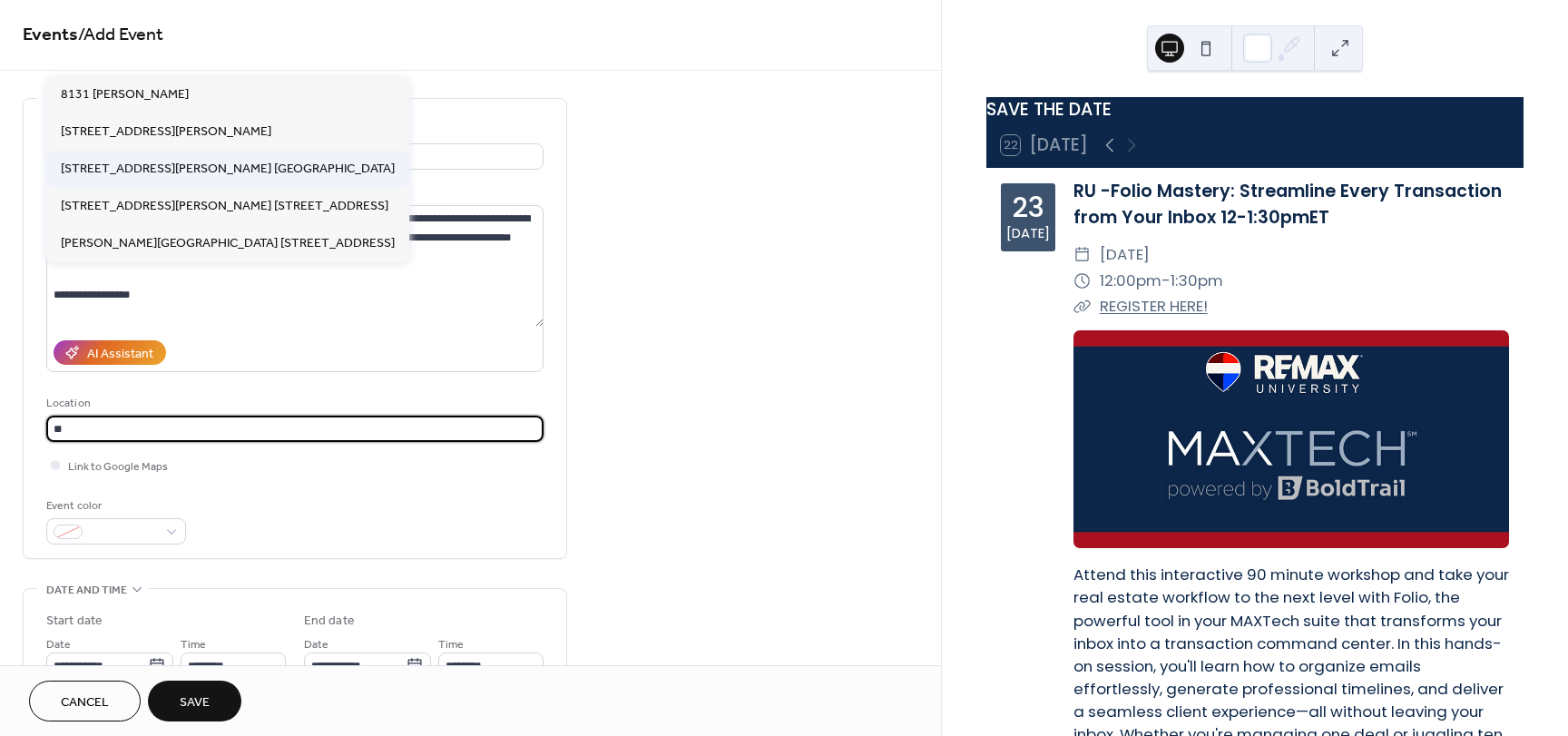 type on "**********" 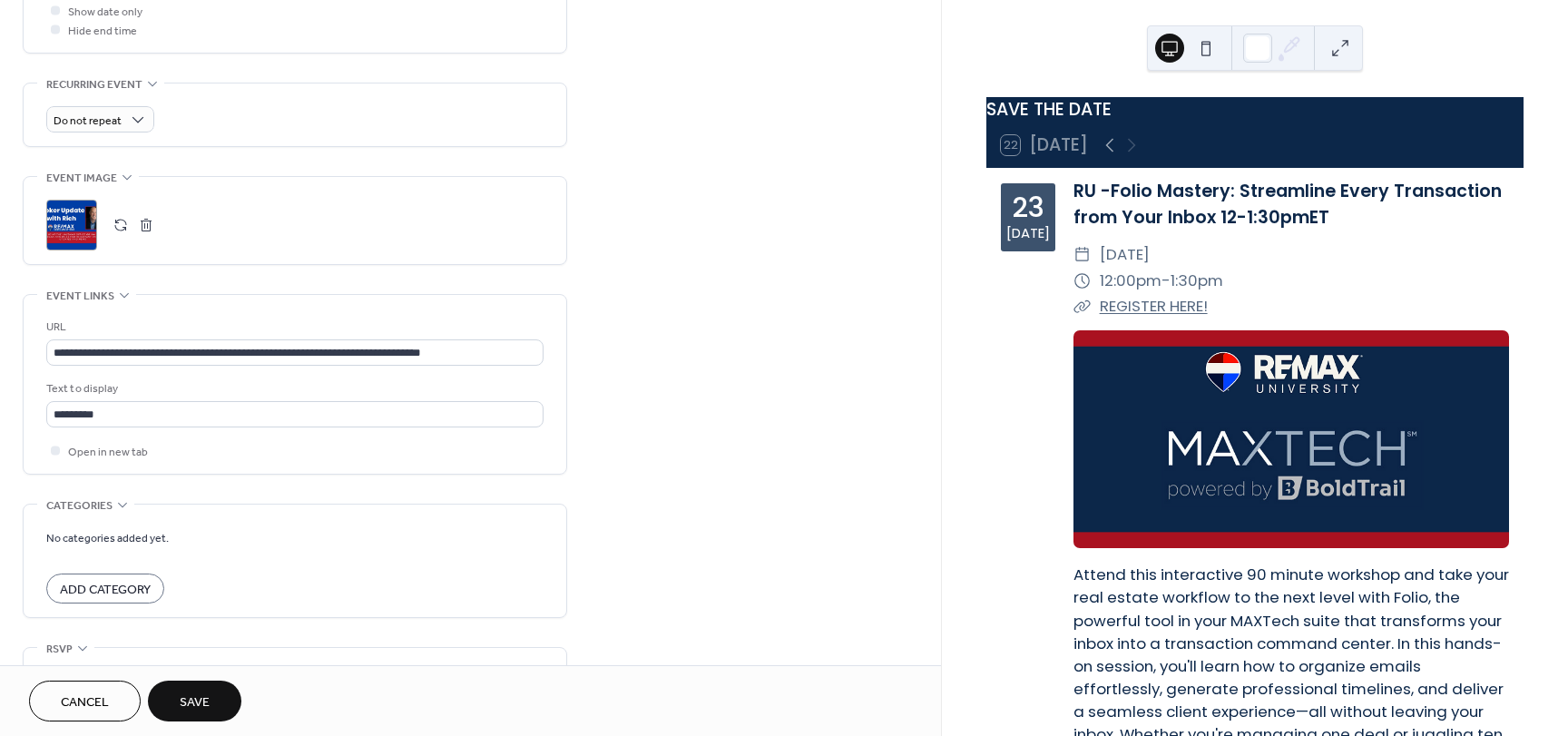 scroll, scrollTop: 726, scrollLeft: 0, axis: vertical 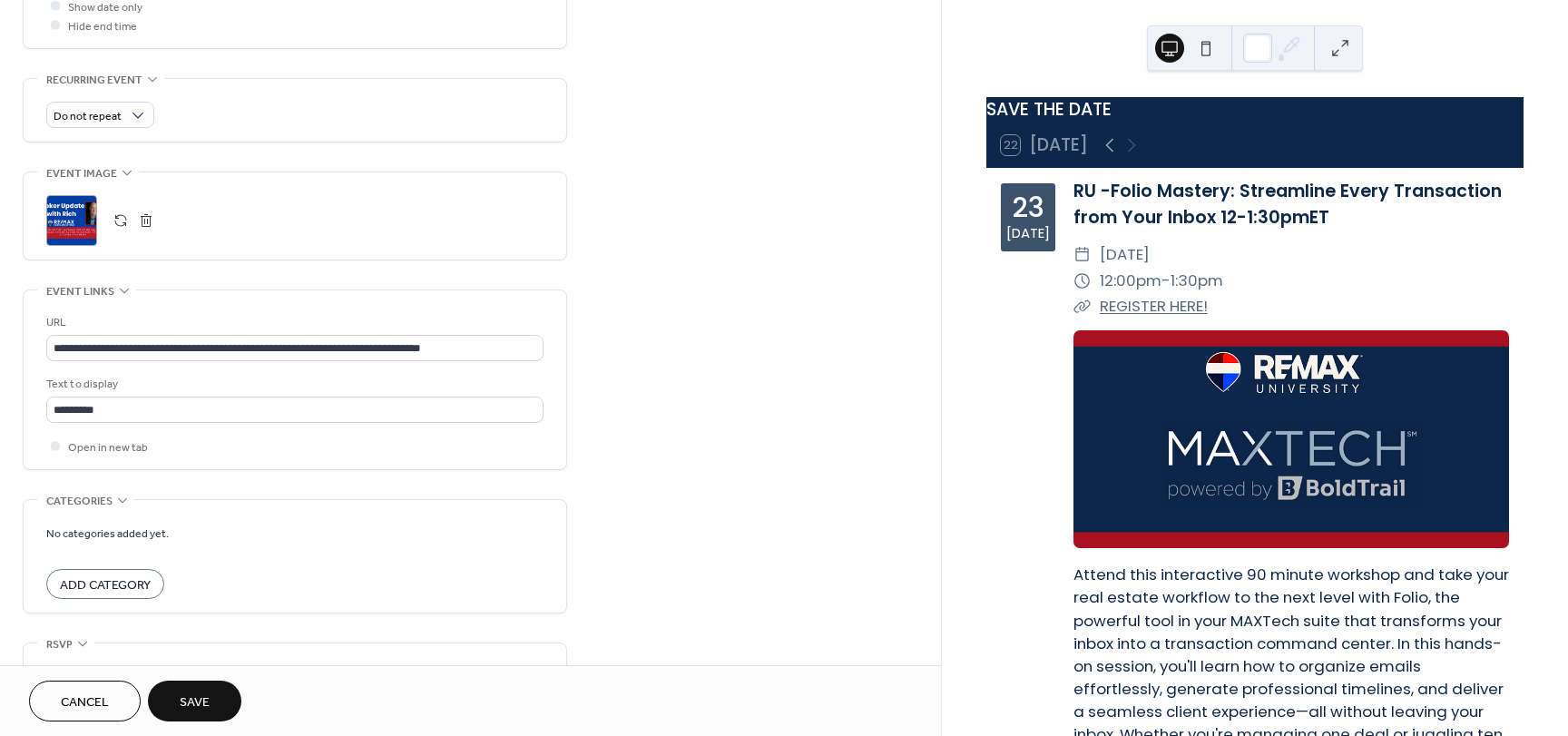 click on "Save" at bounding box center (194, 702) 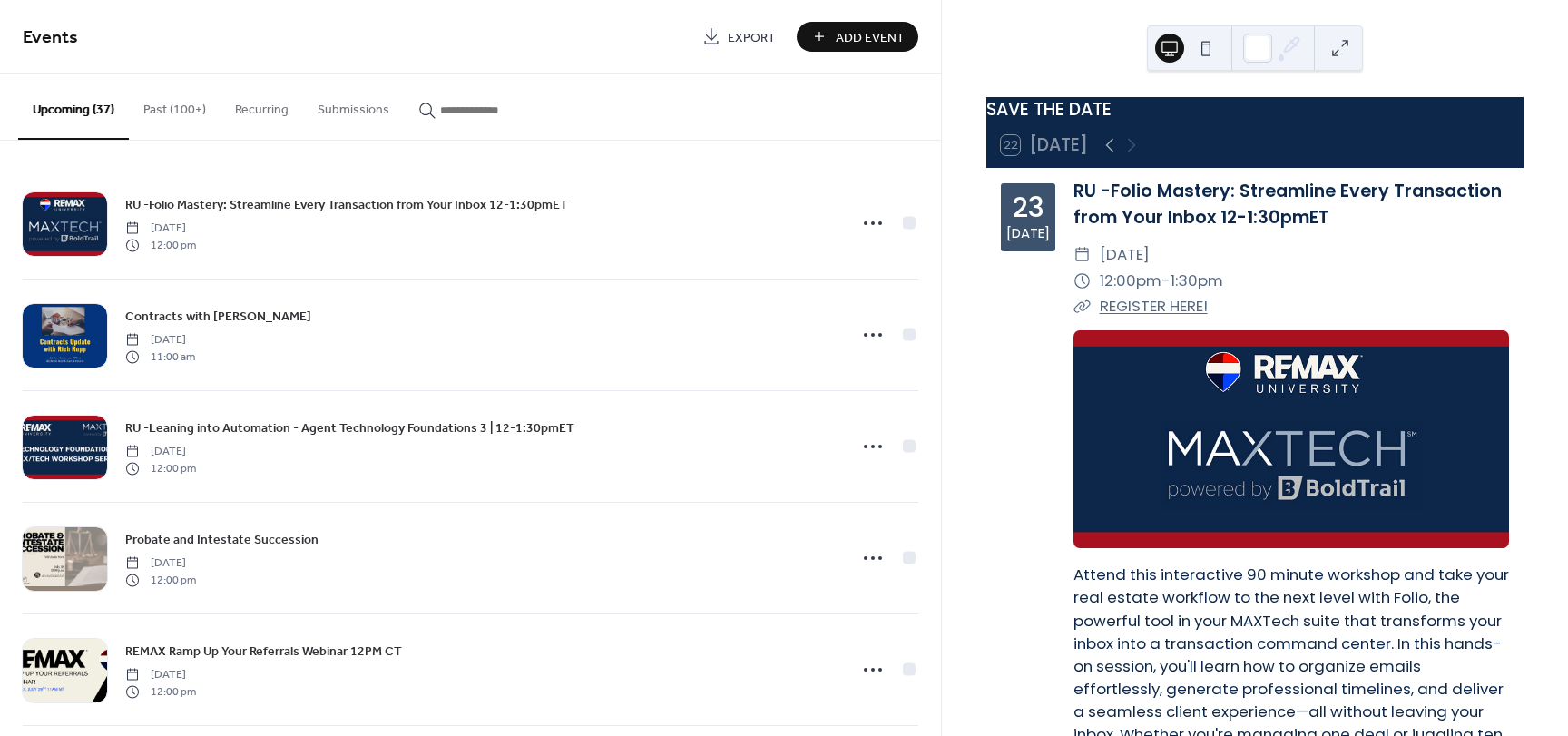 click on "Add Event" at bounding box center (870, 37) 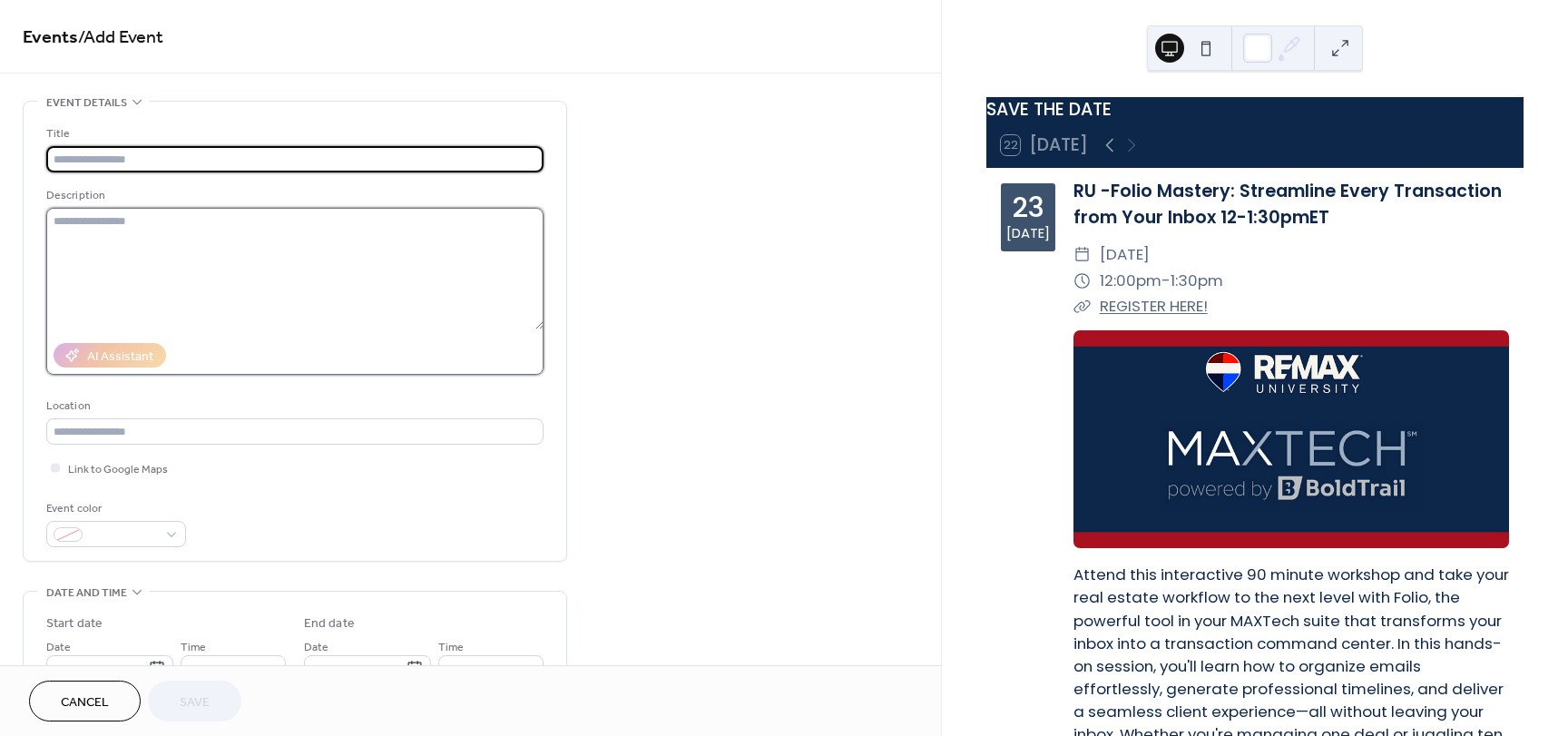 click at bounding box center [295, 269] 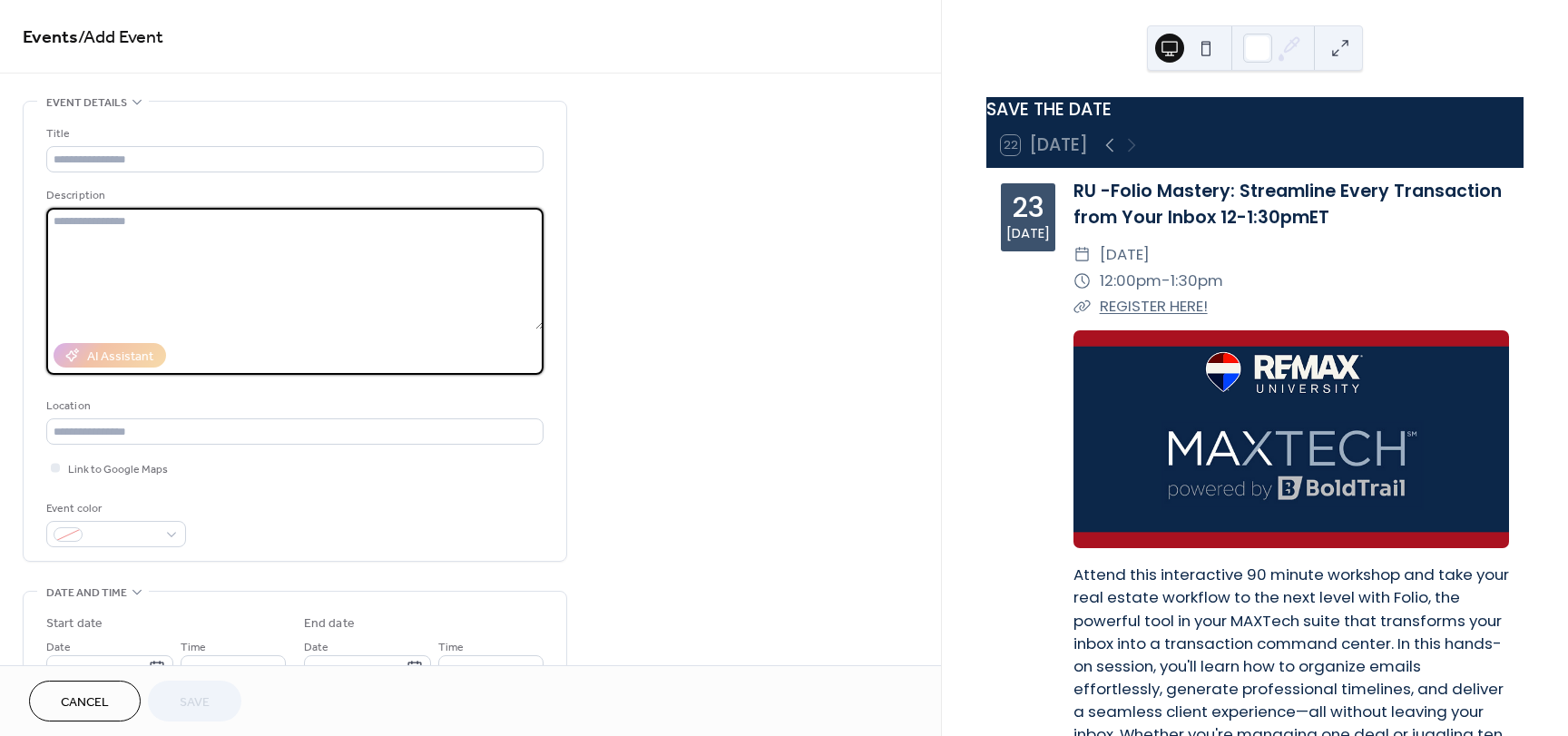 paste on "**********" 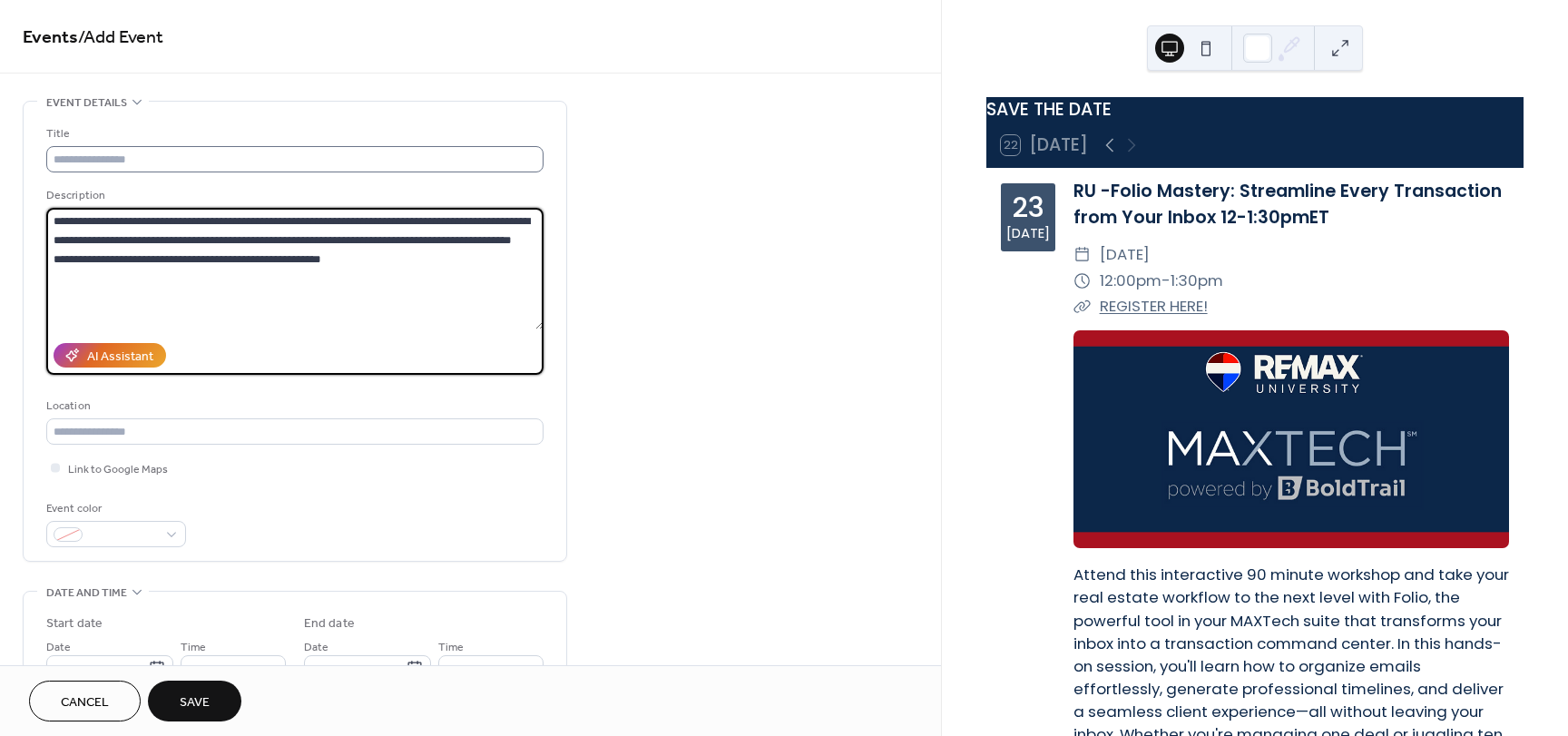 type on "**********" 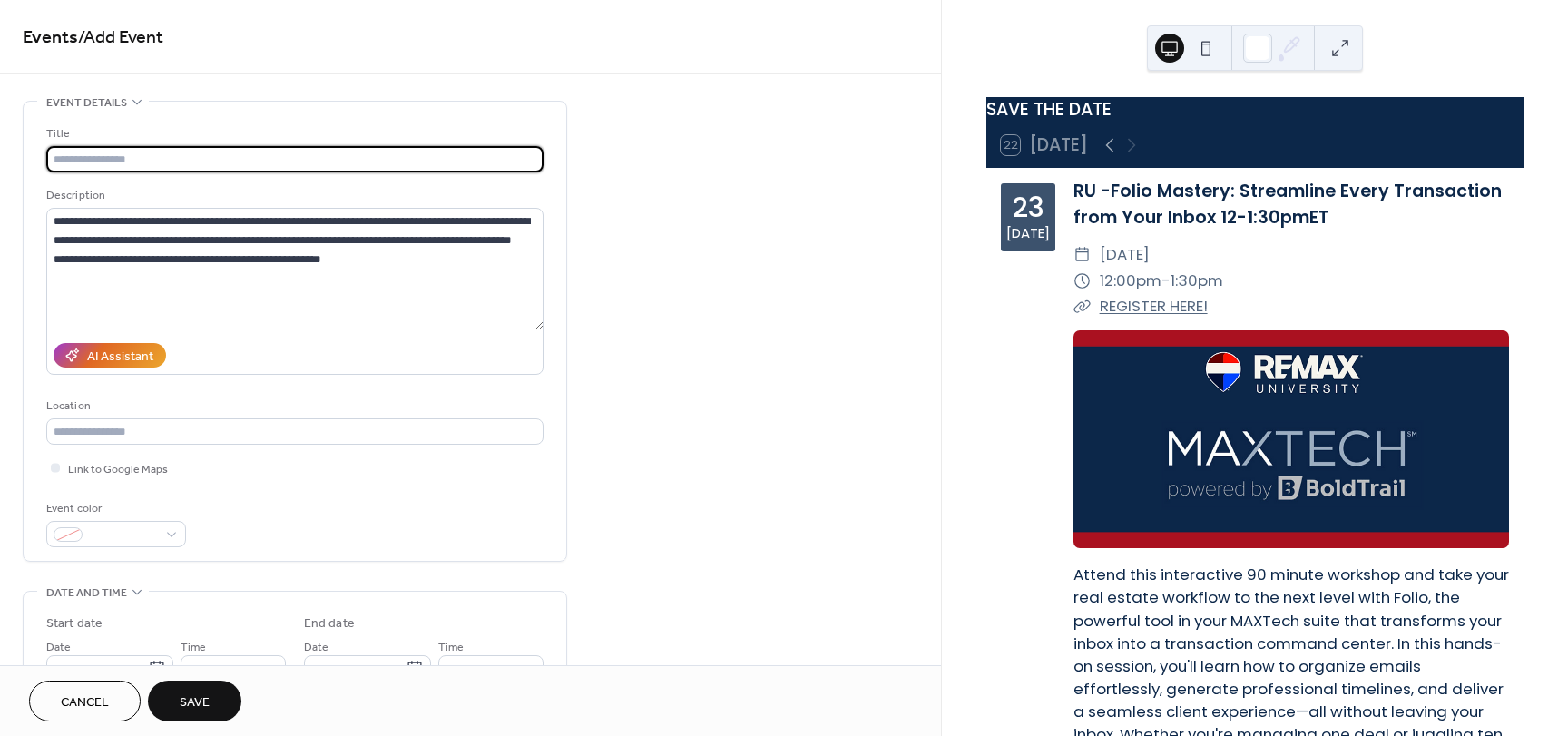 click at bounding box center [295, 159] 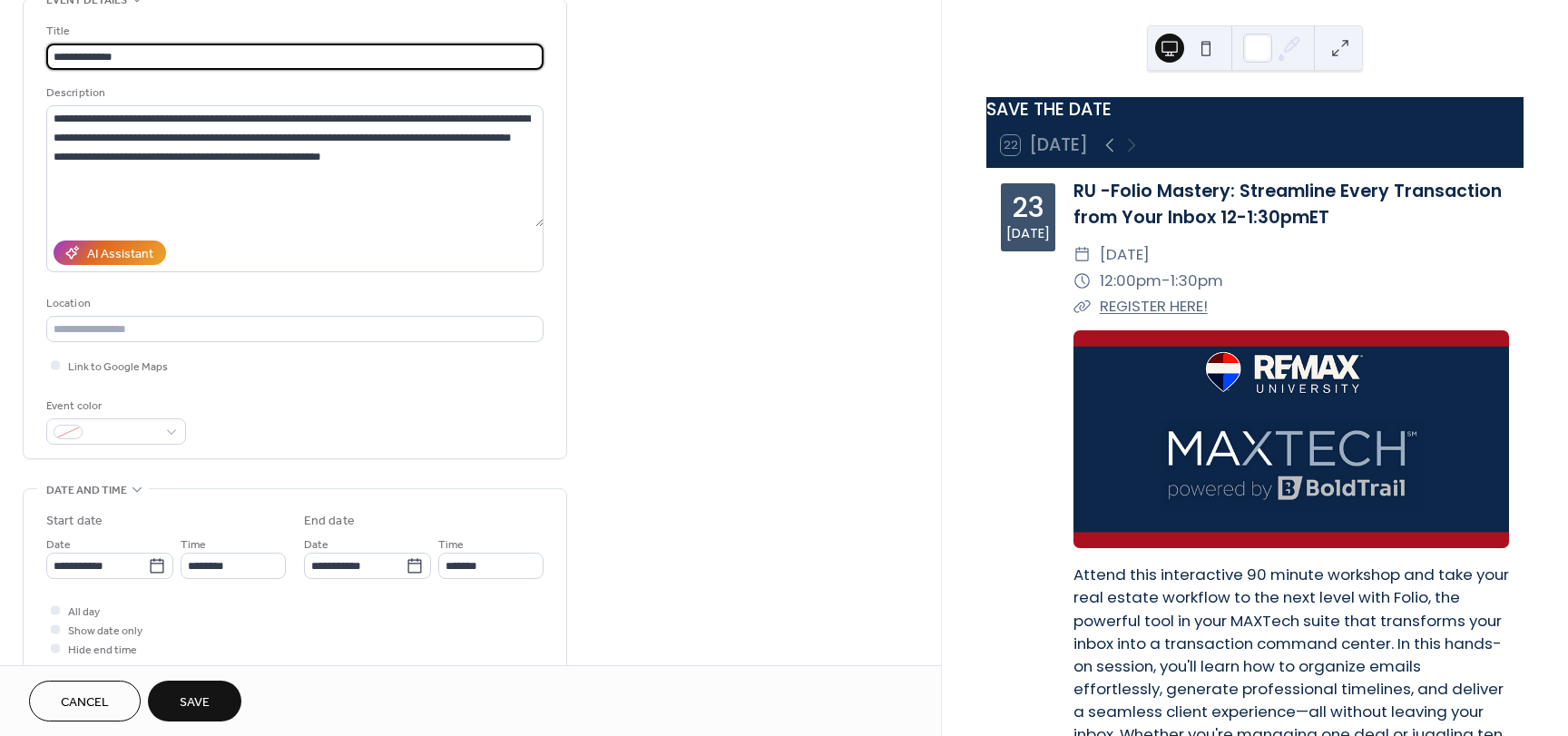scroll, scrollTop: 182, scrollLeft: 0, axis: vertical 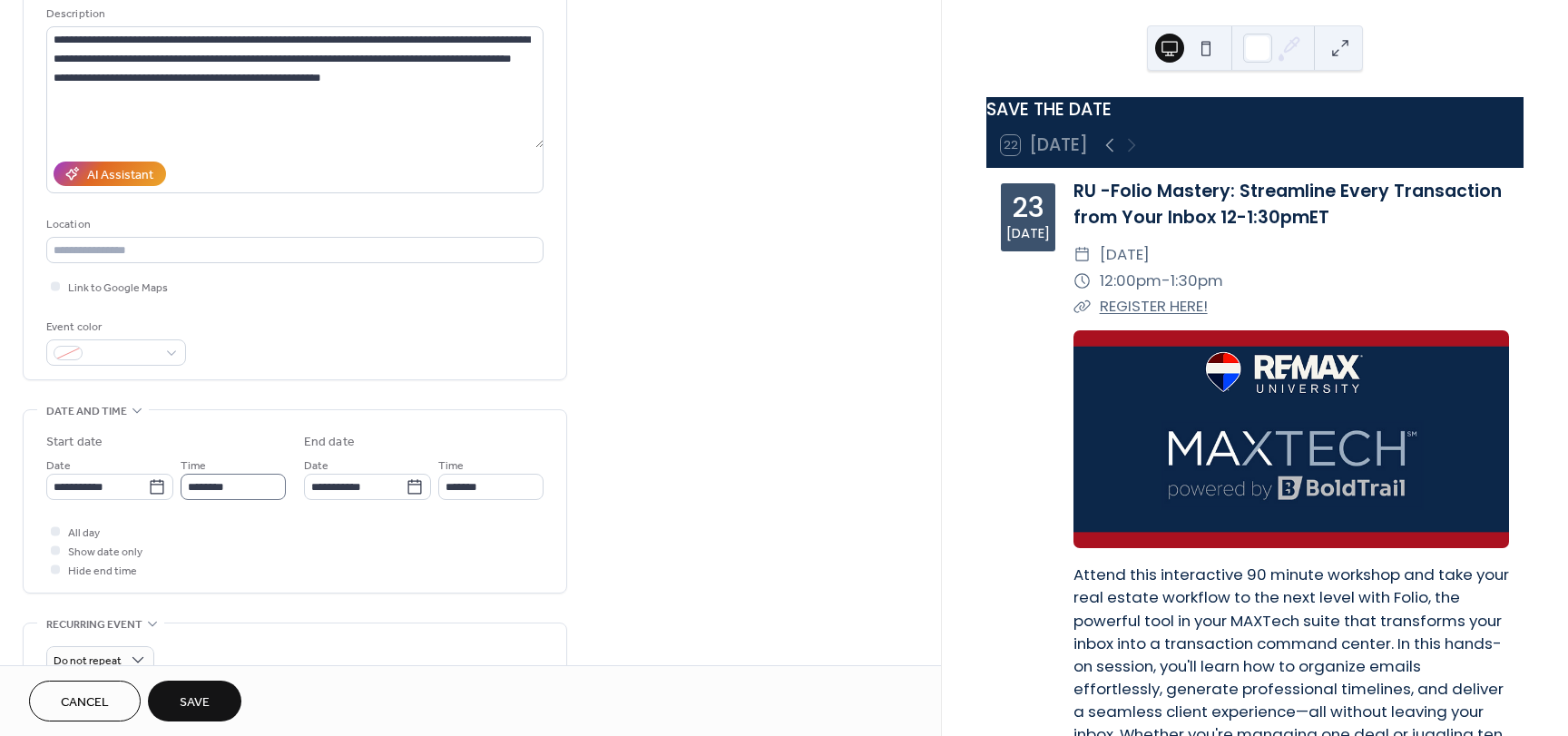 type on "**********" 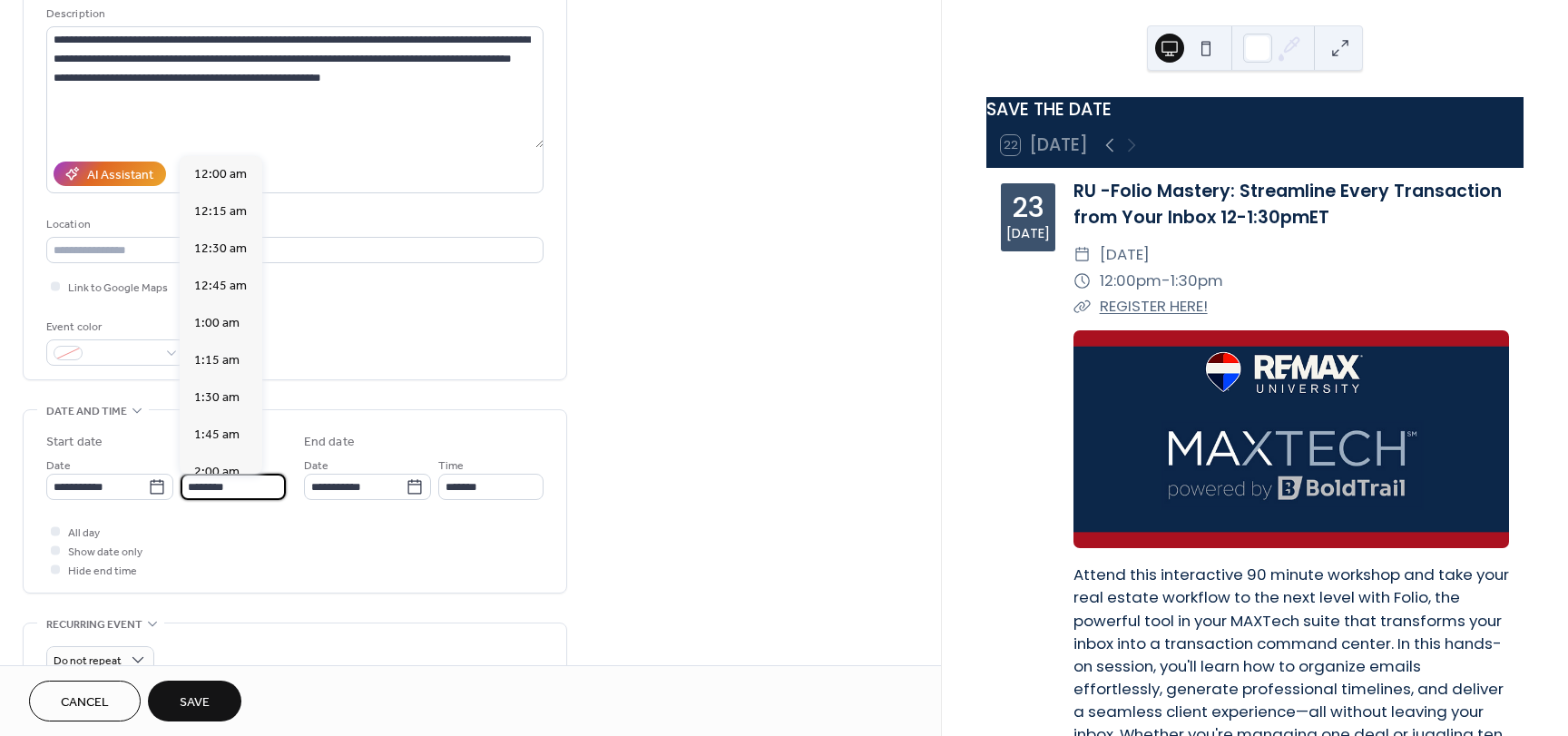 click on "**********" at bounding box center (784, 368) 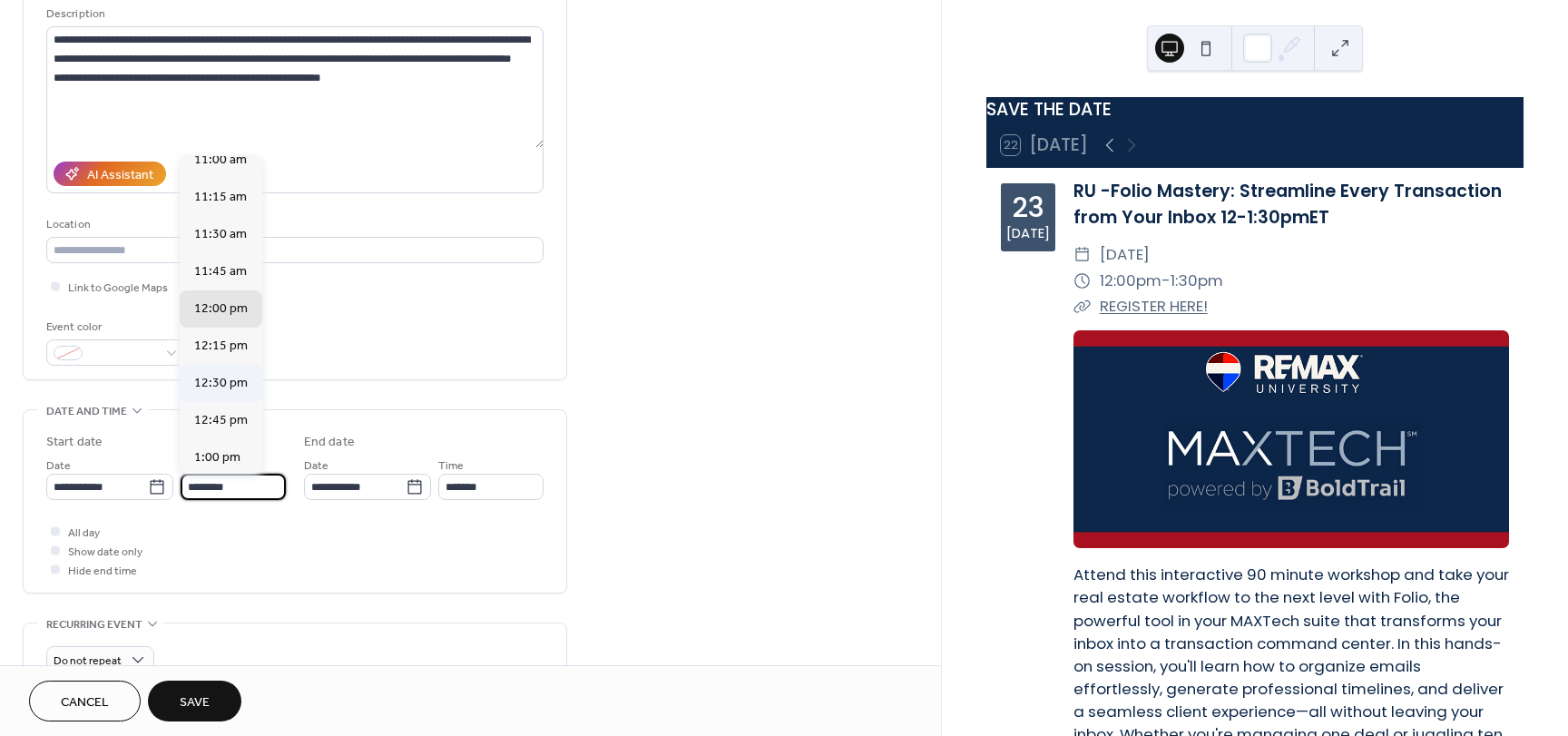 scroll, scrollTop: 1604, scrollLeft: 0, axis: vertical 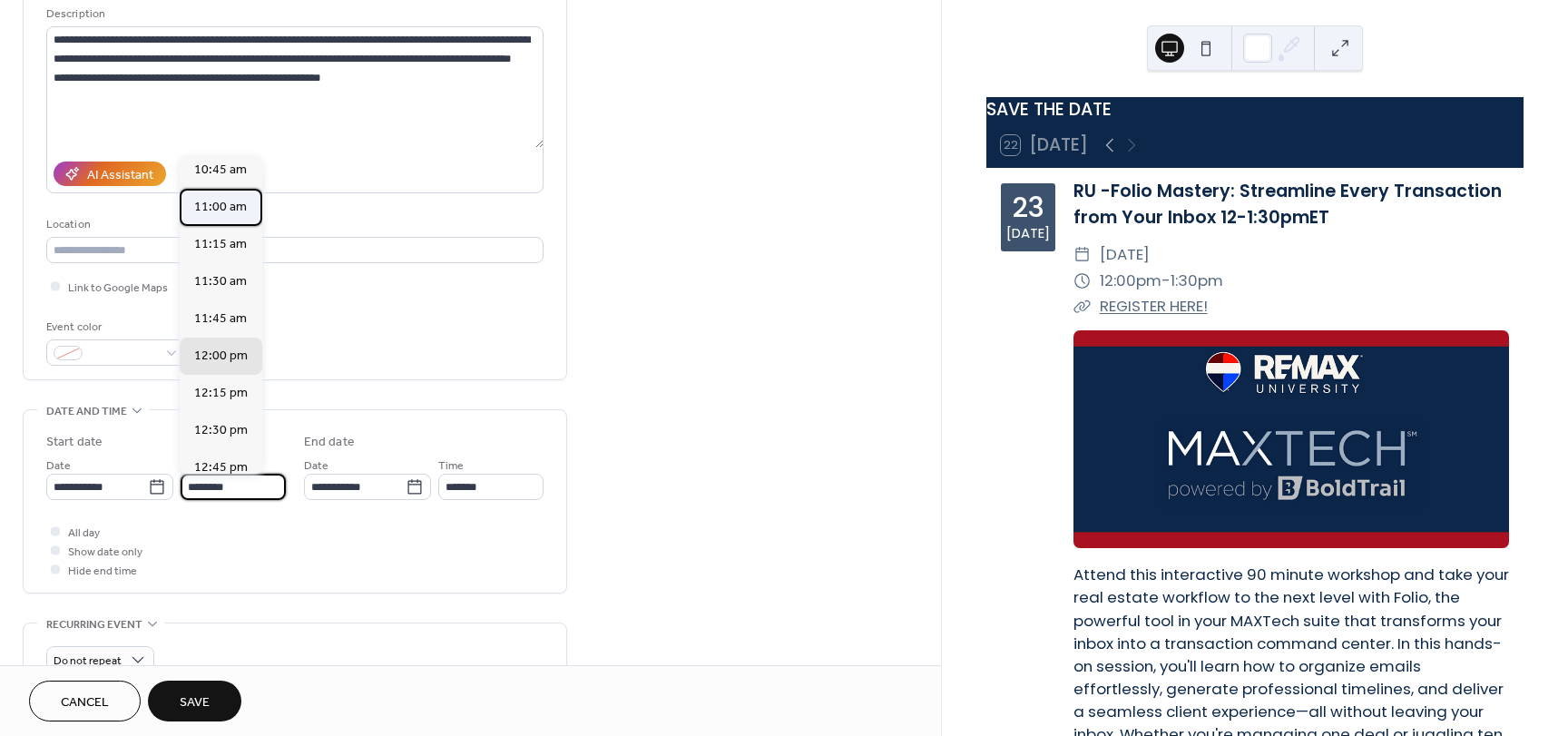 click on "11:00 am" at bounding box center [220, 207] 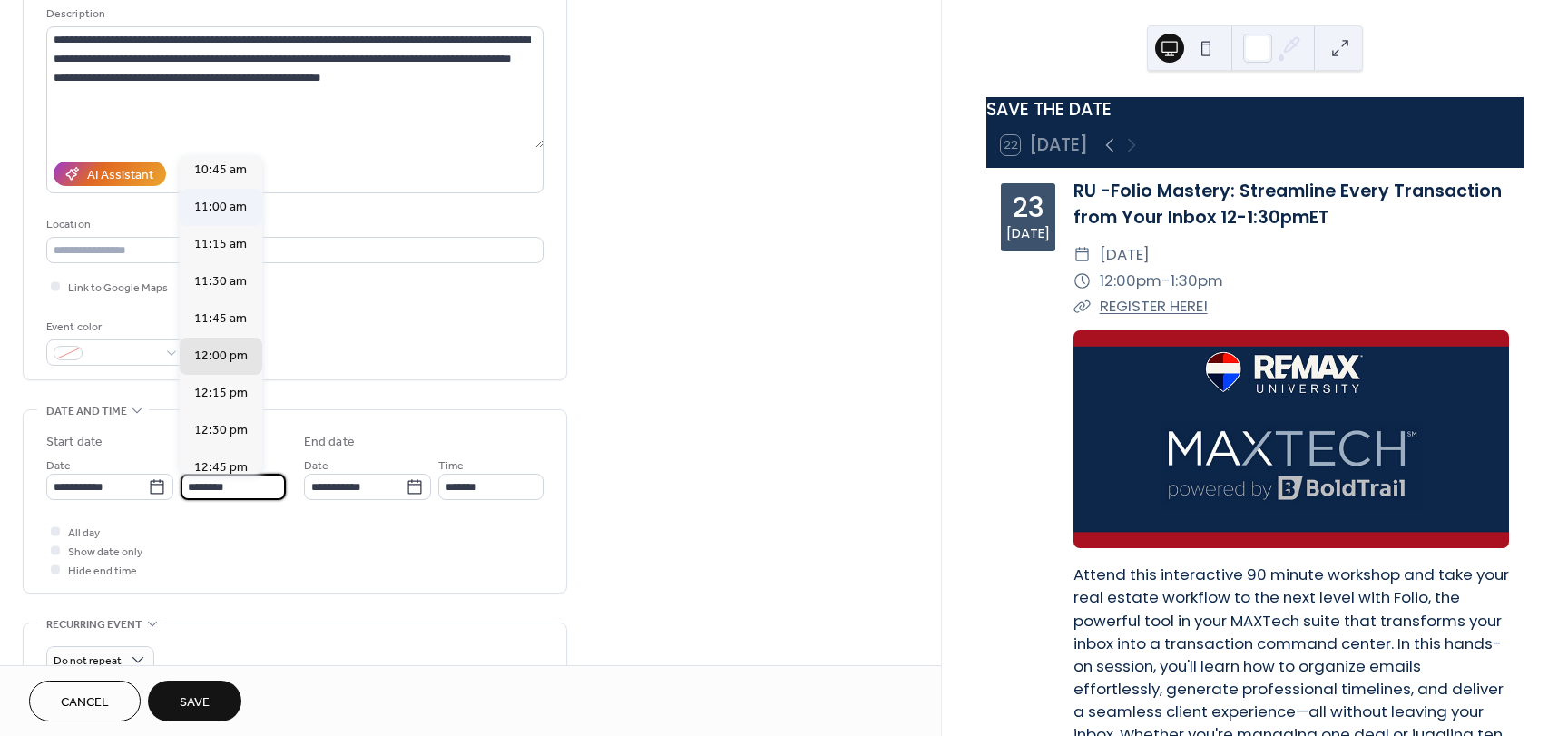 type on "********" 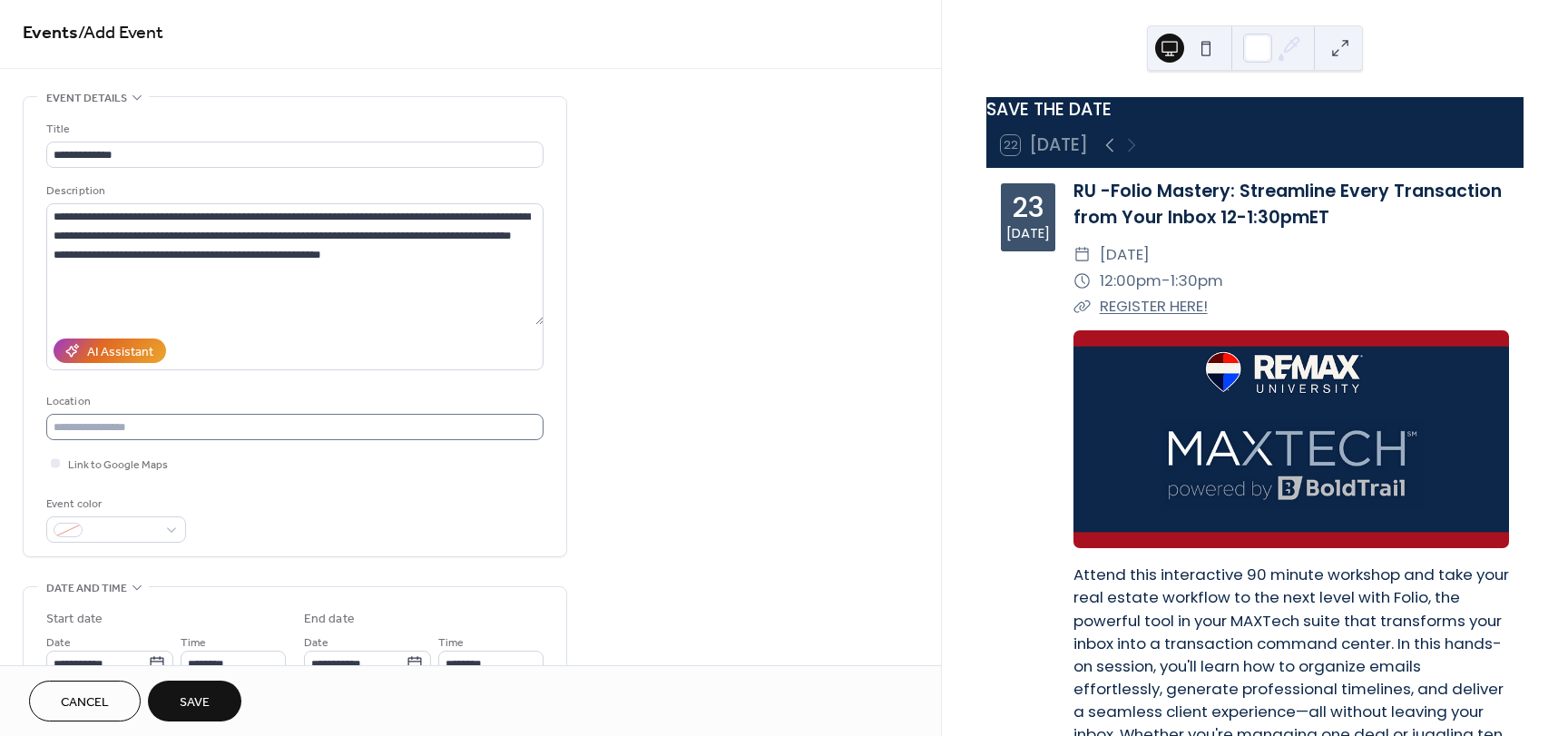 scroll, scrollTop: 0, scrollLeft: 0, axis: both 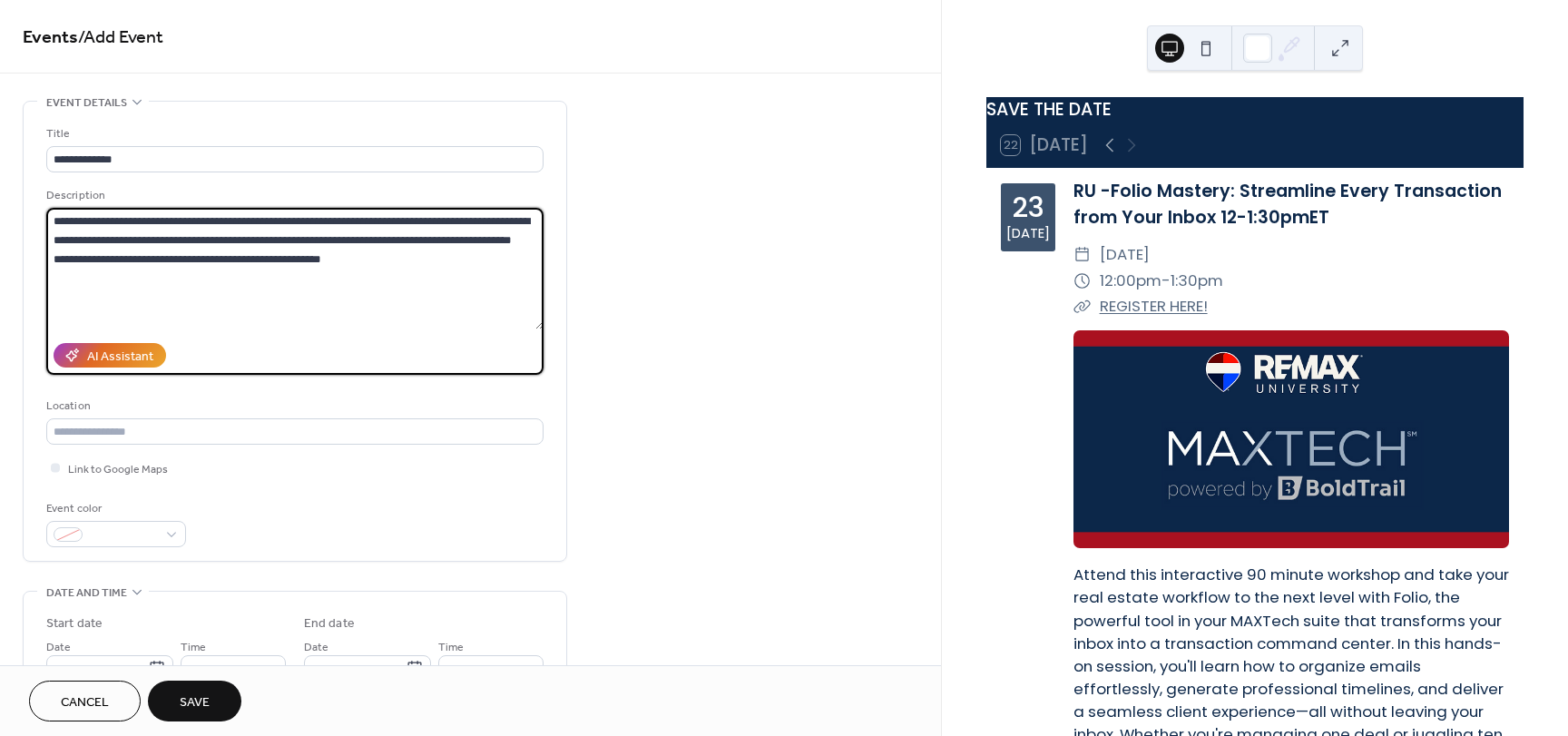 click on "**********" at bounding box center [295, 269] 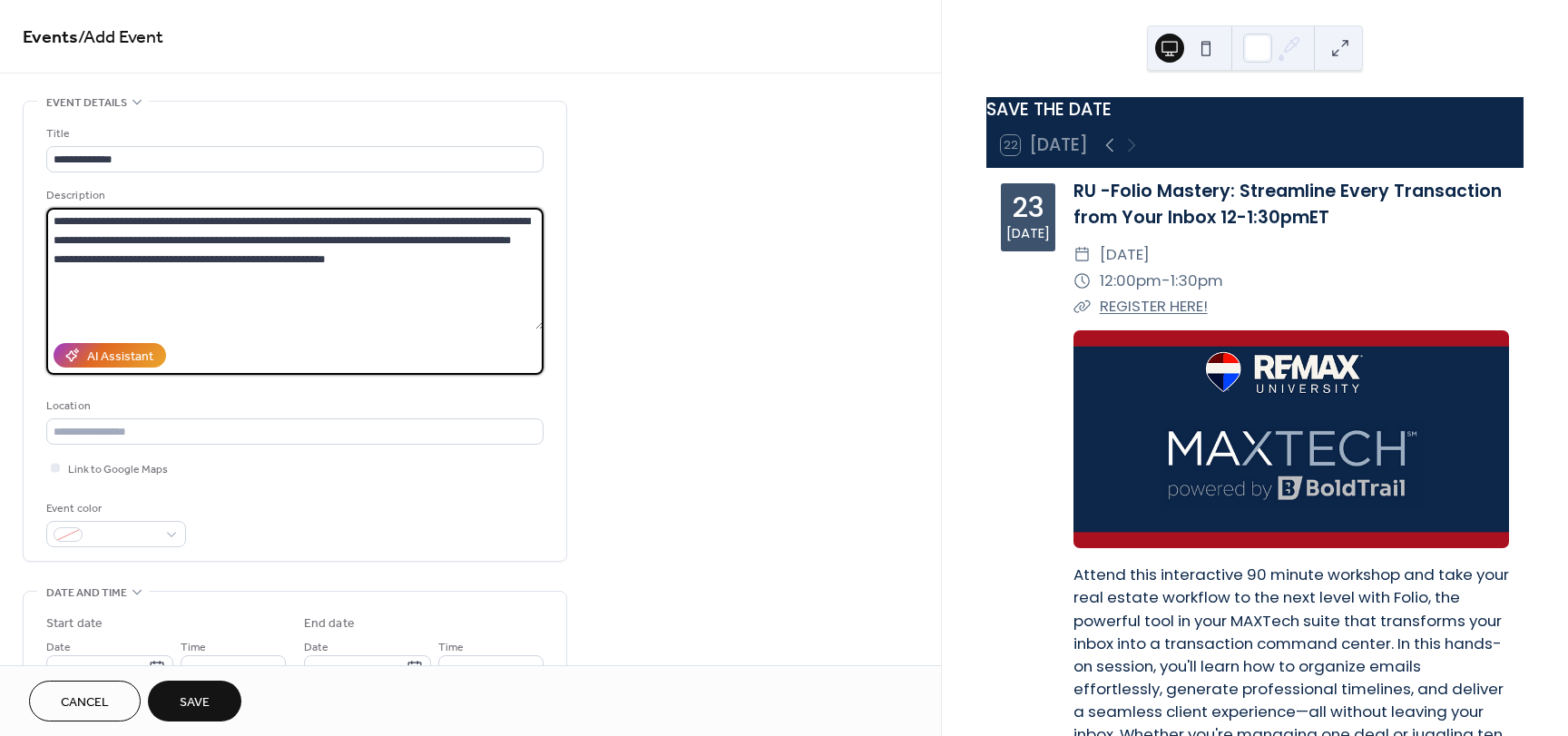 paste on "**********" 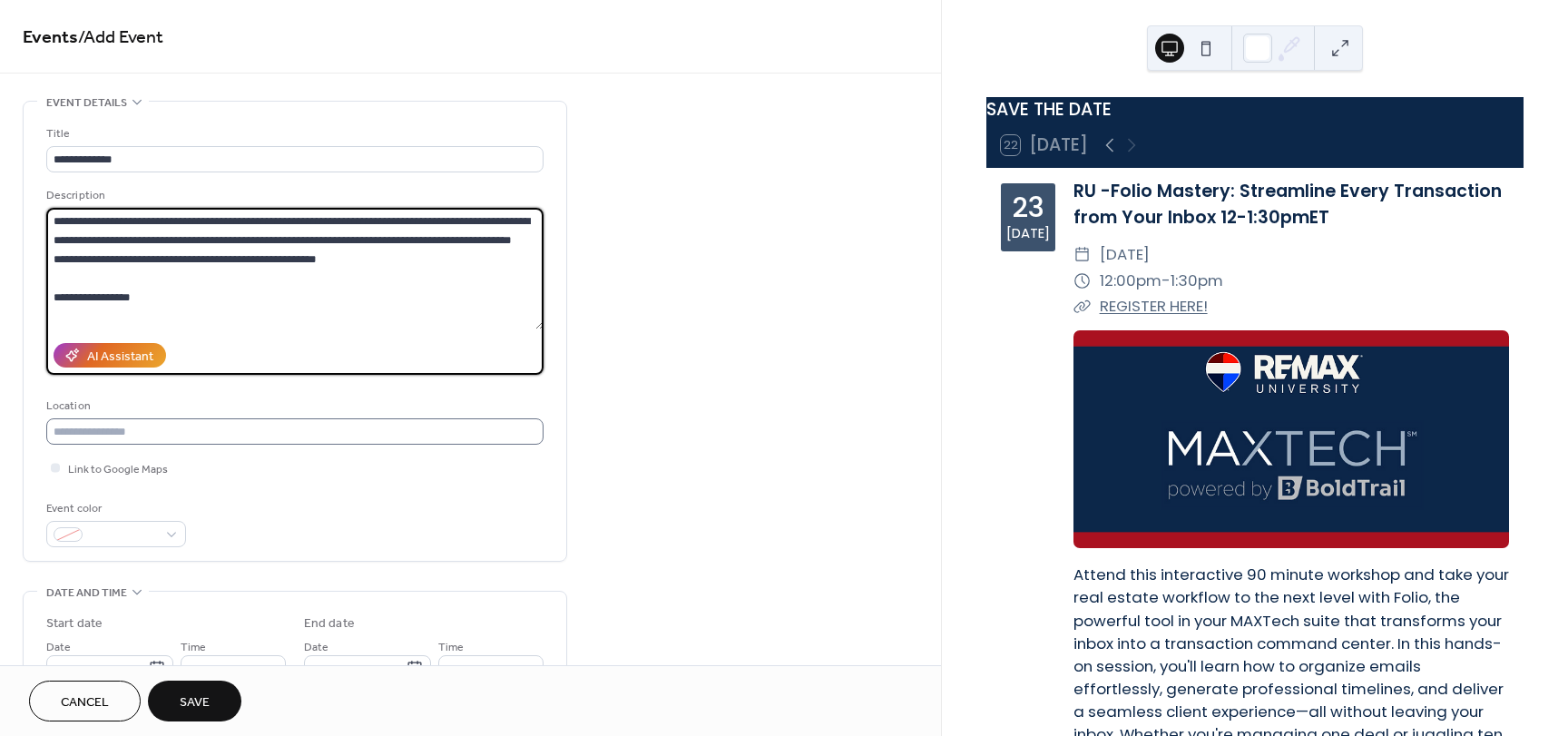 type on "**********" 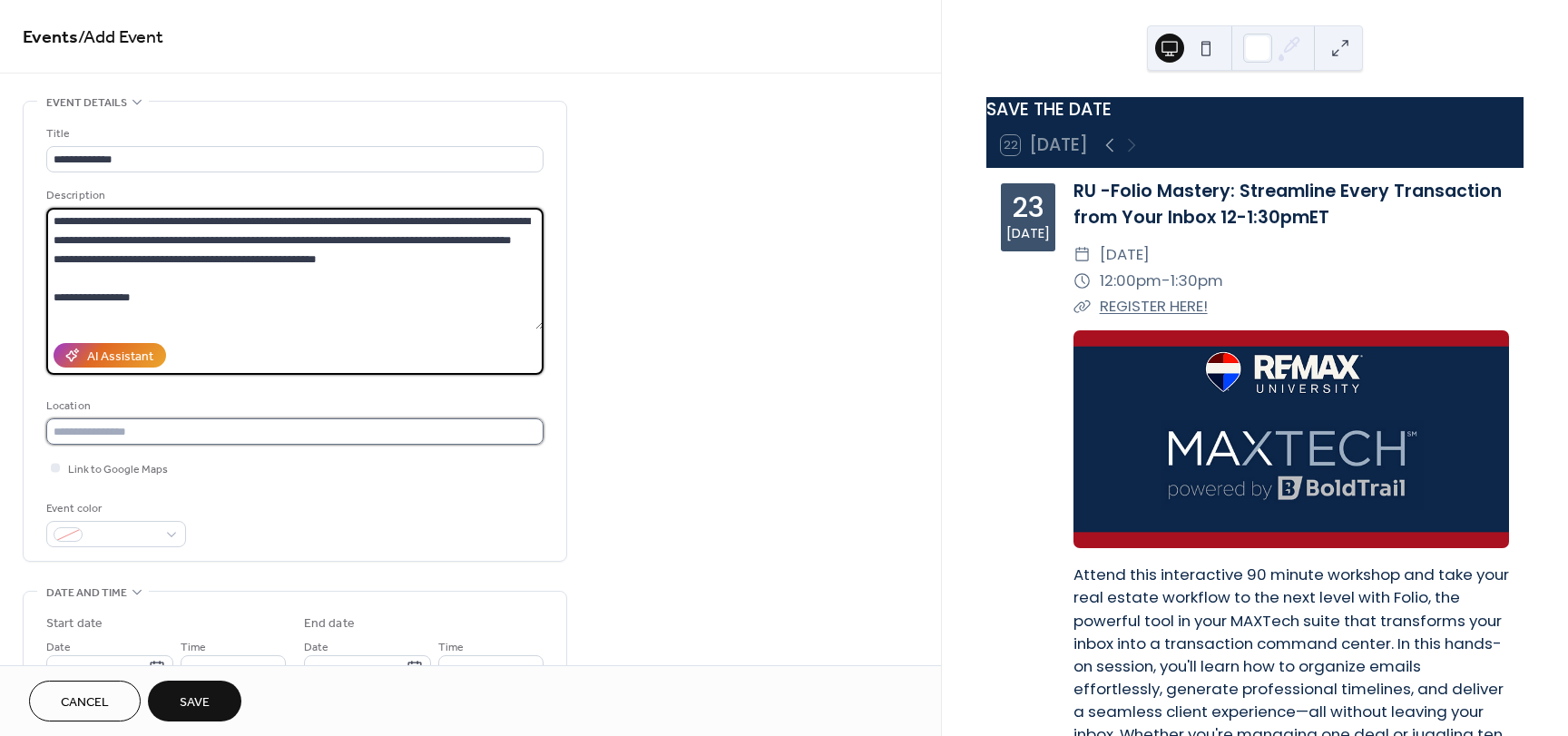 click at bounding box center (295, 431) 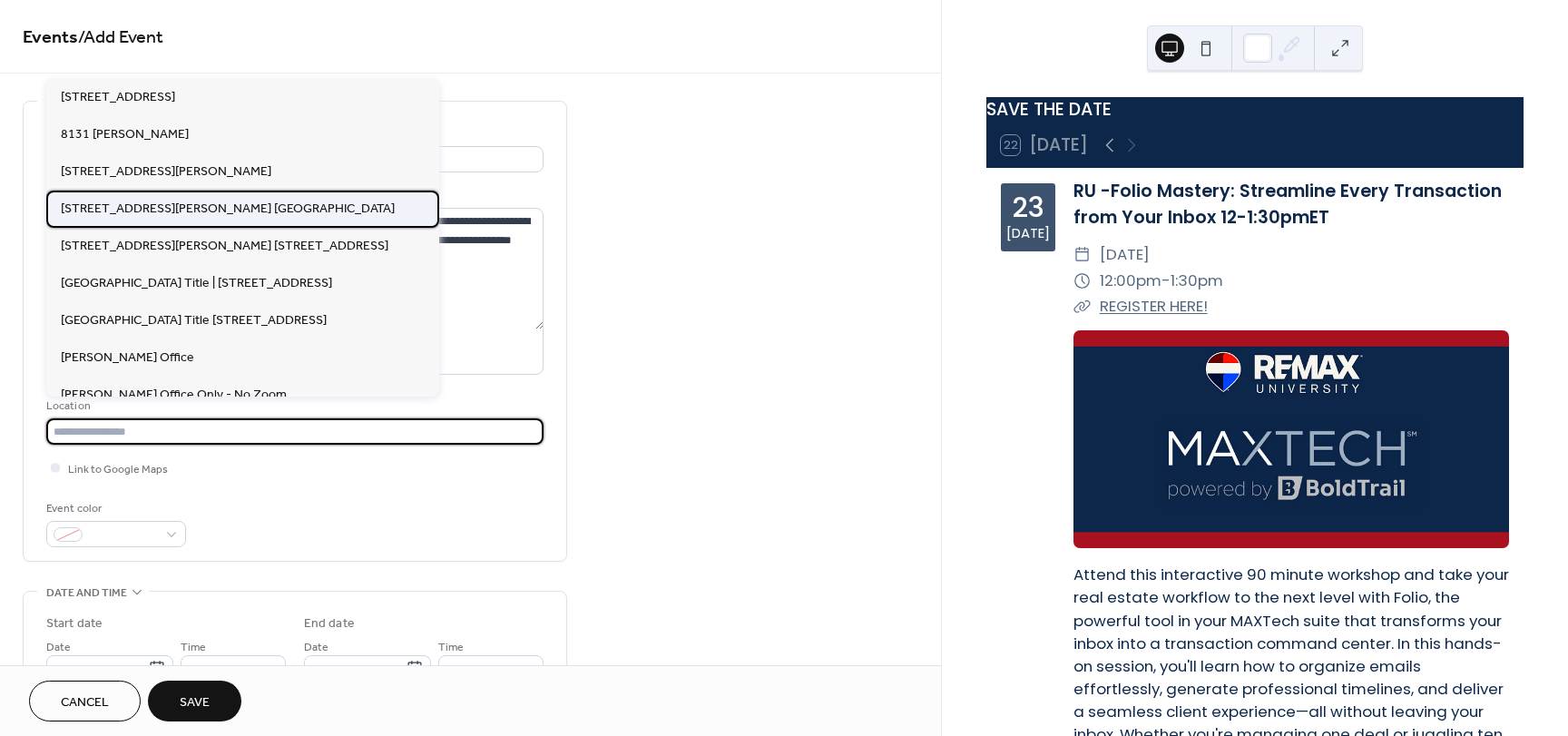 click on "[STREET_ADDRESS][PERSON_NAME] [GEOGRAPHIC_DATA]" at bounding box center [228, 209] 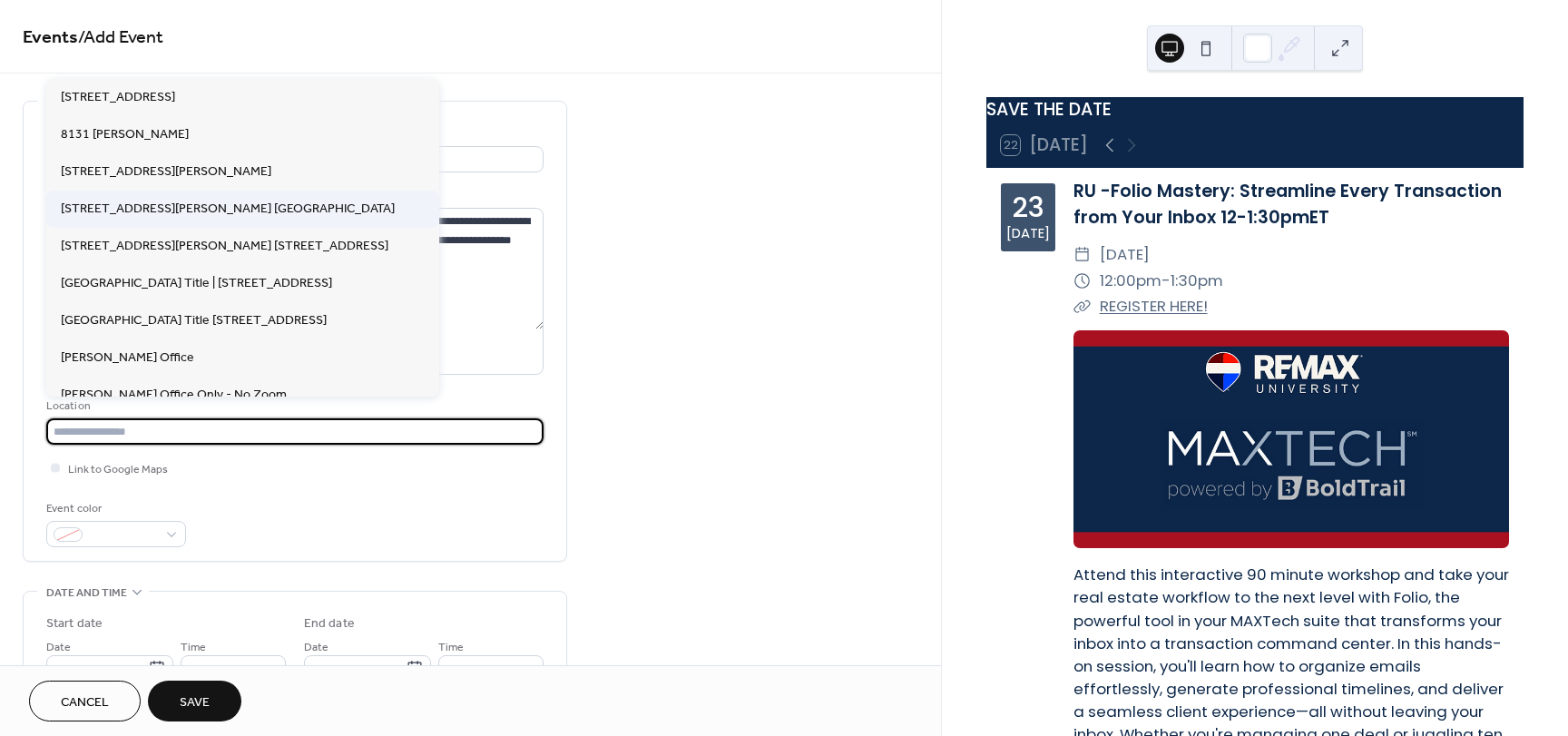 type on "**********" 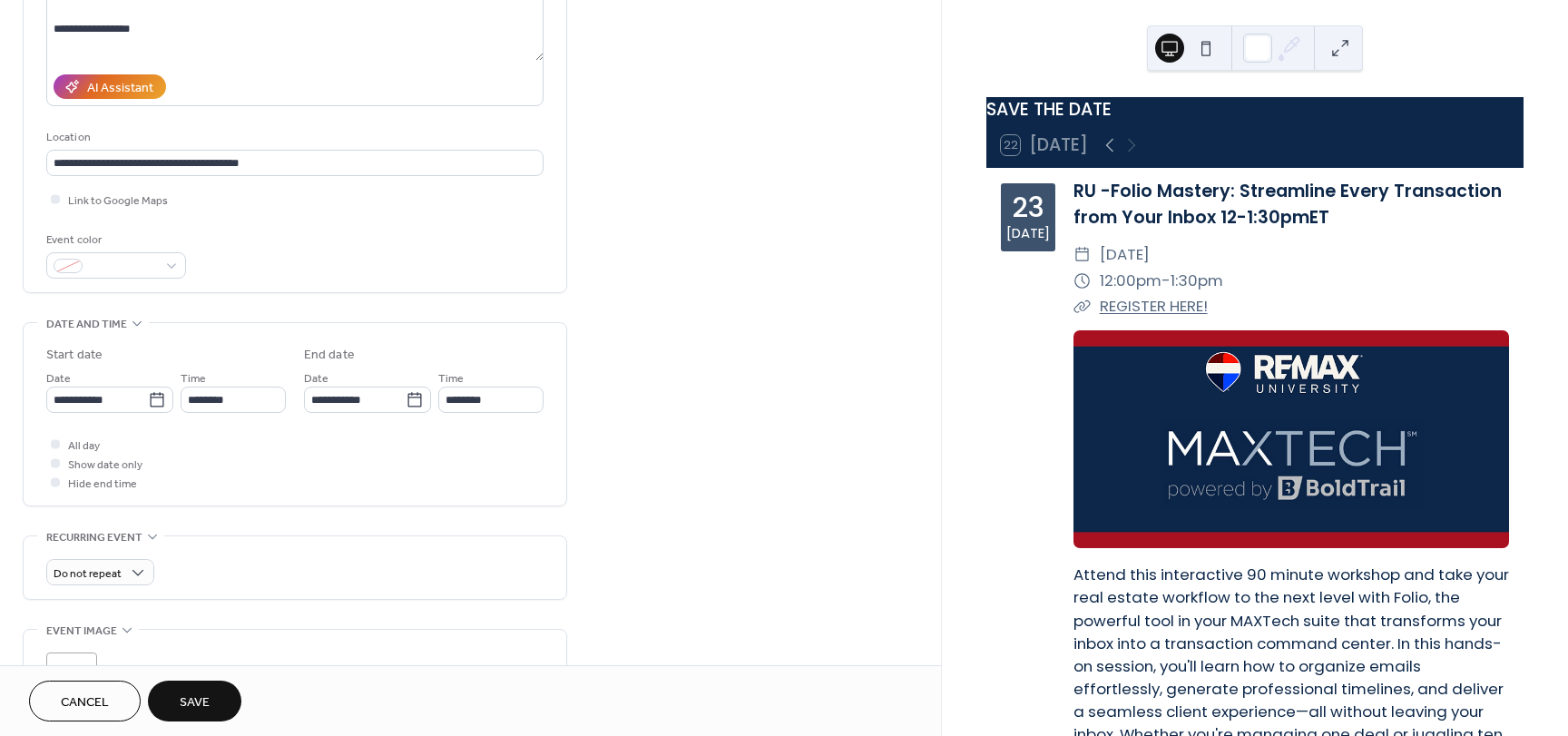 scroll, scrollTop: 272, scrollLeft: 0, axis: vertical 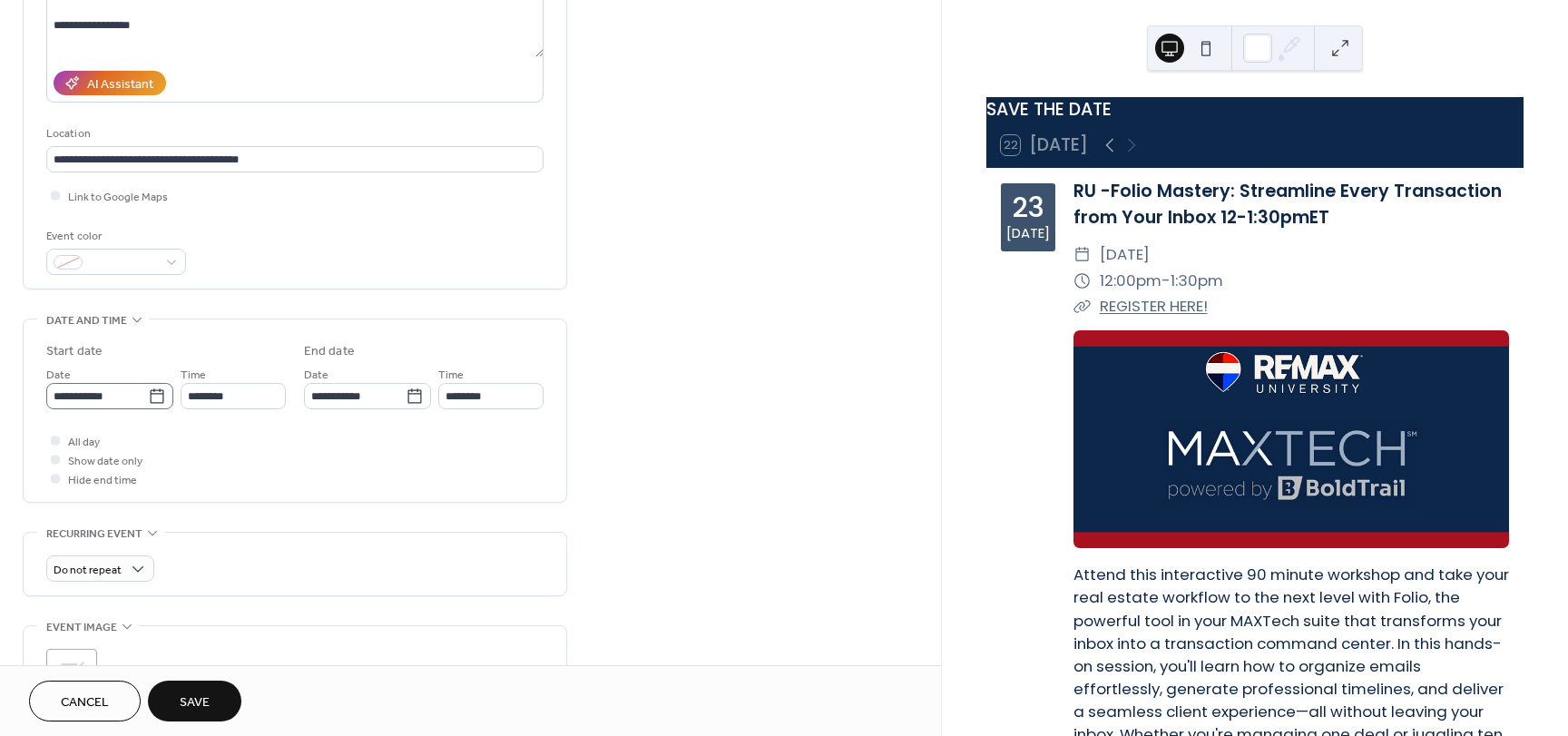 click 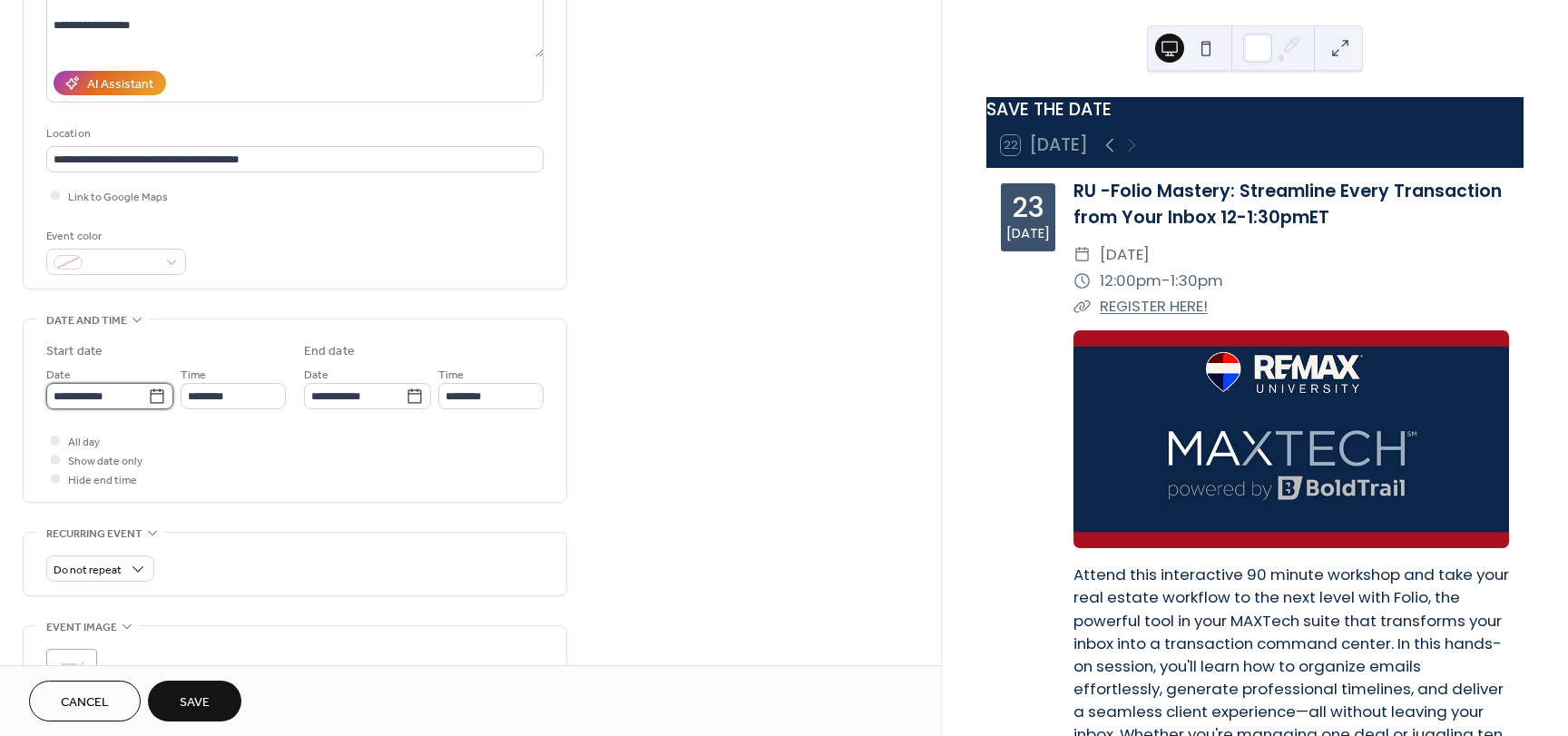 click on "**********" at bounding box center [97, 396] 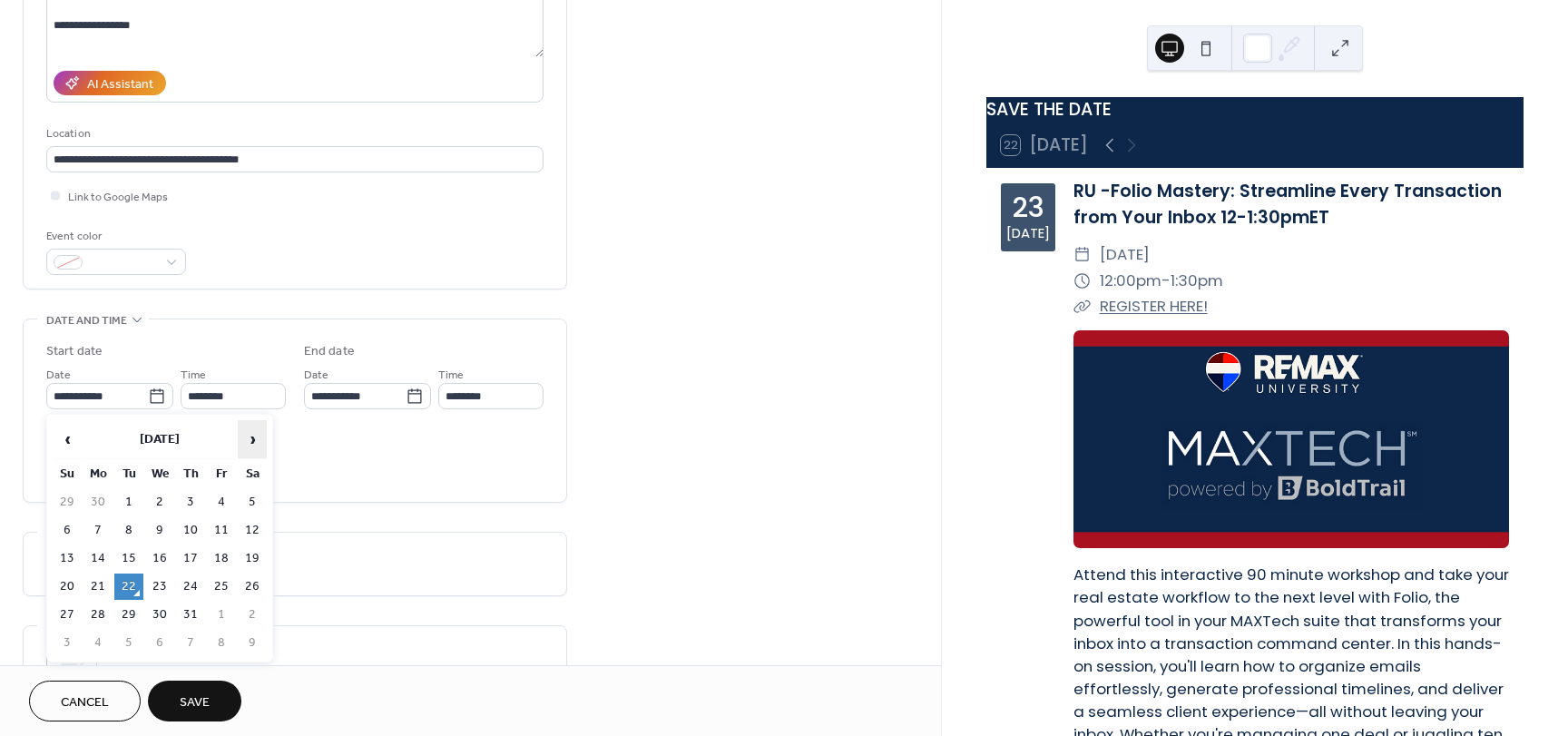 click on "›" at bounding box center (252, 439) 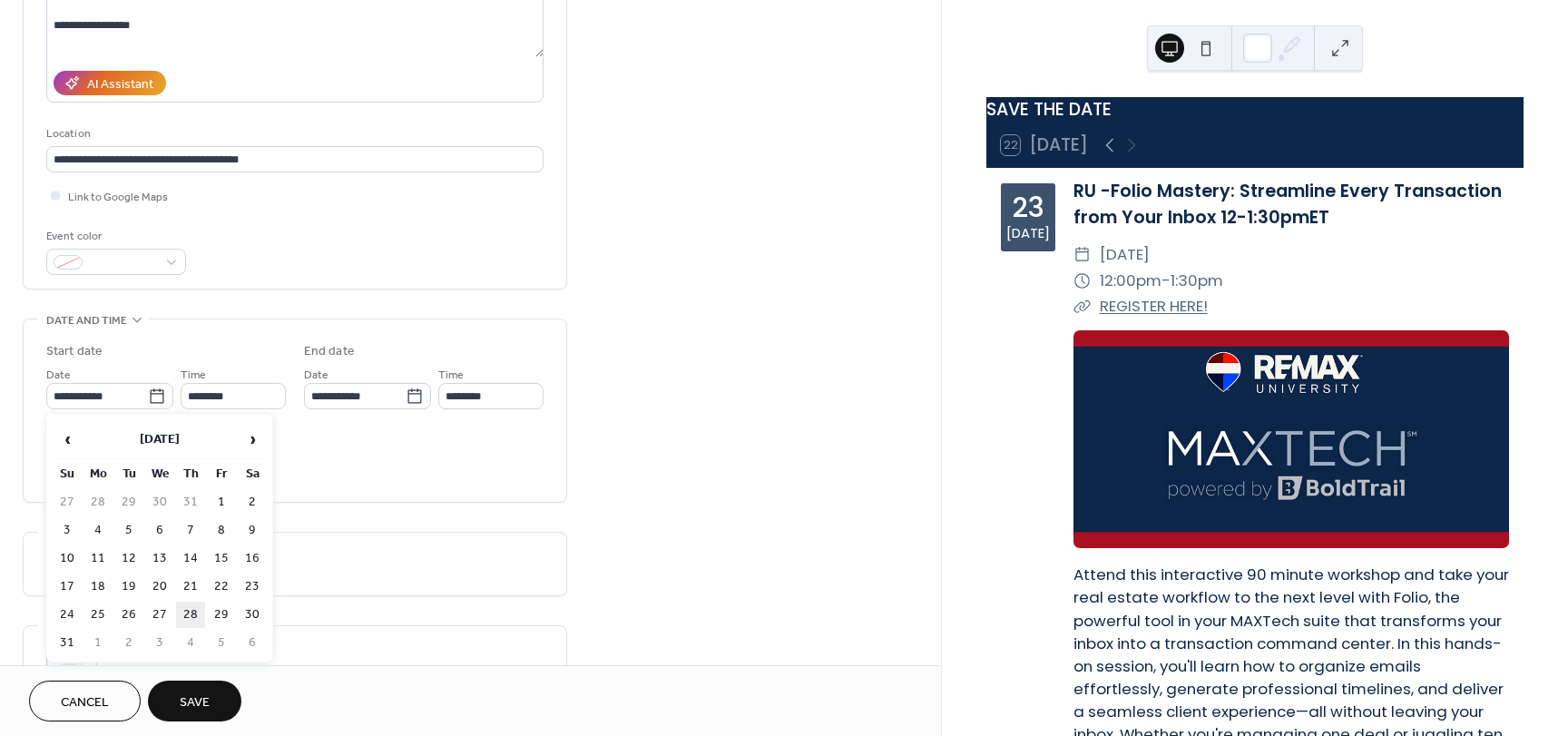 click on "28" at bounding box center (191, 614) 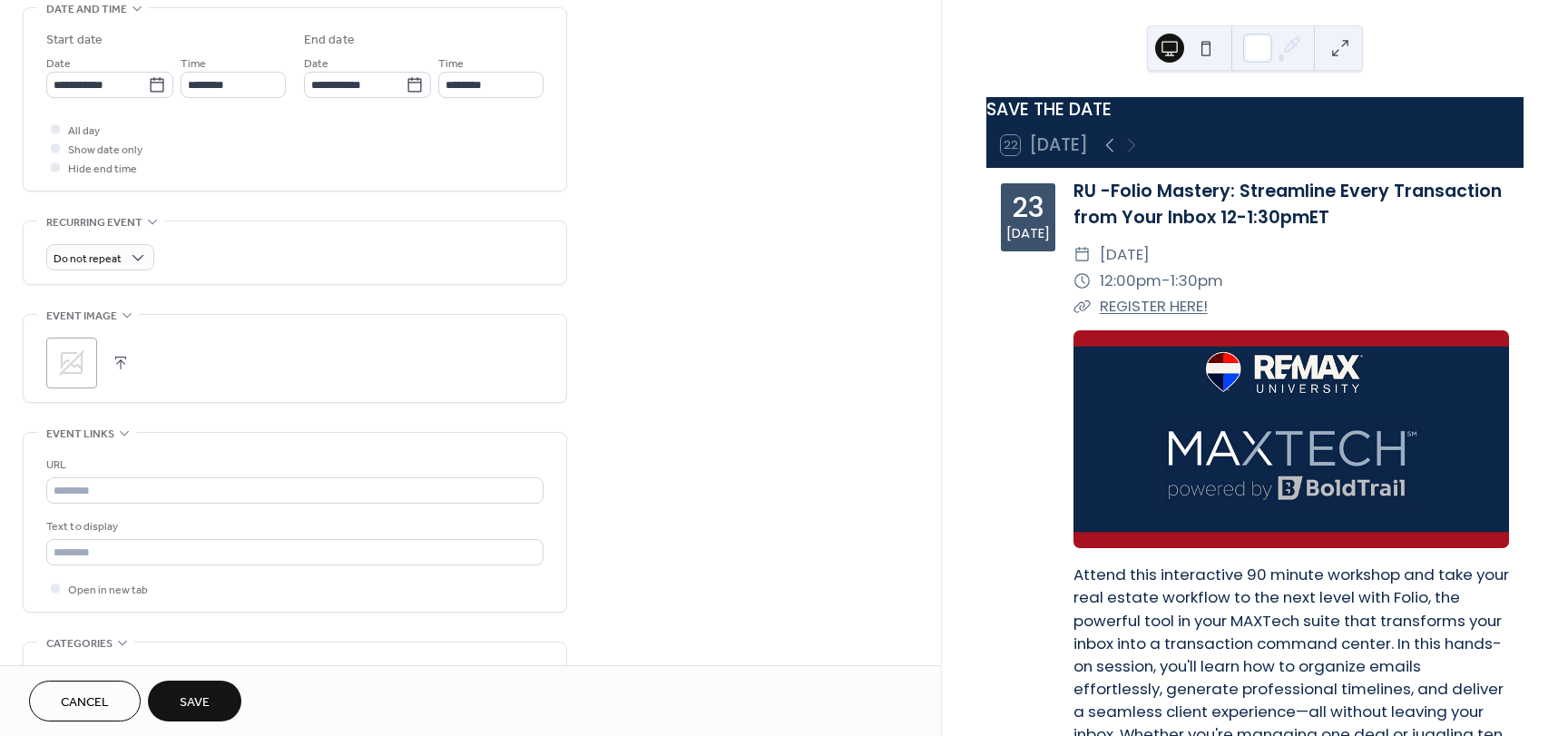 scroll, scrollTop: 635, scrollLeft: 0, axis: vertical 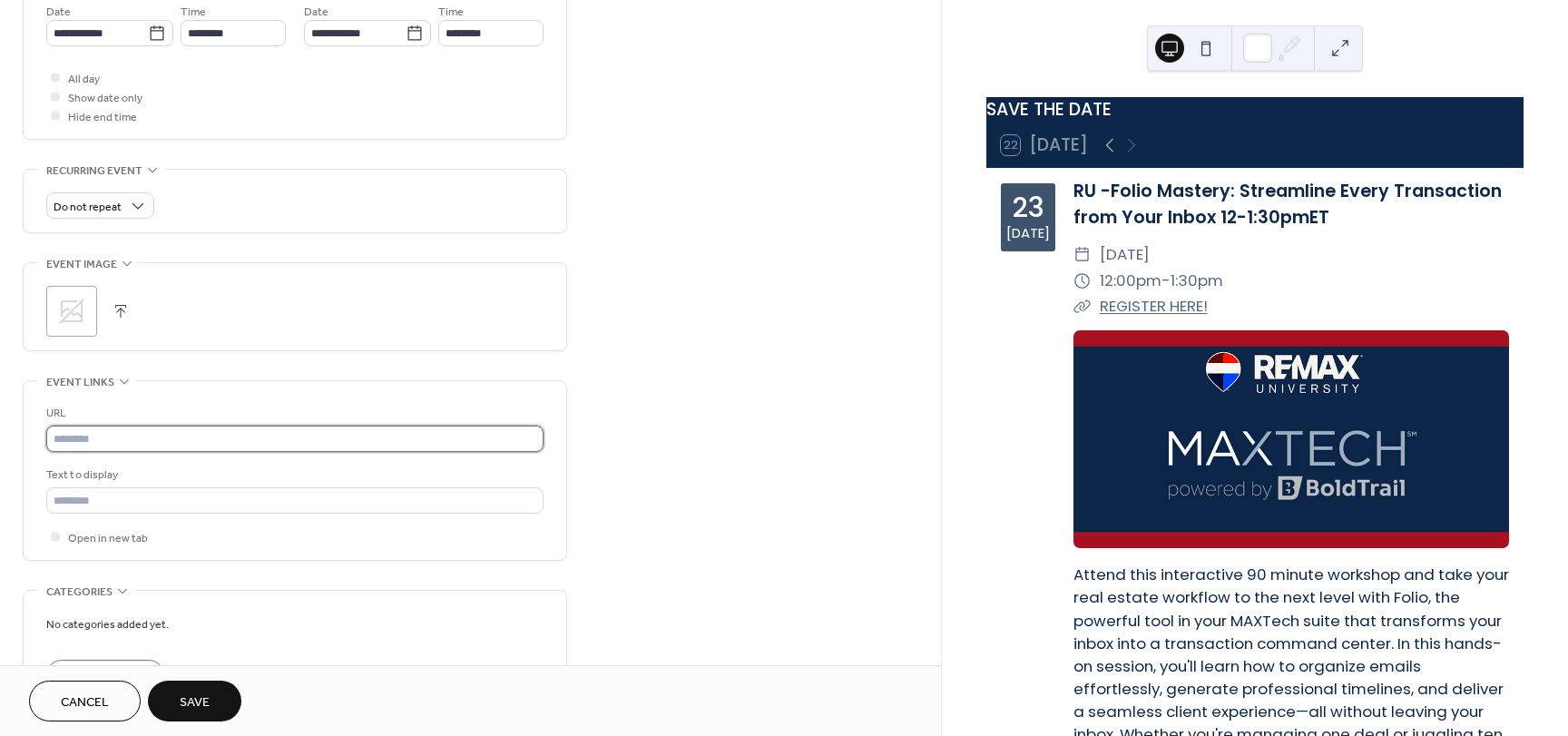 click at bounding box center (295, 438) 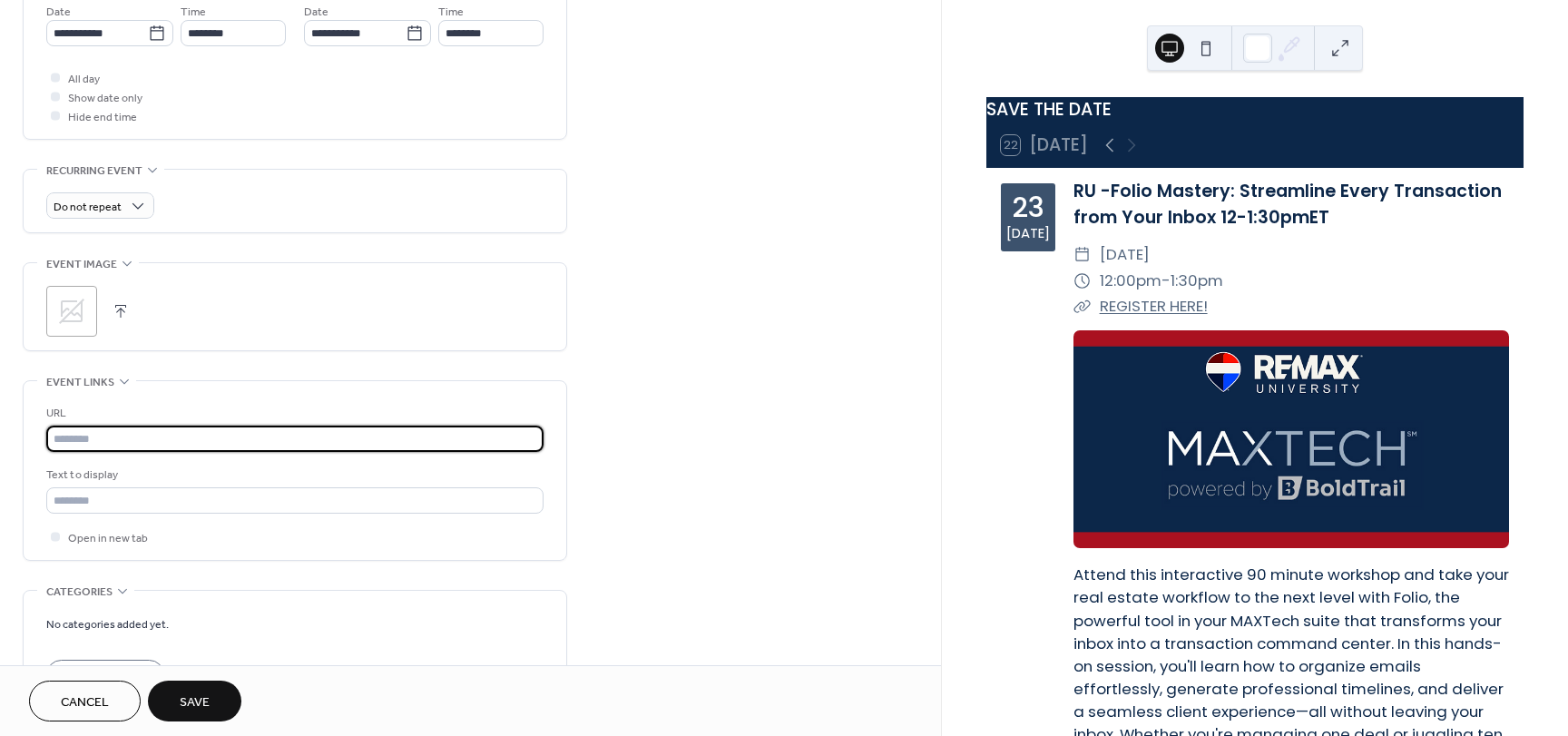 paste on "**********" 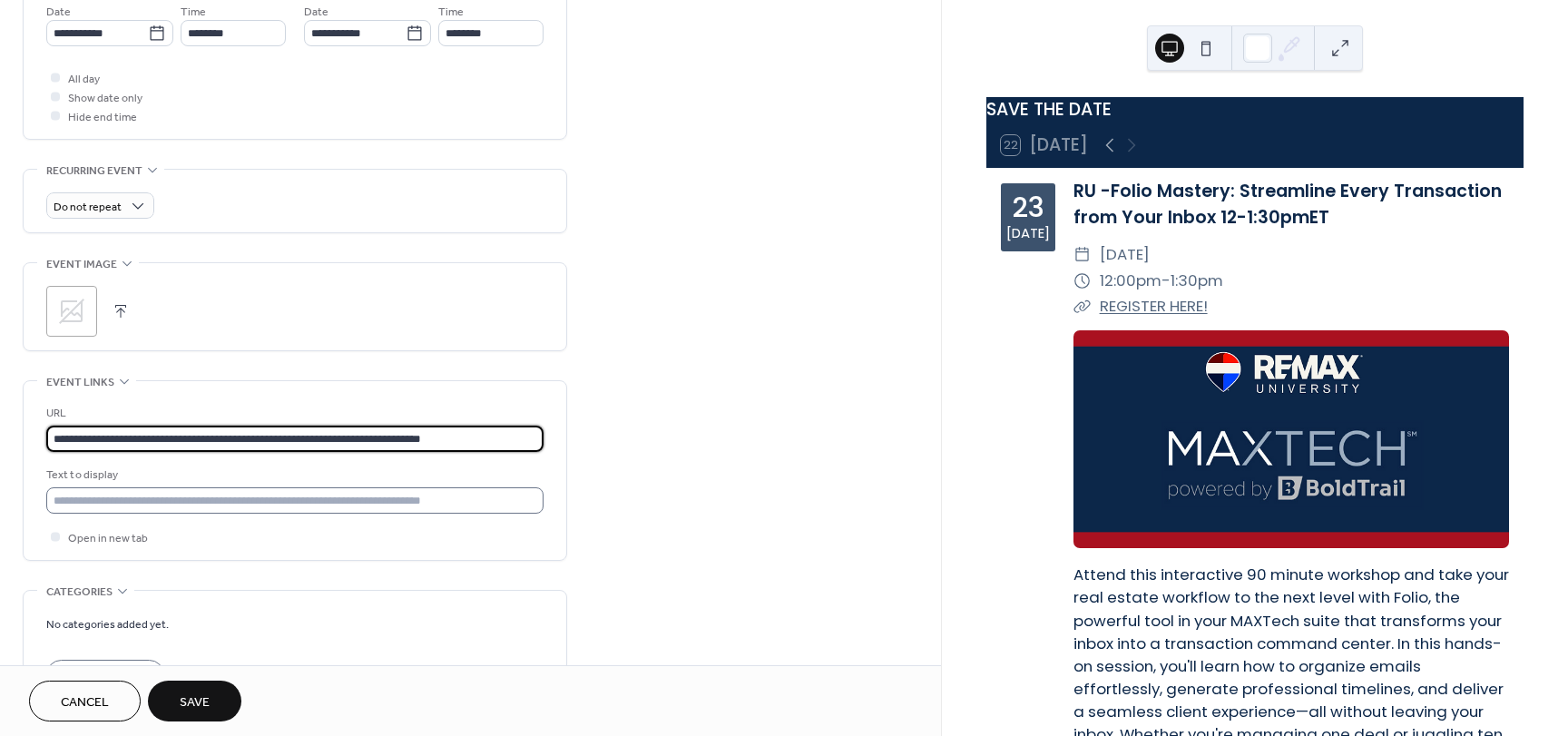 type on "**********" 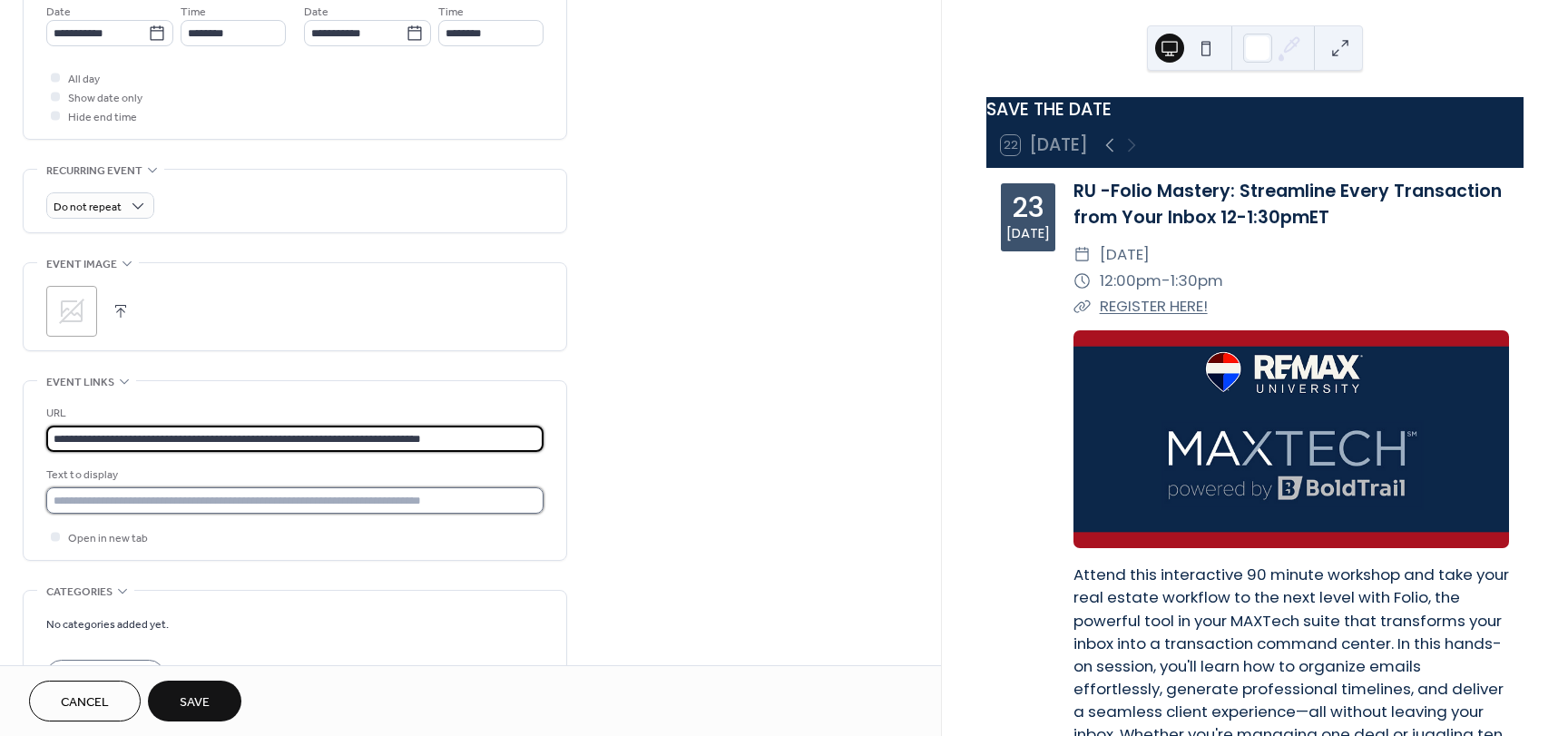 click at bounding box center [295, 500] 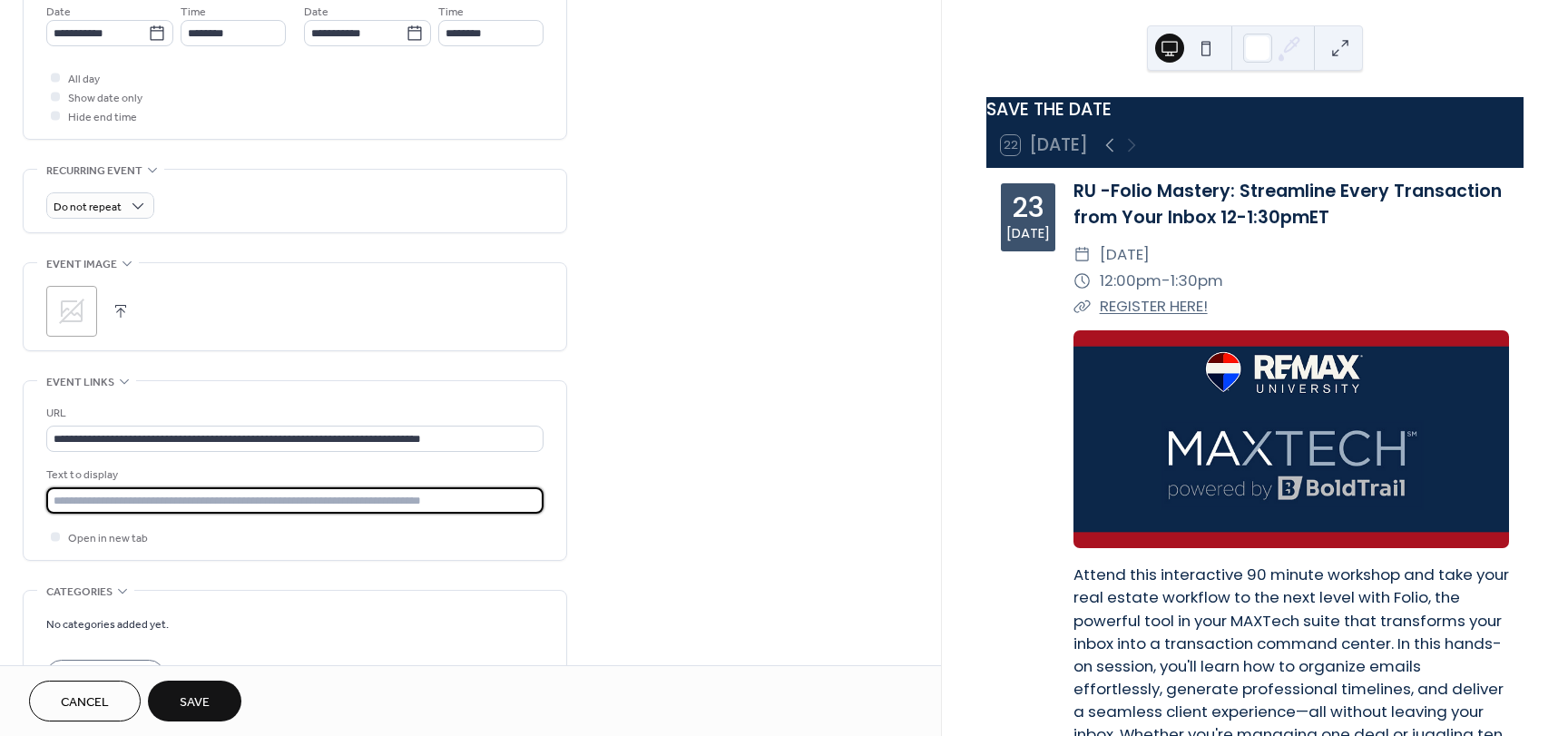 type on "*********" 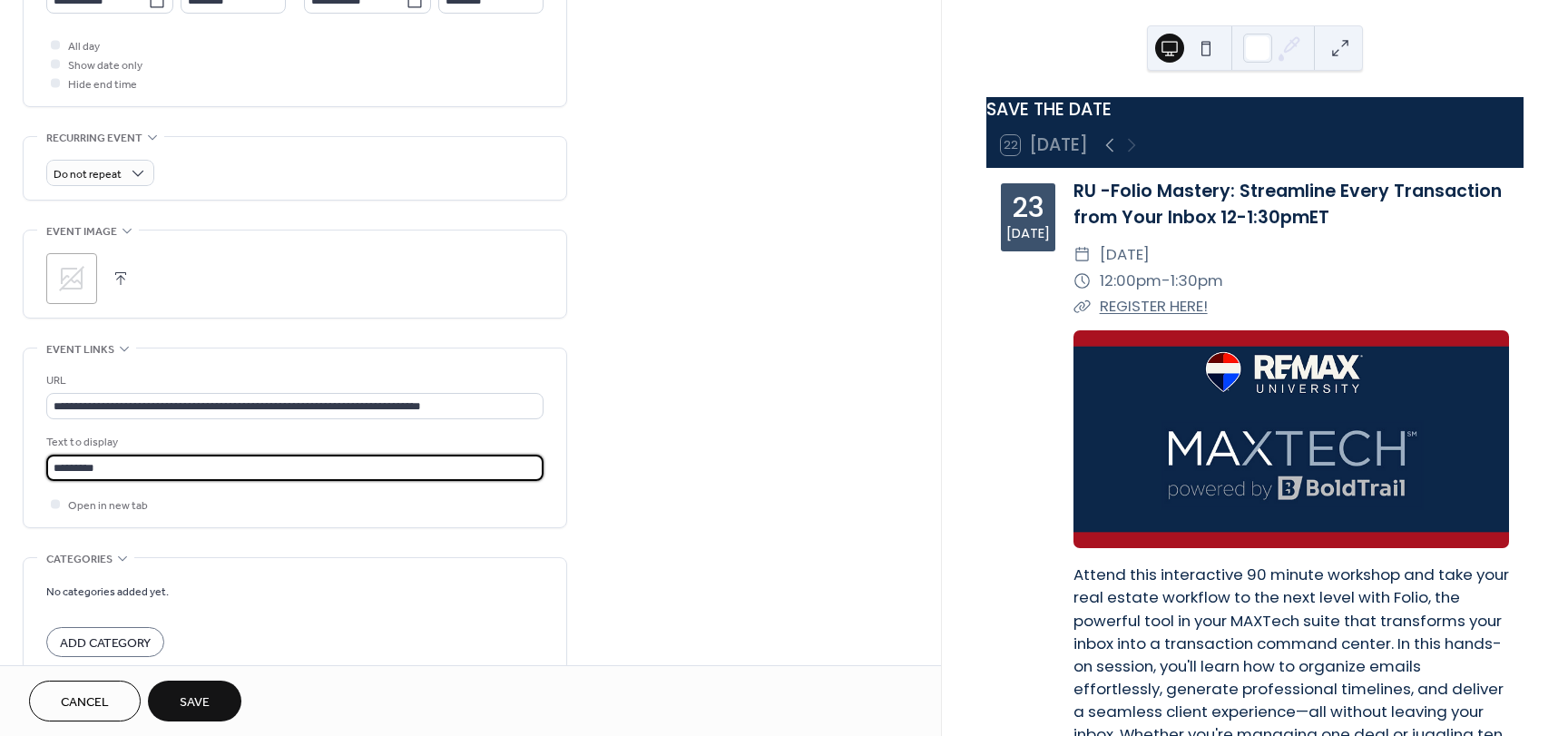 scroll, scrollTop: 638, scrollLeft: 0, axis: vertical 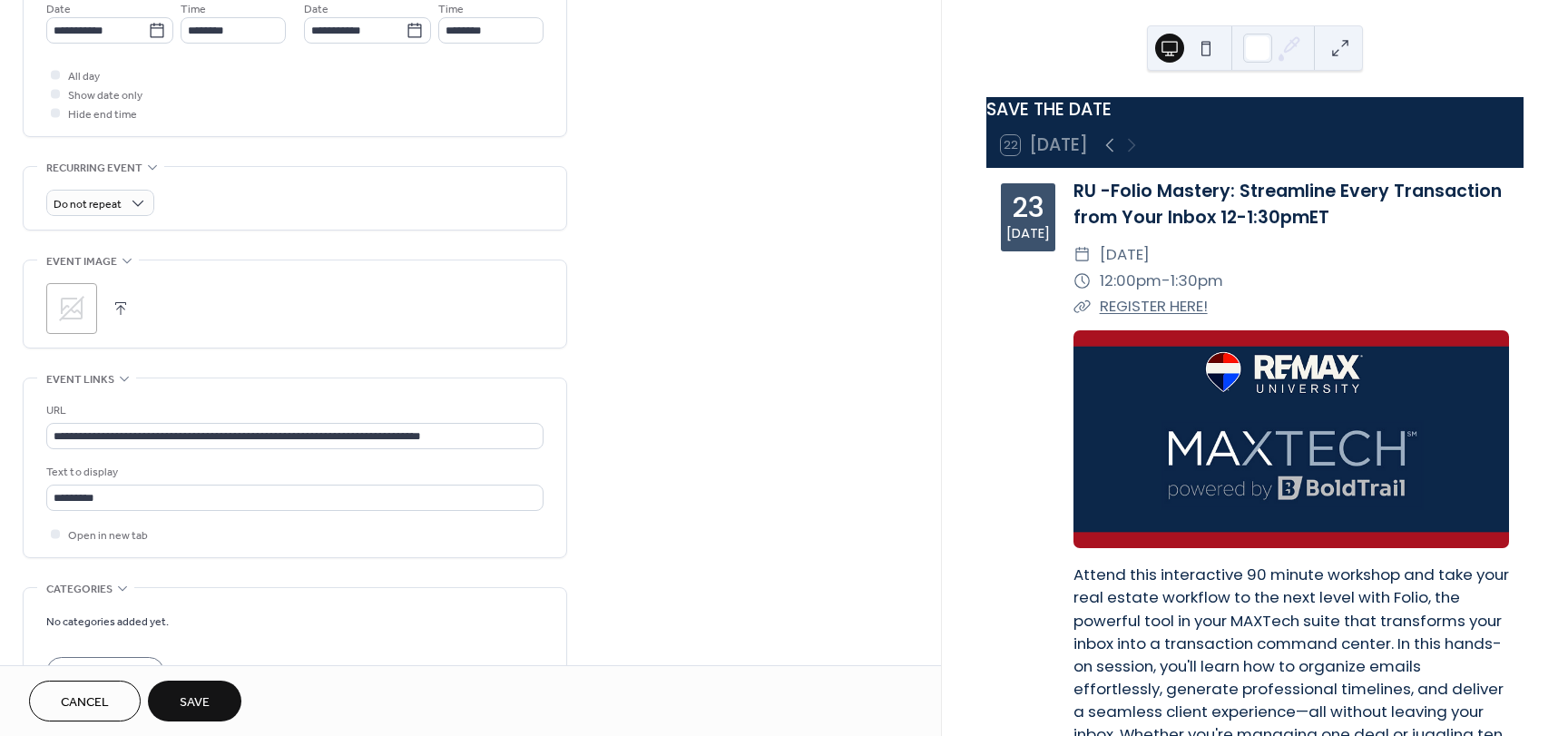 click at bounding box center (121, 309) 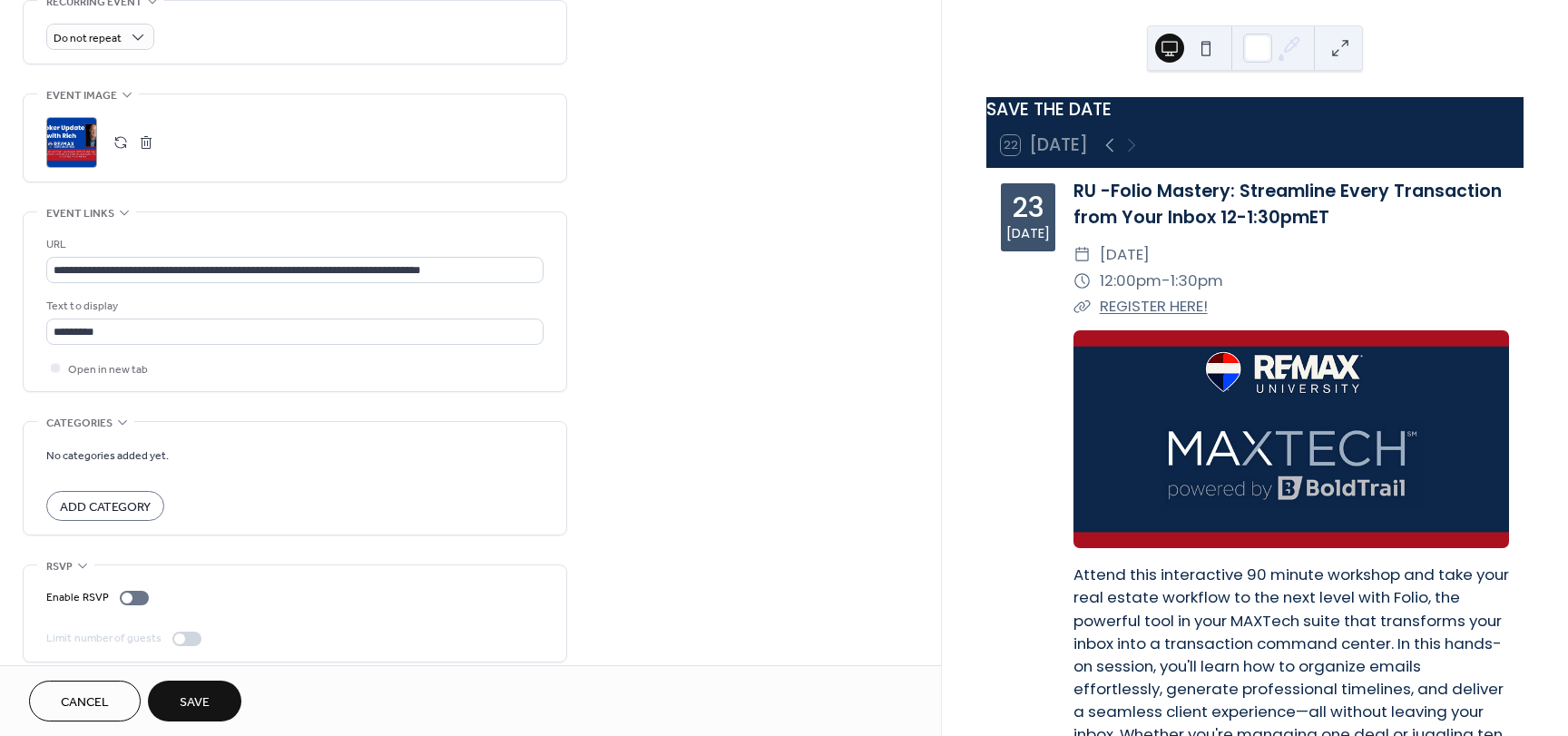 scroll, scrollTop: 819, scrollLeft: 0, axis: vertical 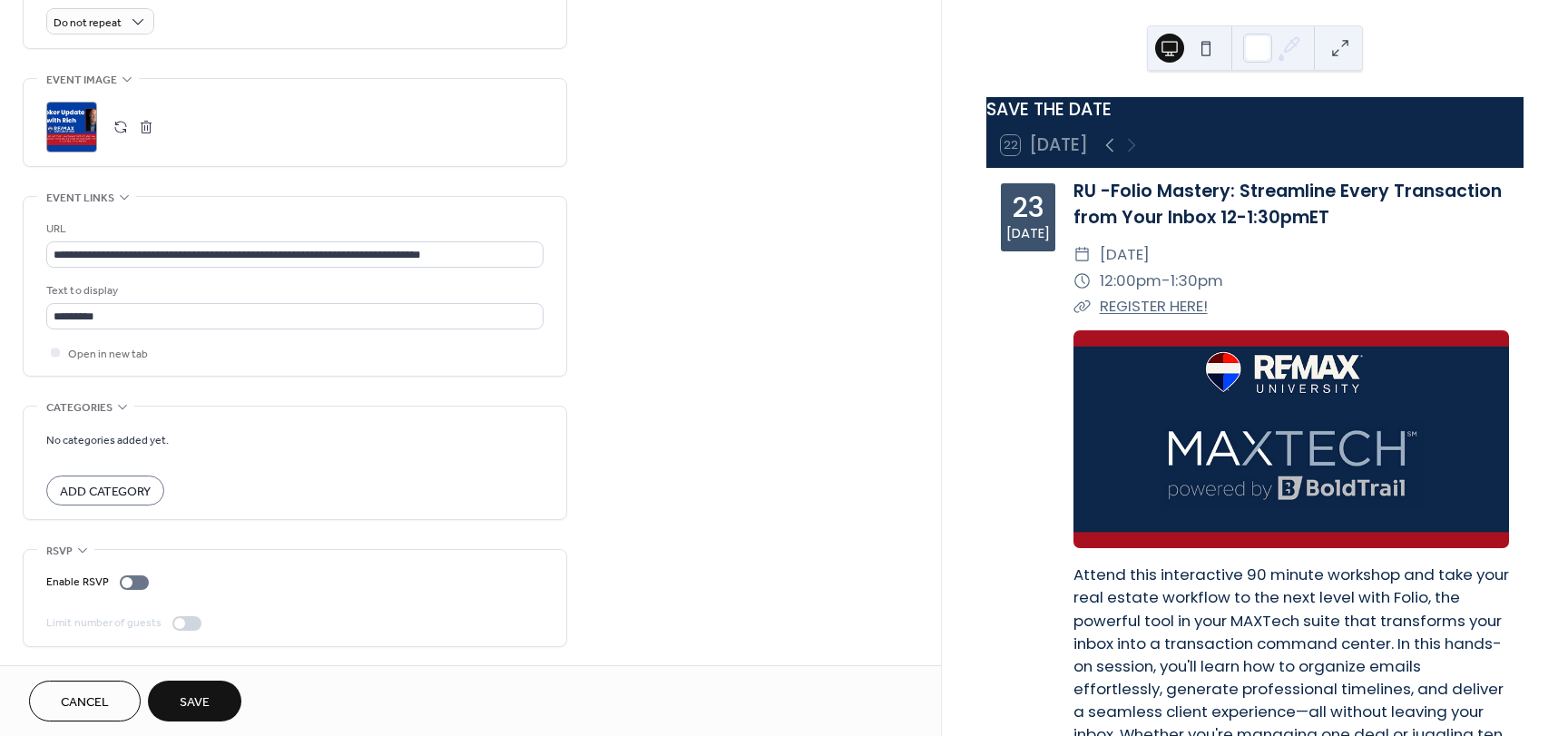 click on "Save" at bounding box center (194, 702) 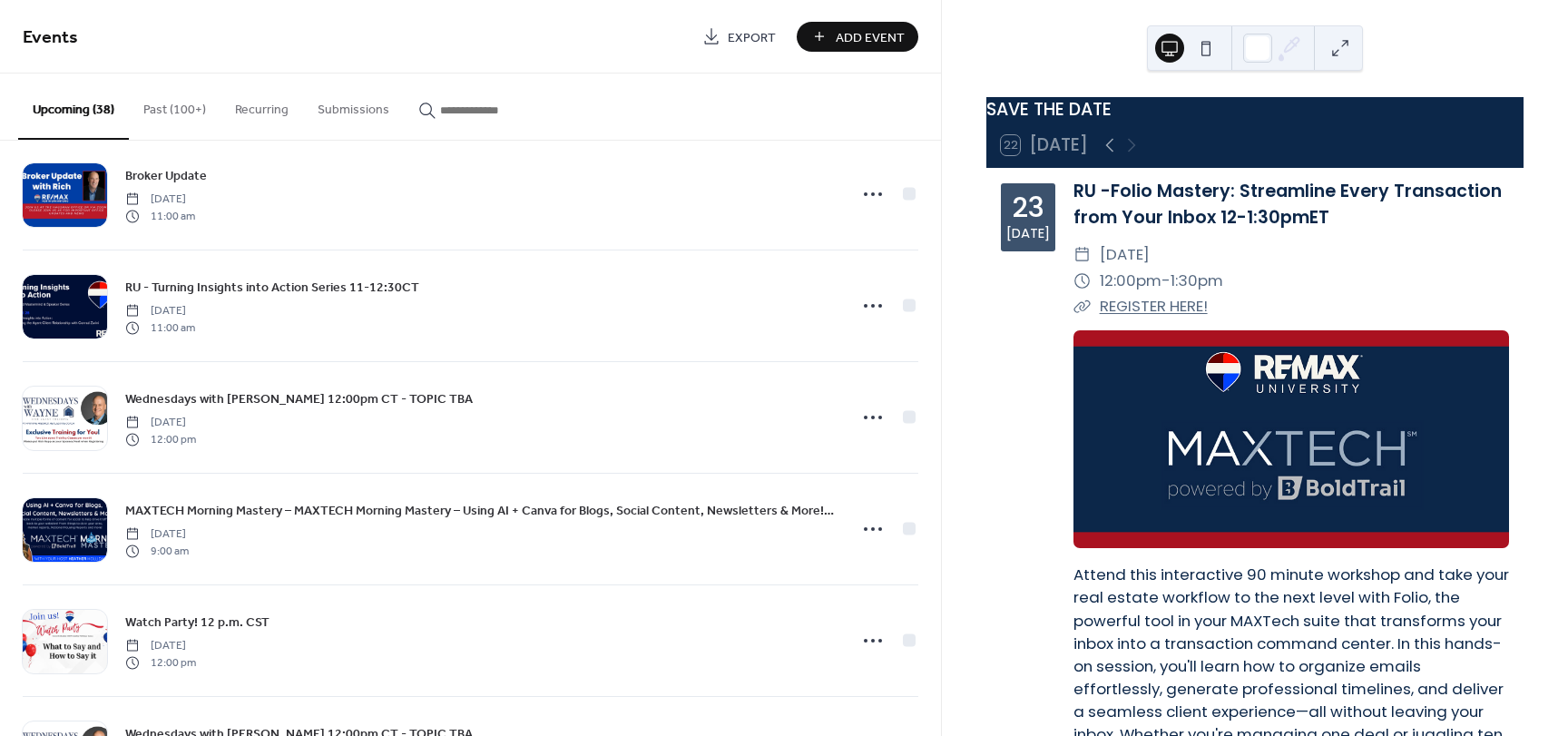 scroll, scrollTop: 1997, scrollLeft: 0, axis: vertical 